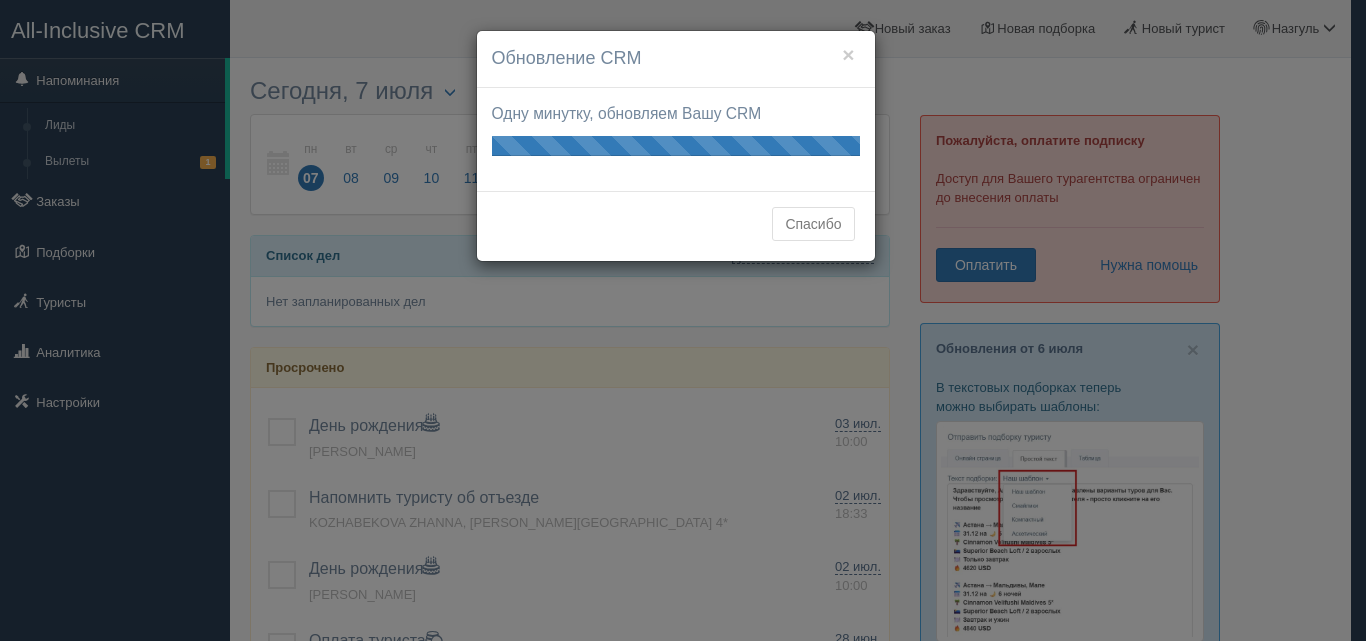 scroll, scrollTop: 0, scrollLeft: 0, axis: both 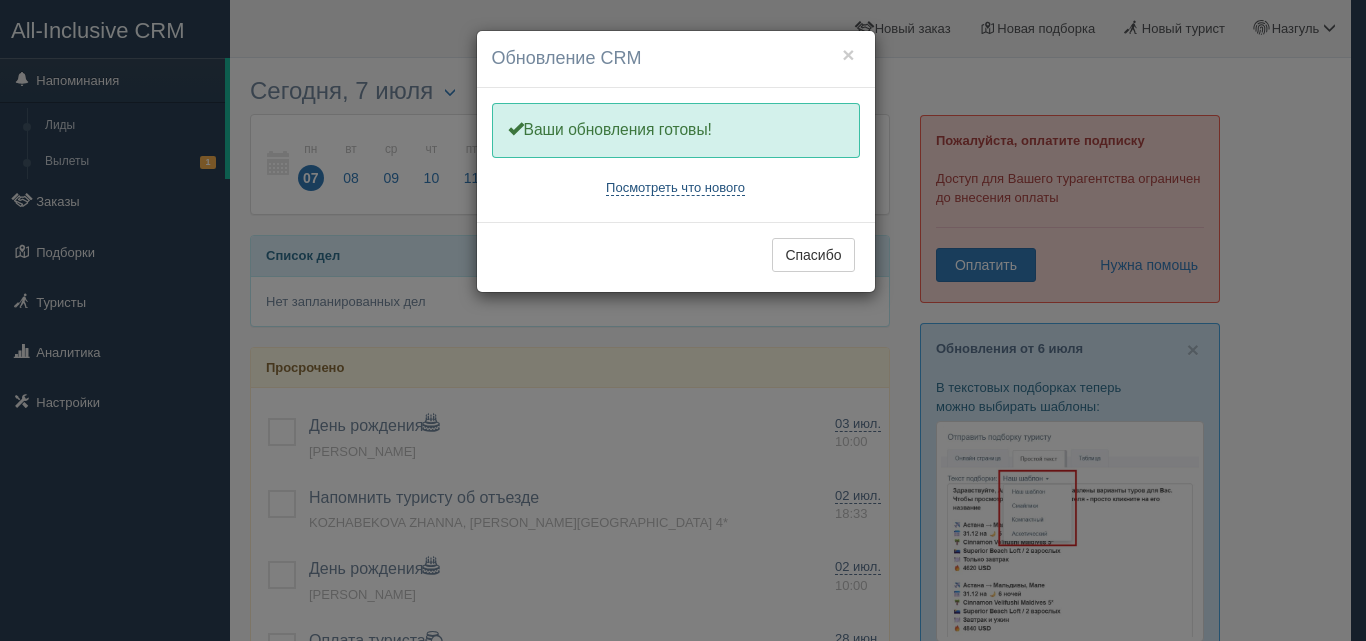 click on "Посмотреть что нового" at bounding box center (675, 188) 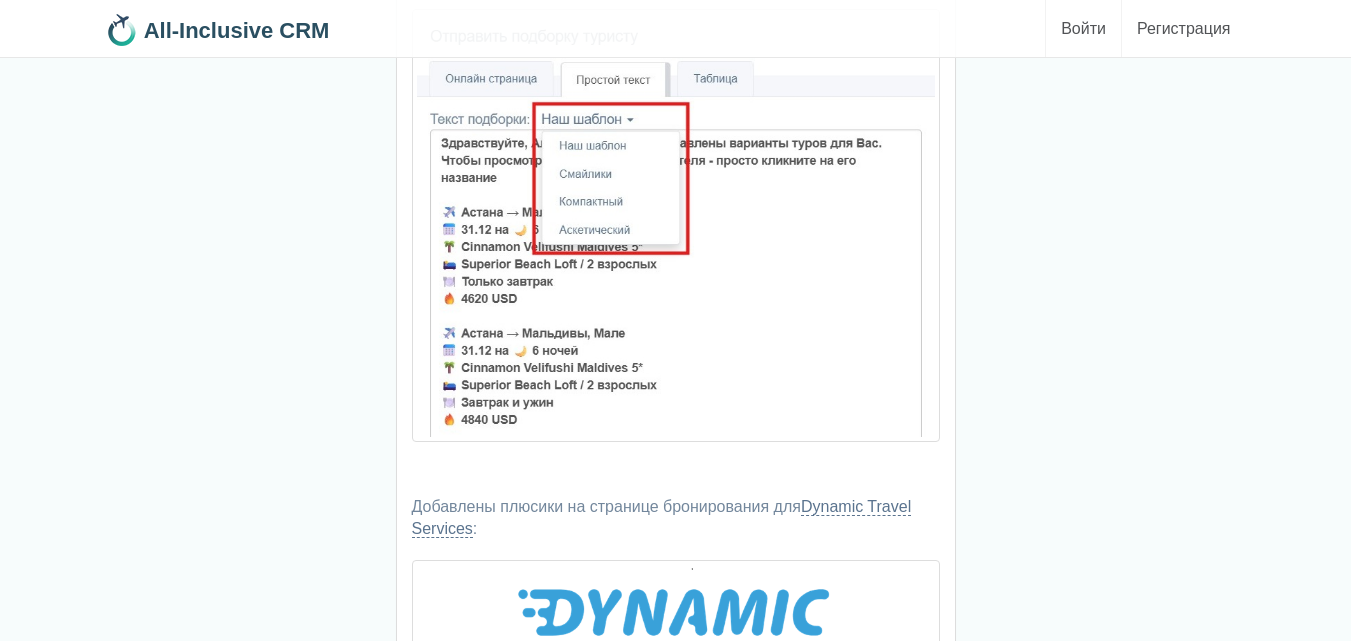 scroll, scrollTop: 0, scrollLeft: 0, axis: both 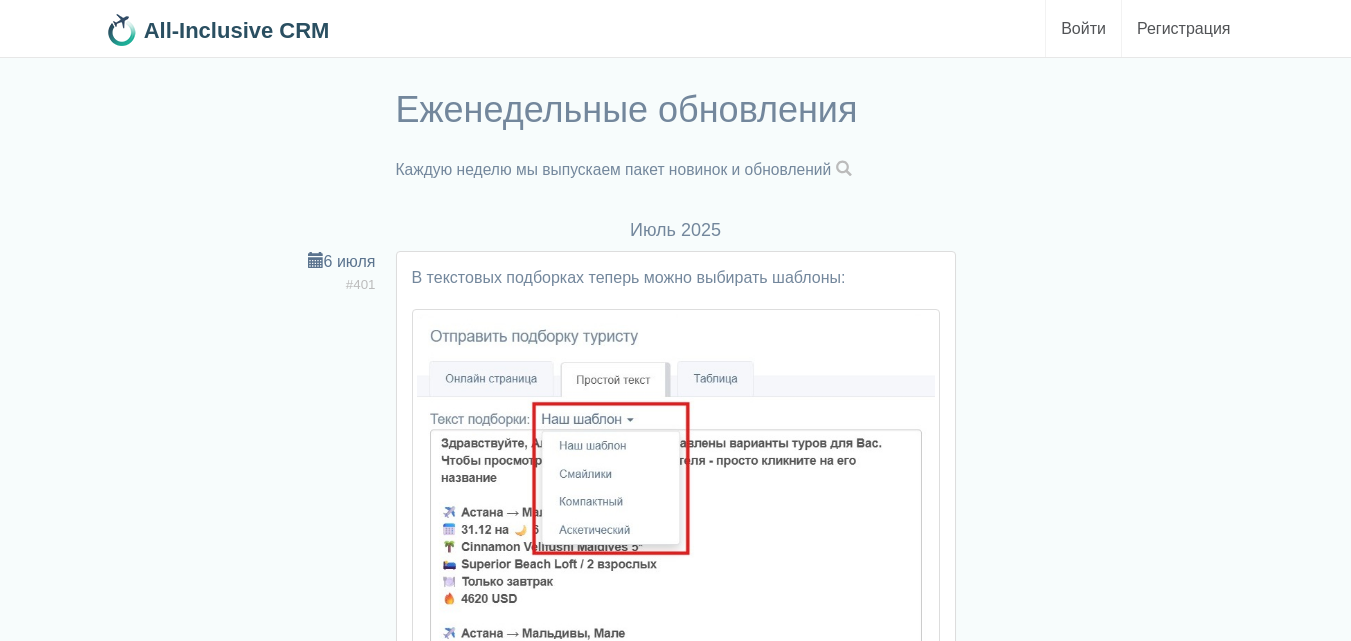 click on "Войти" at bounding box center (1083, 28) 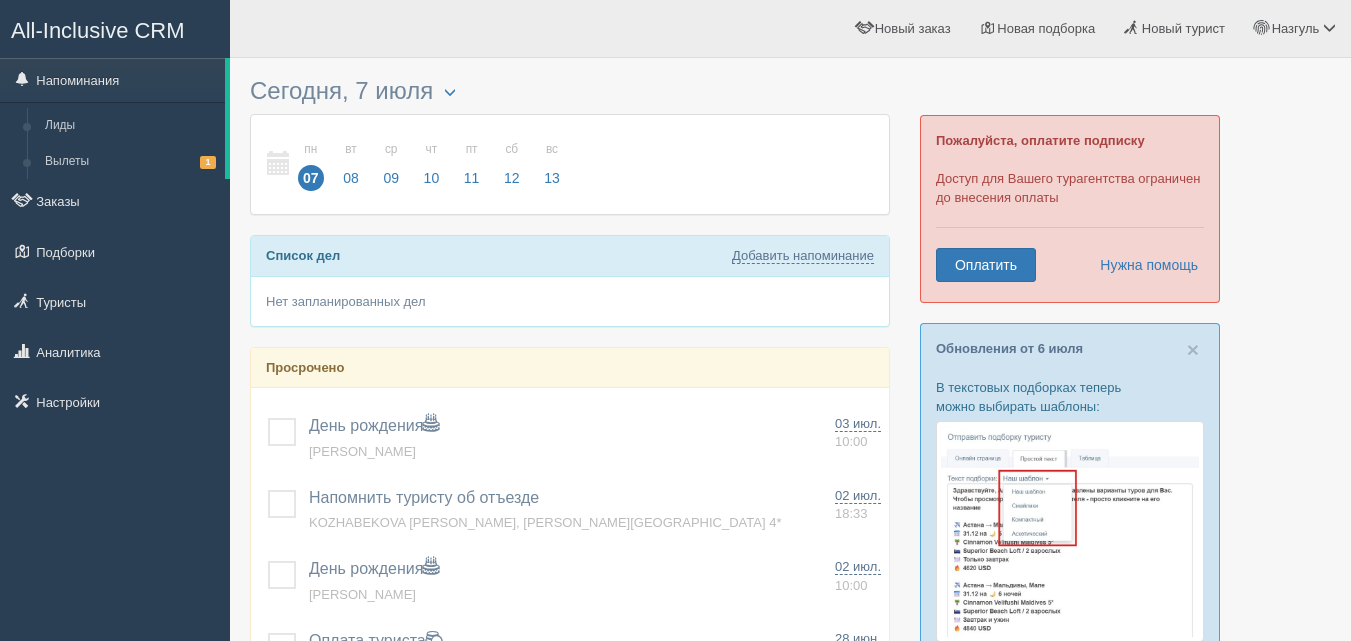 scroll, scrollTop: 0, scrollLeft: 0, axis: both 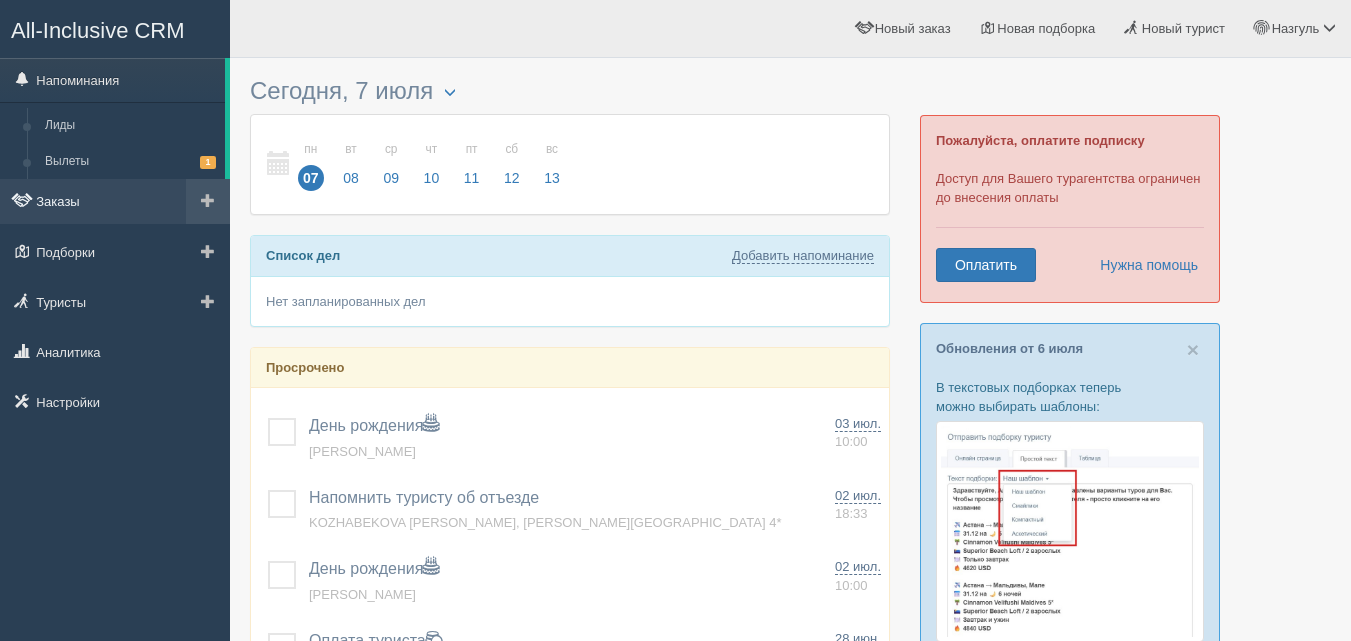 click on "Заказы" at bounding box center [115, 201] 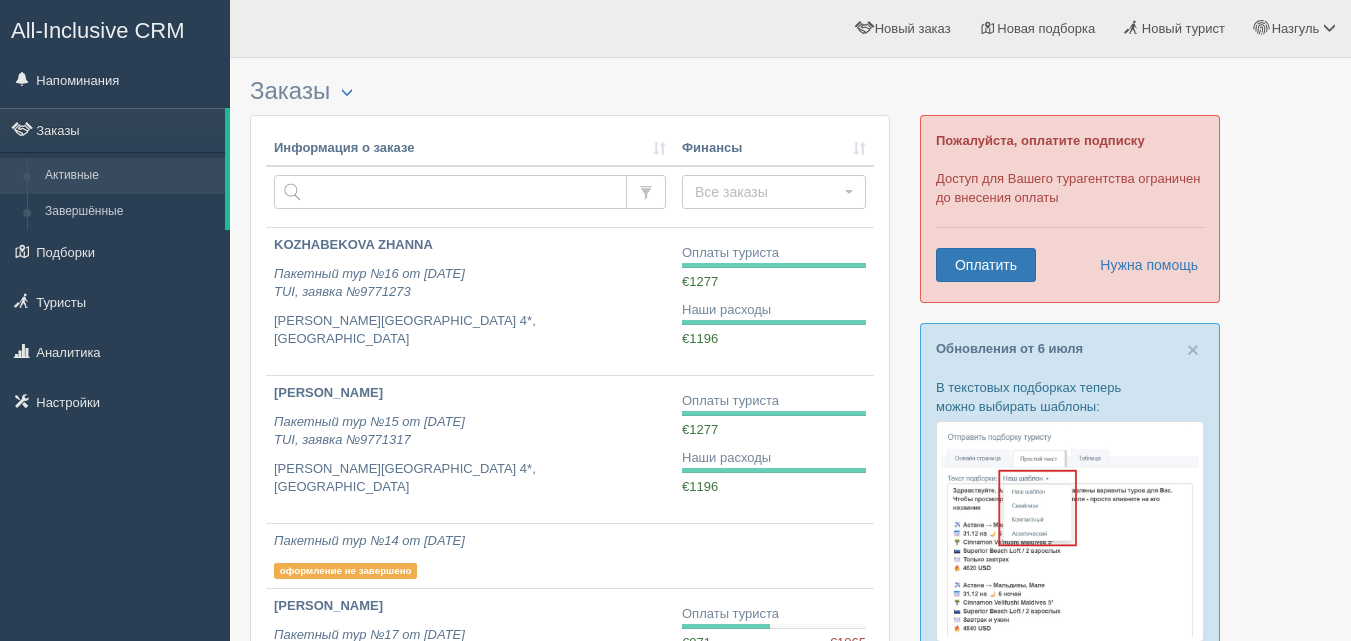 scroll, scrollTop: 0, scrollLeft: 0, axis: both 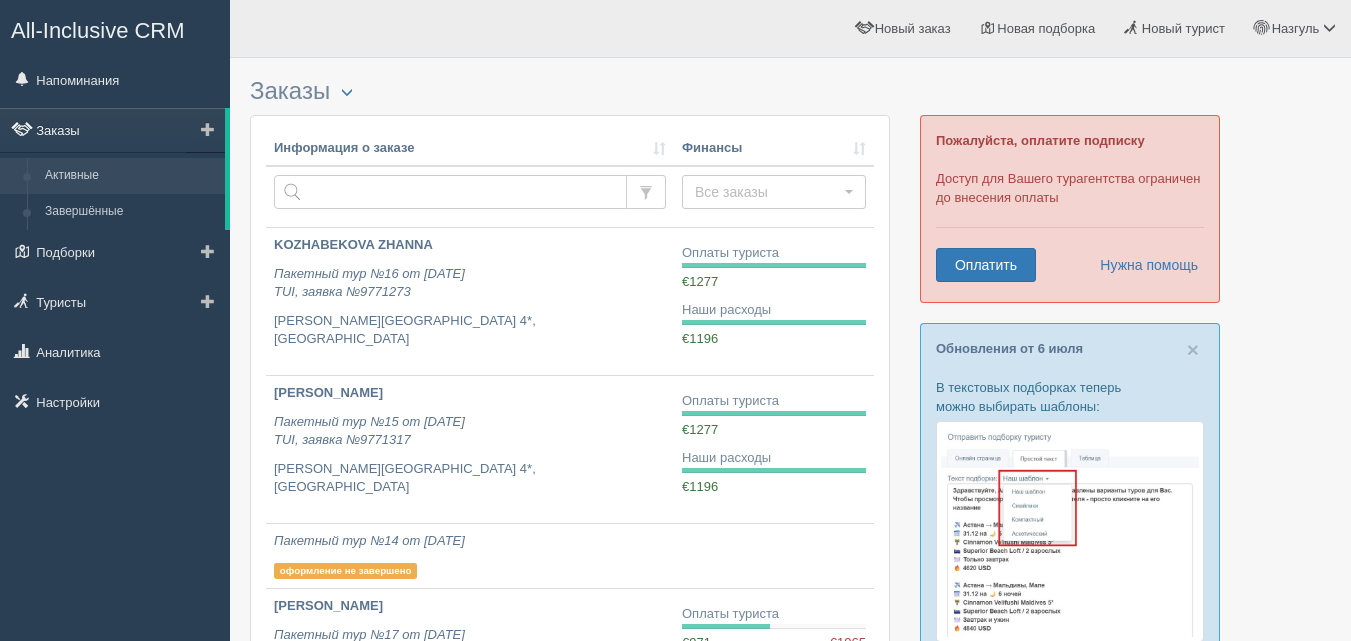click on "Заказы" at bounding box center (112, 130) 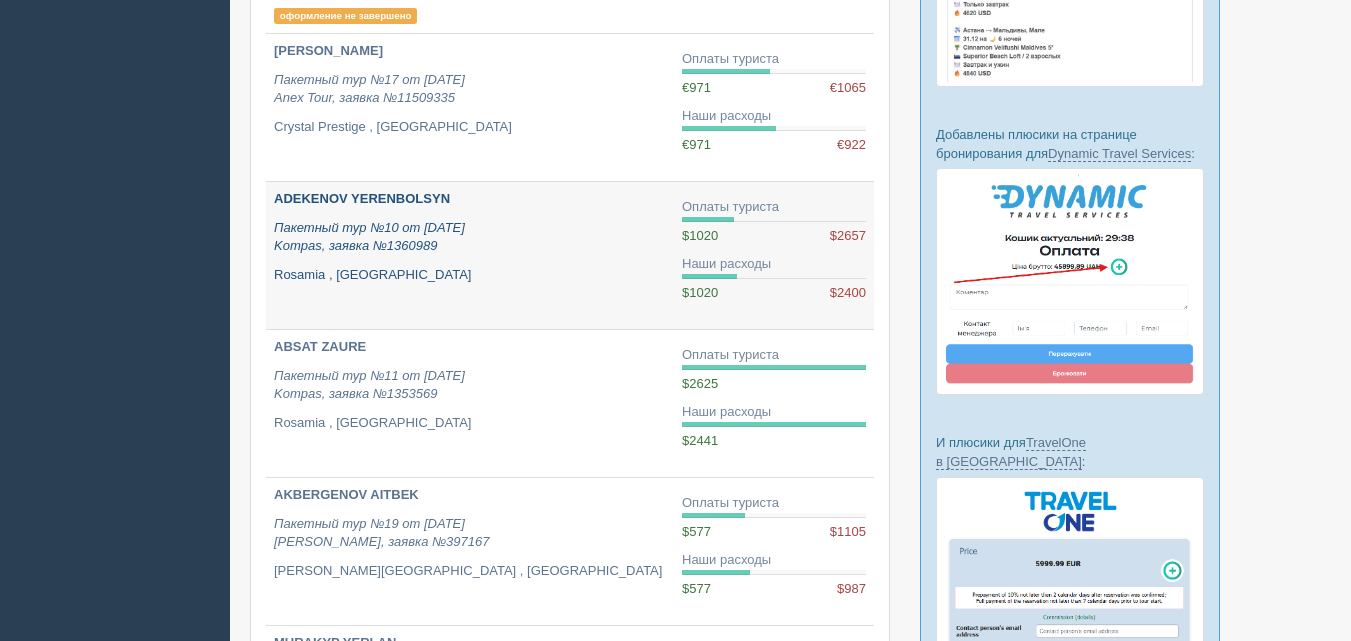 scroll, scrollTop: 600, scrollLeft: 0, axis: vertical 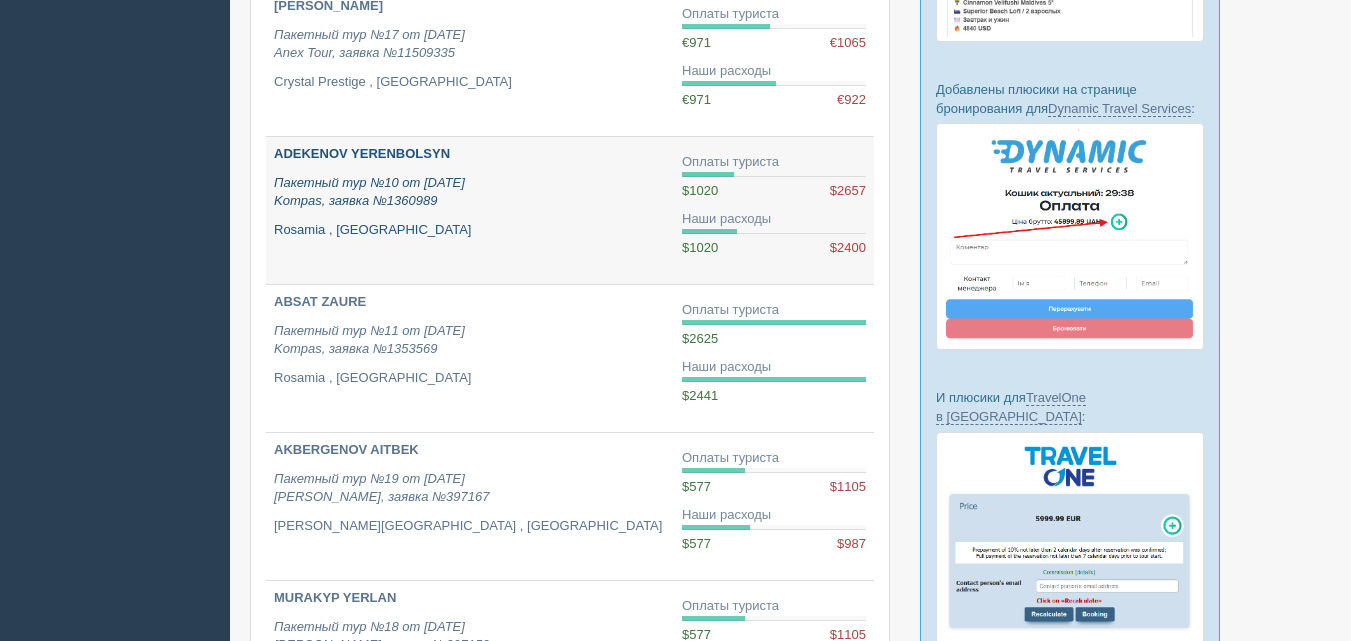 click on "ADEKENOV YERENBOLSYN" at bounding box center (362, 153) 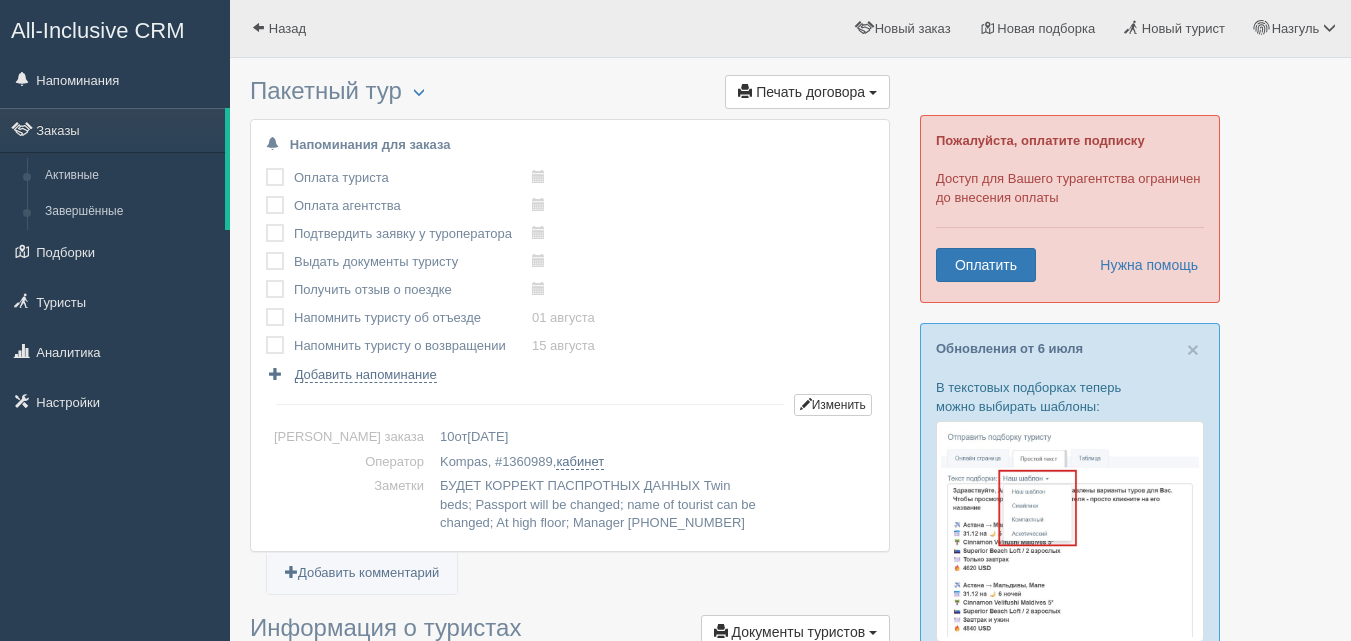 scroll, scrollTop: 0, scrollLeft: 0, axis: both 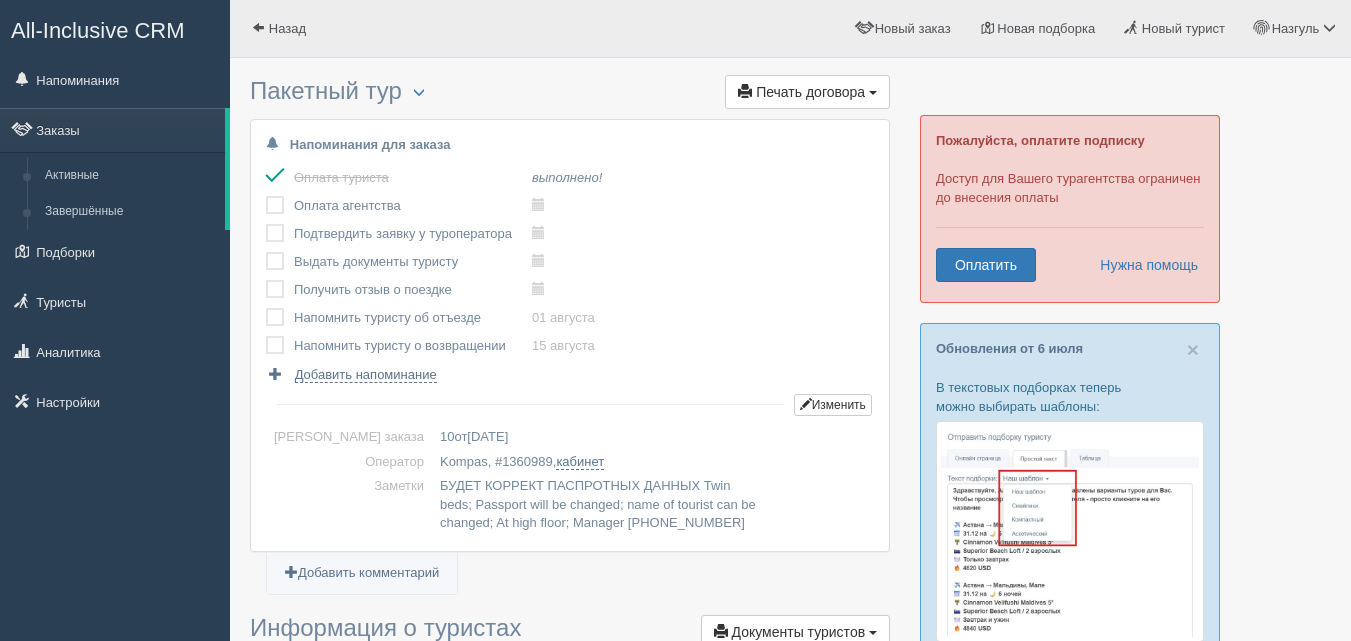 click at bounding box center [266, 196] 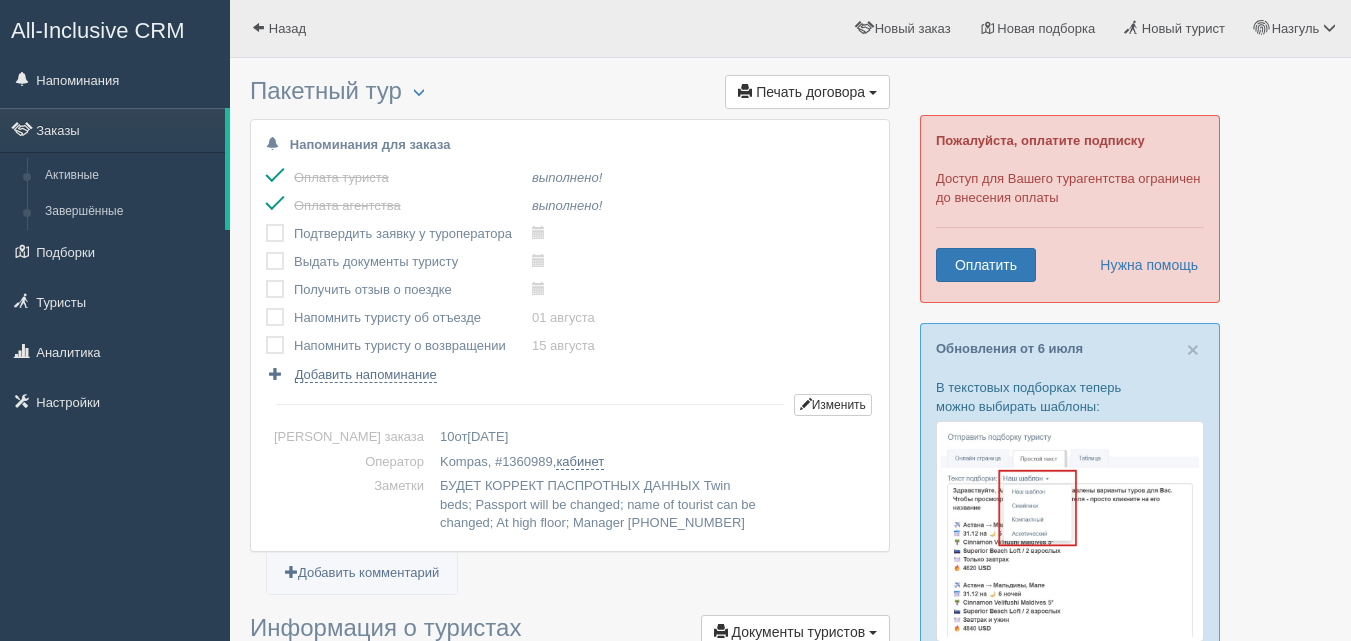 click at bounding box center (266, 252) 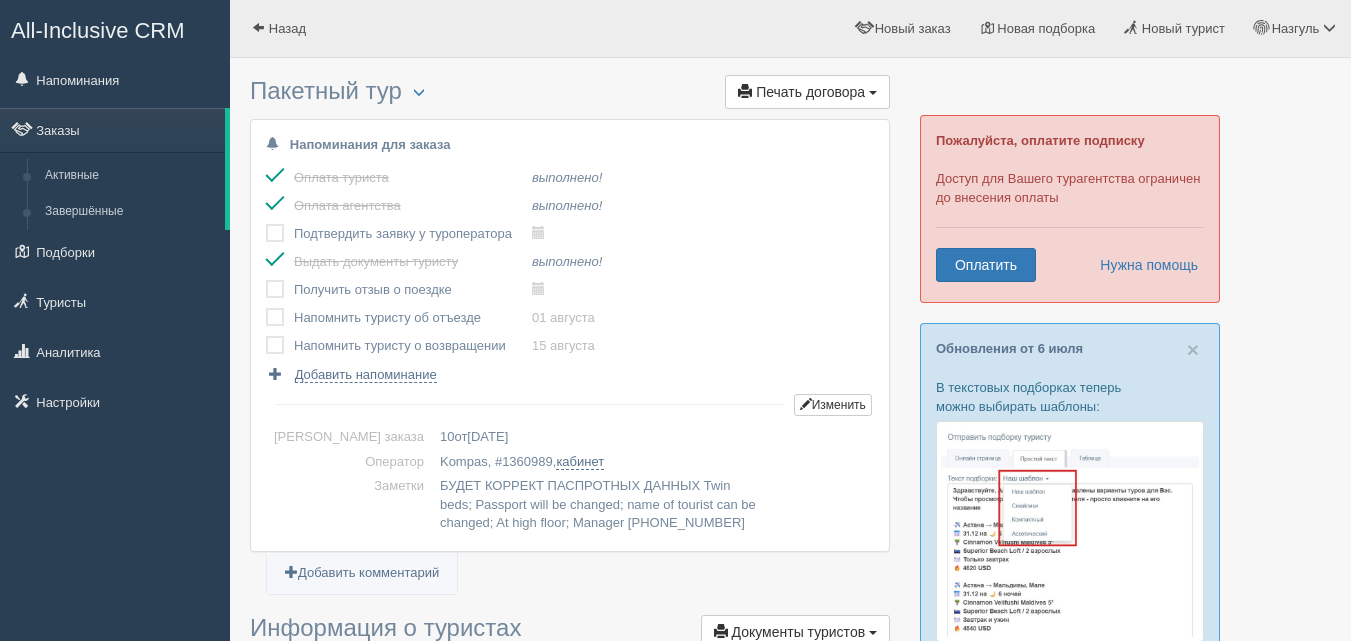 click at bounding box center [266, 252] 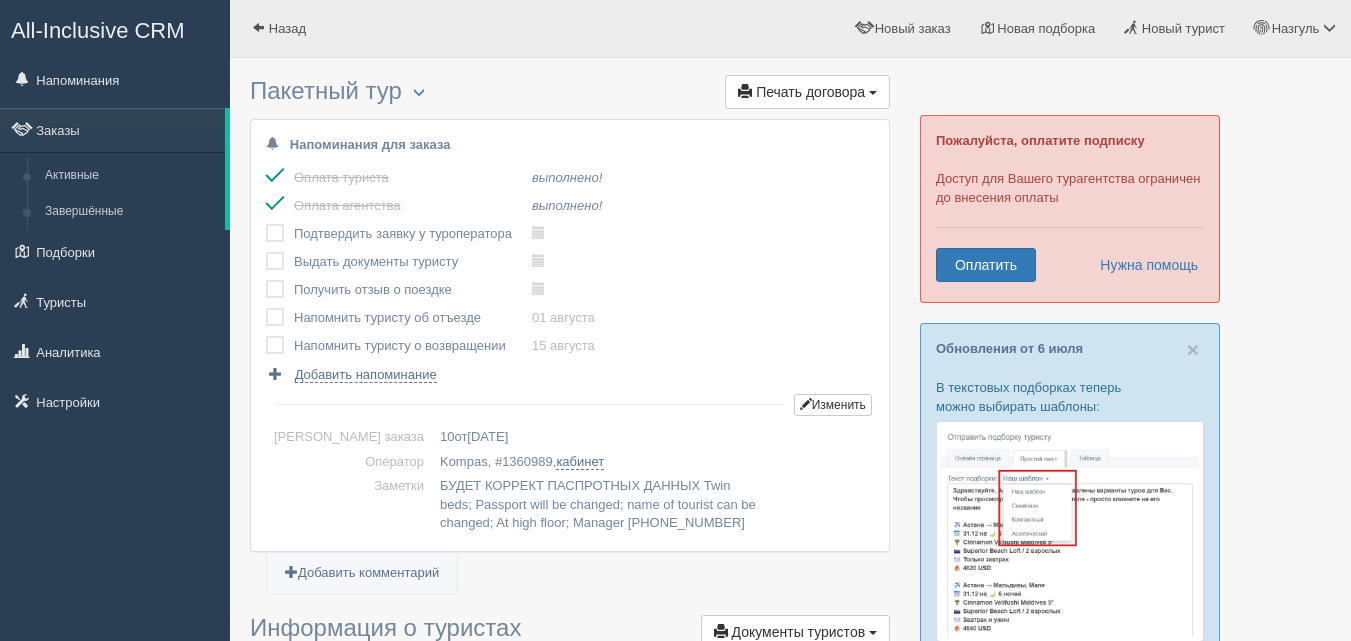 click at bounding box center (266, 168) 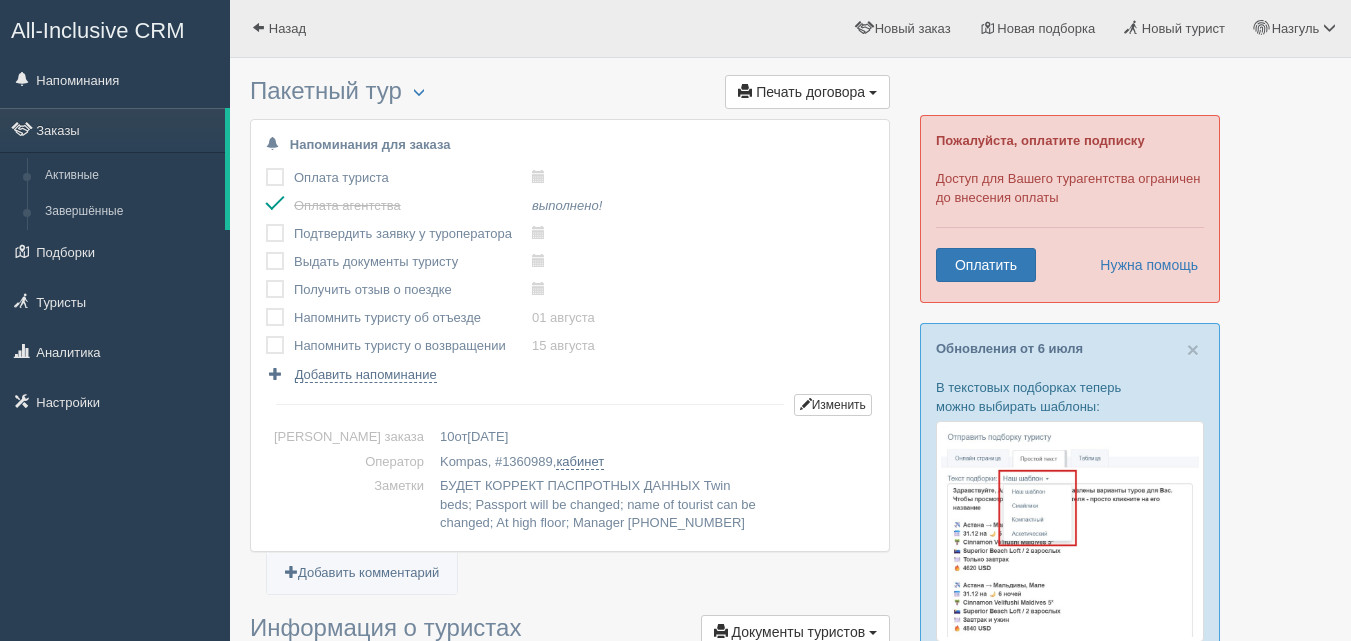 click at bounding box center (266, 196) 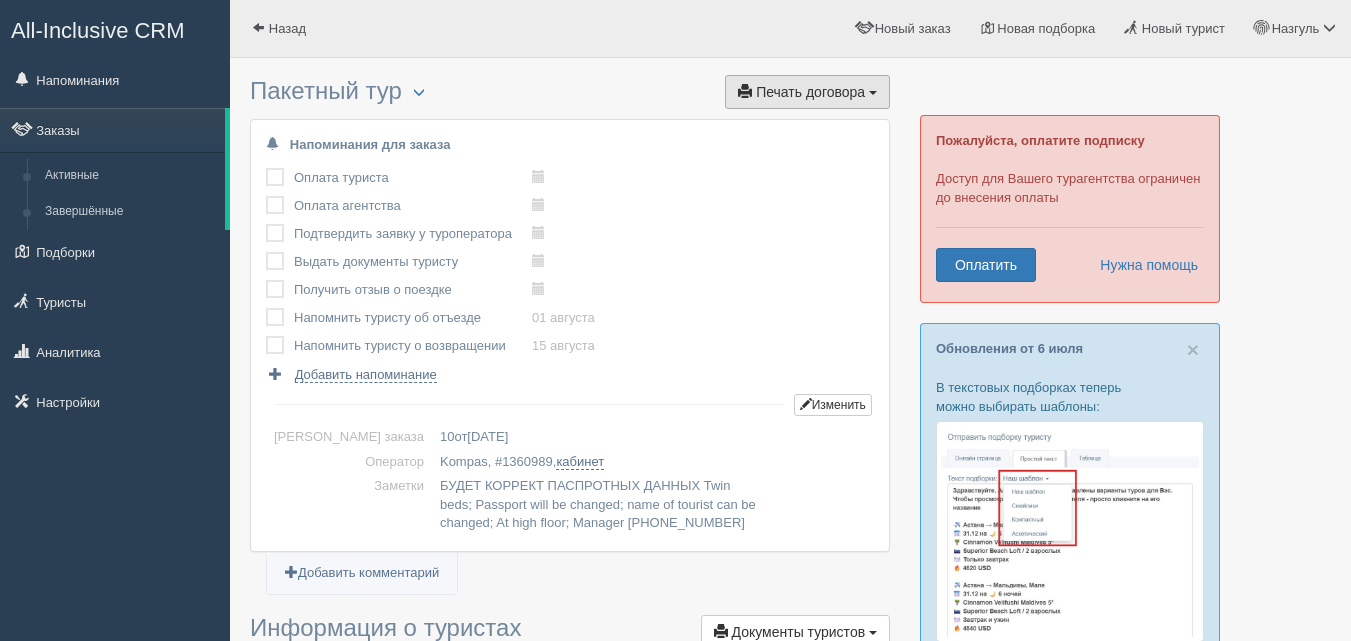 click on "Печать договора" at bounding box center [810, 92] 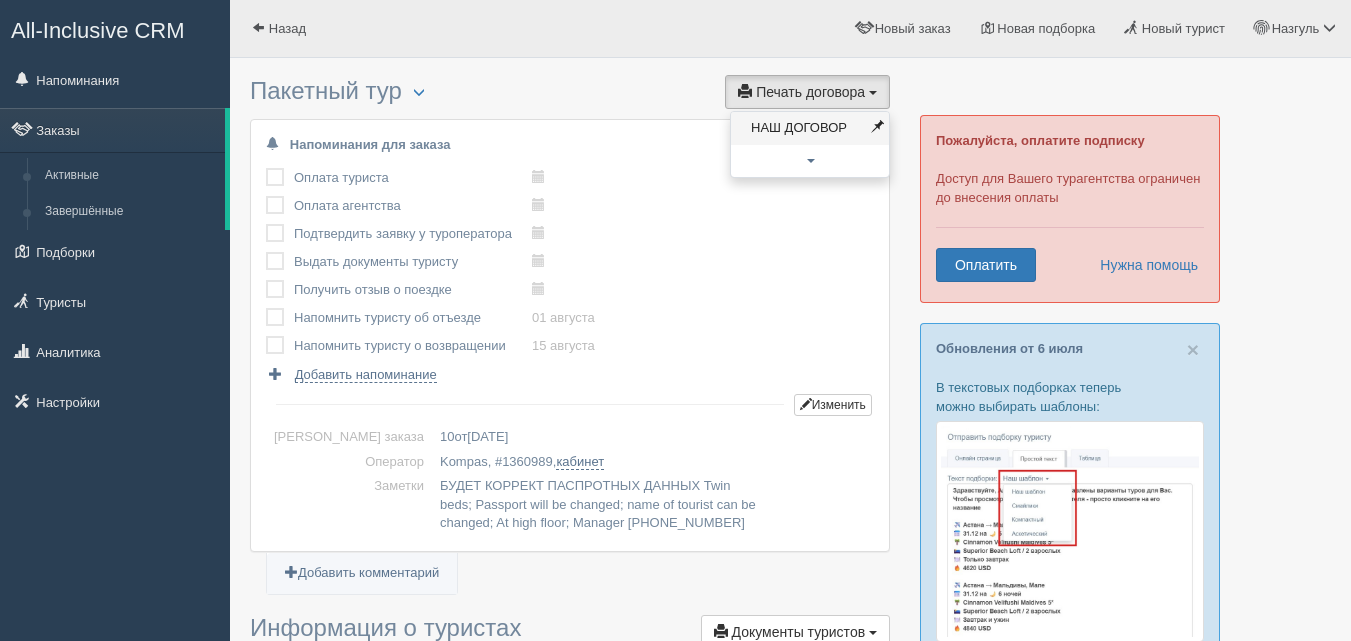 click on "НАШ ДОГОВОР" at bounding box center (810, 128) 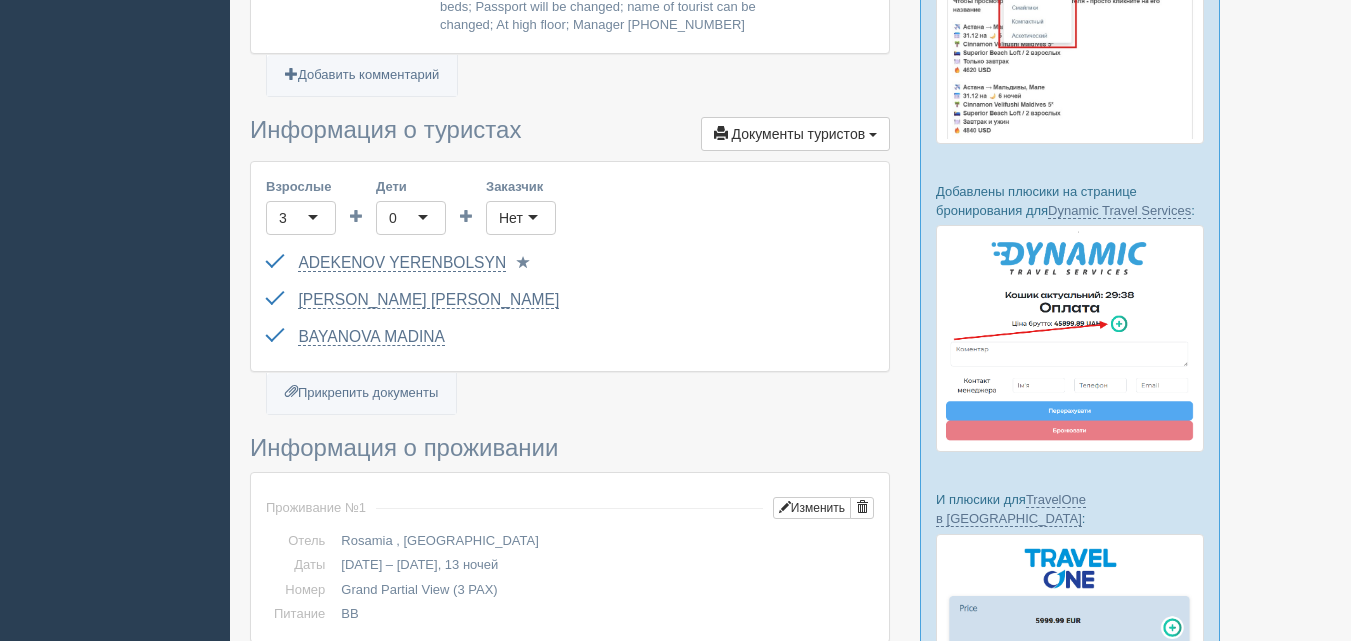 scroll, scrollTop: 500, scrollLeft: 0, axis: vertical 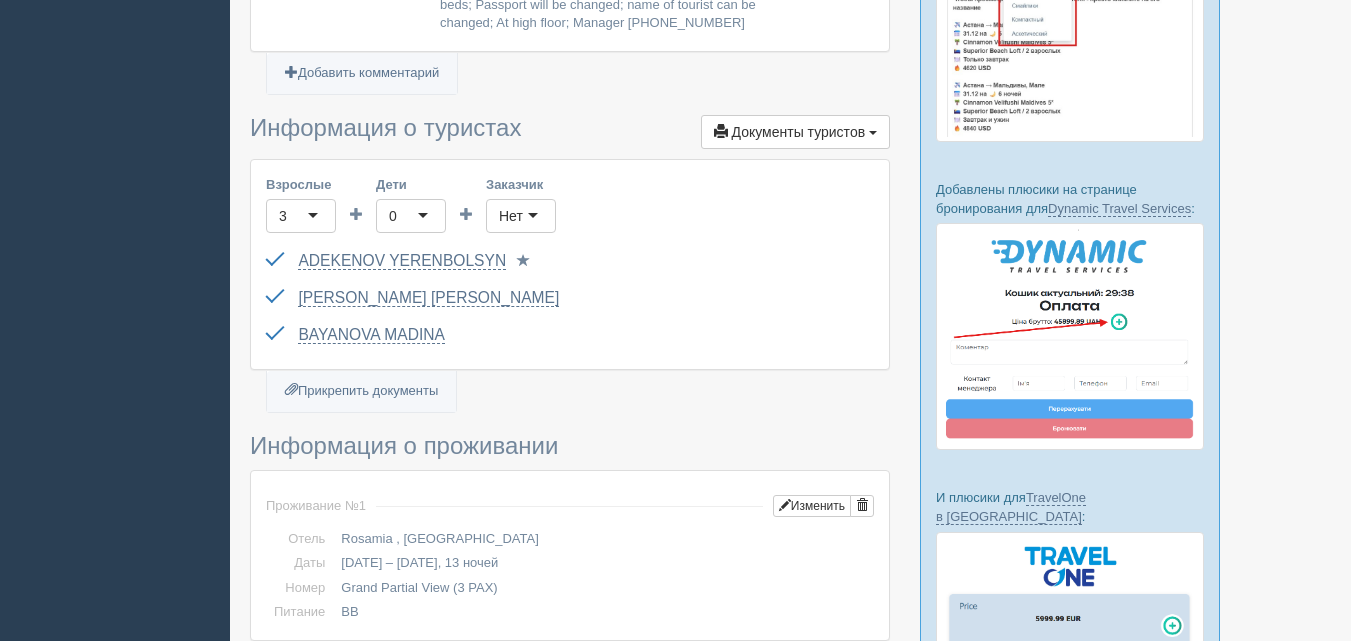 click at bounding box center (523, 260) 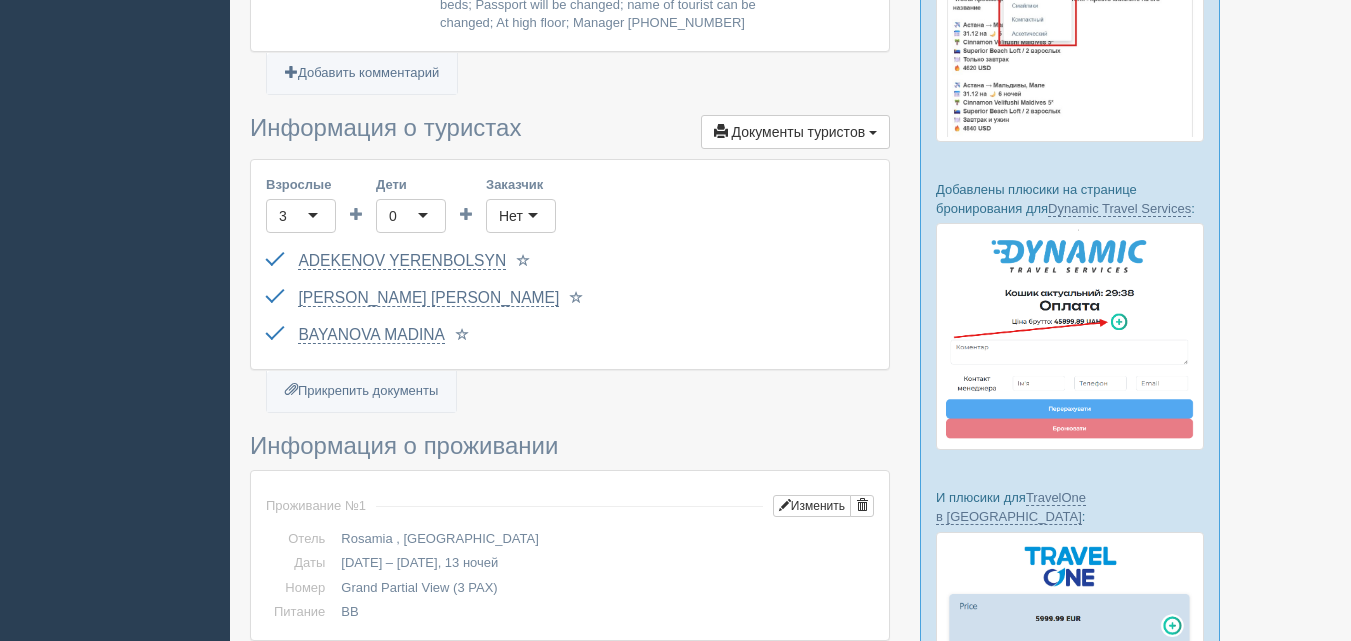 click at bounding box center (462, 334) 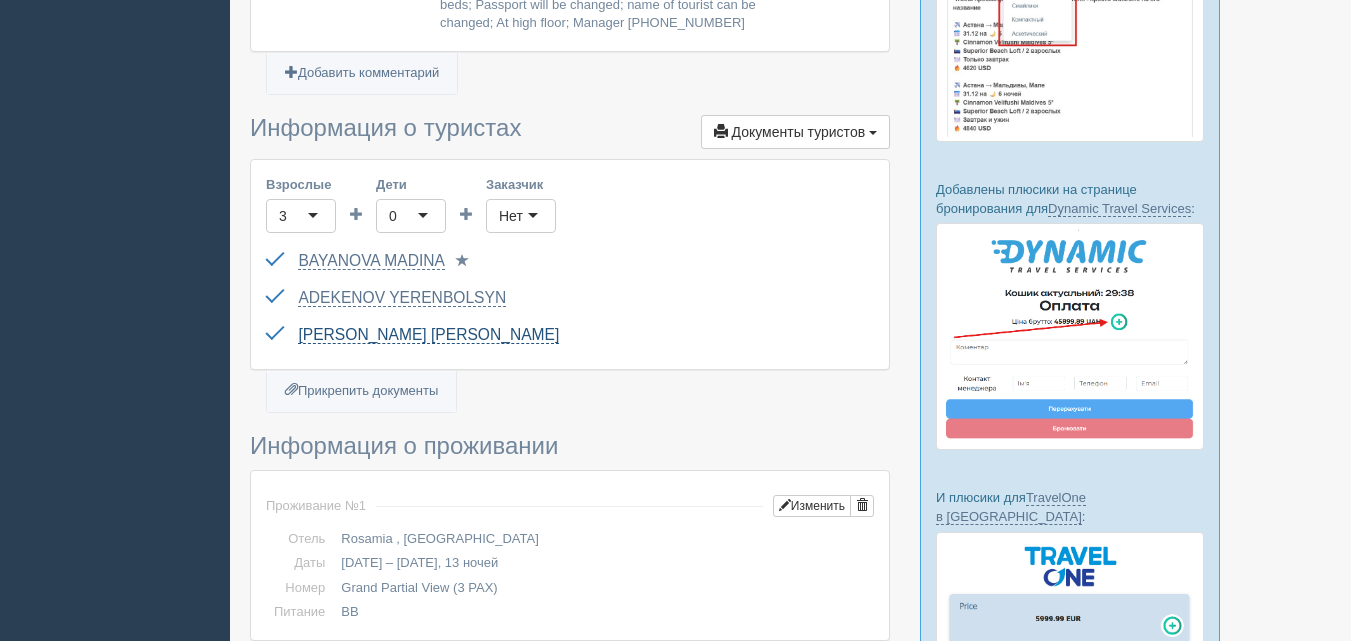 click on "[PERSON_NAME] [PERSON_NAME]" at bounding box center [428, 335] 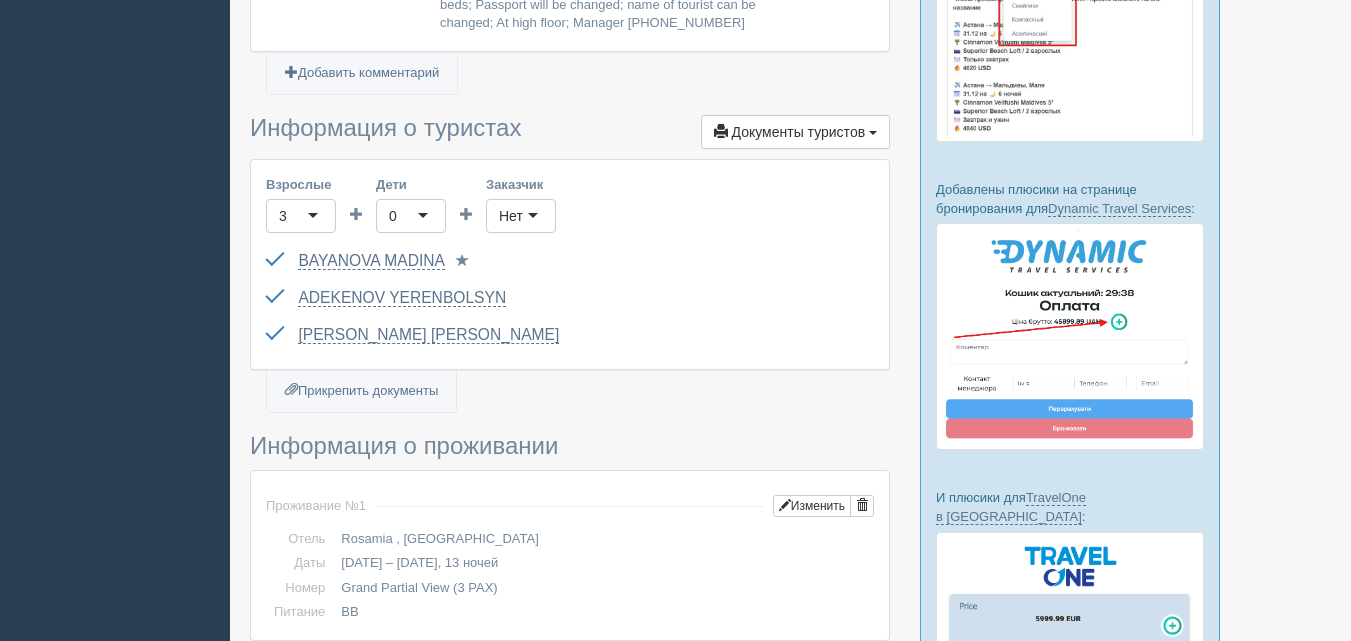 click at bounding box center (462, 260) 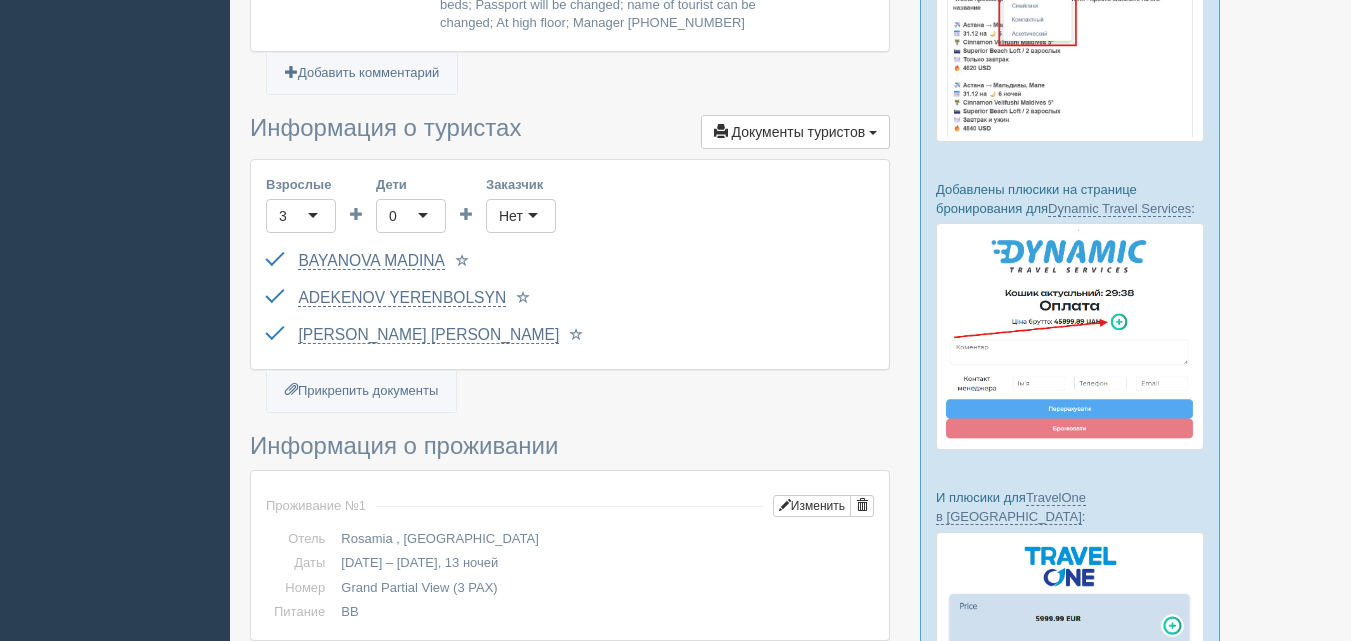click at bounding box center (462, 260) 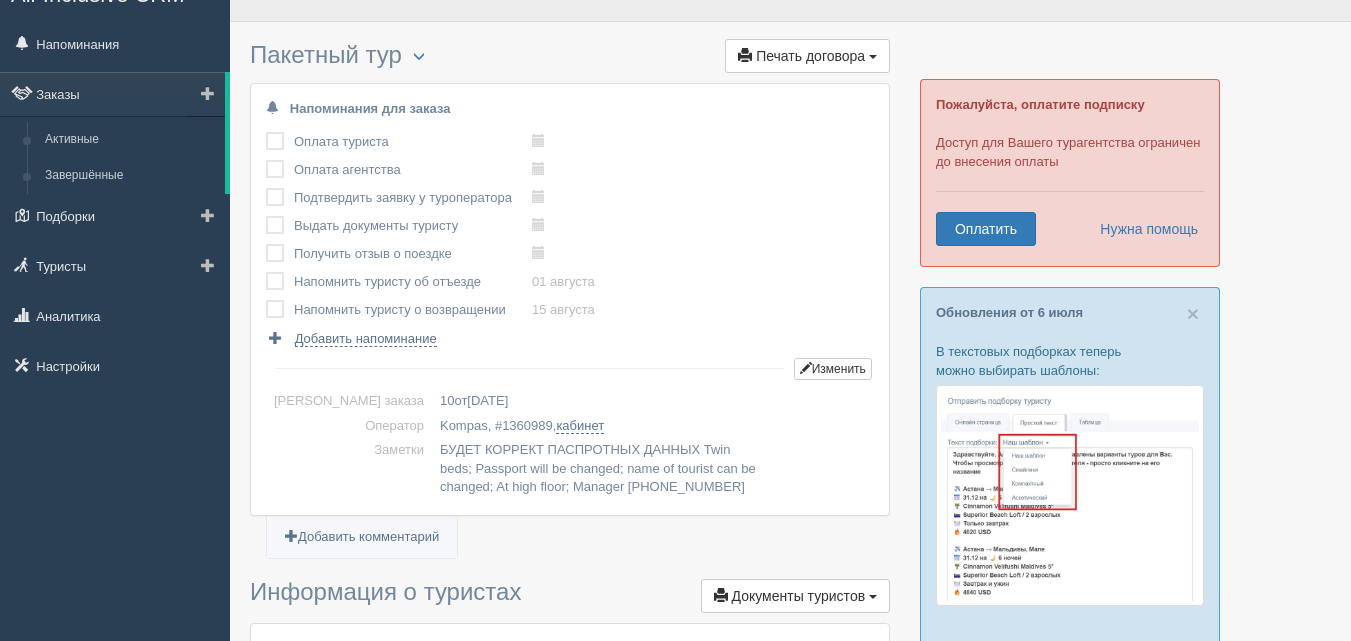 scroll, scrollTop: 0, scrollLeft: 0, axis: both 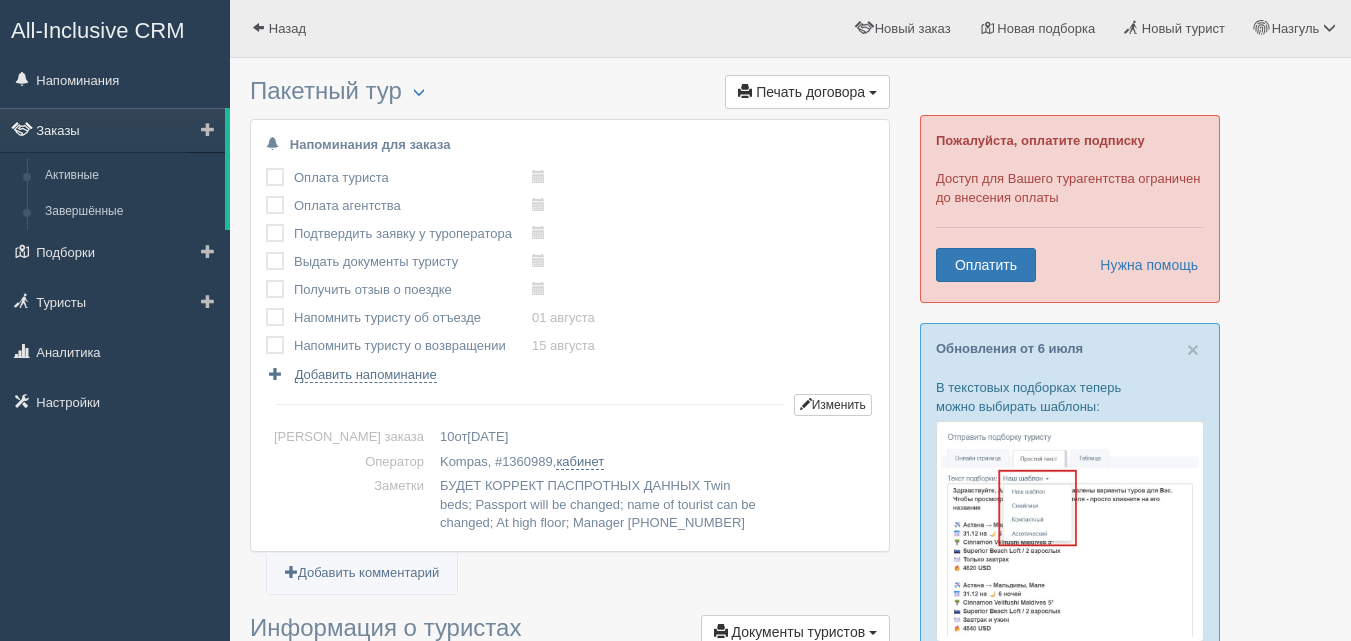 click on "Заказы" at bounding box center [112, 130] 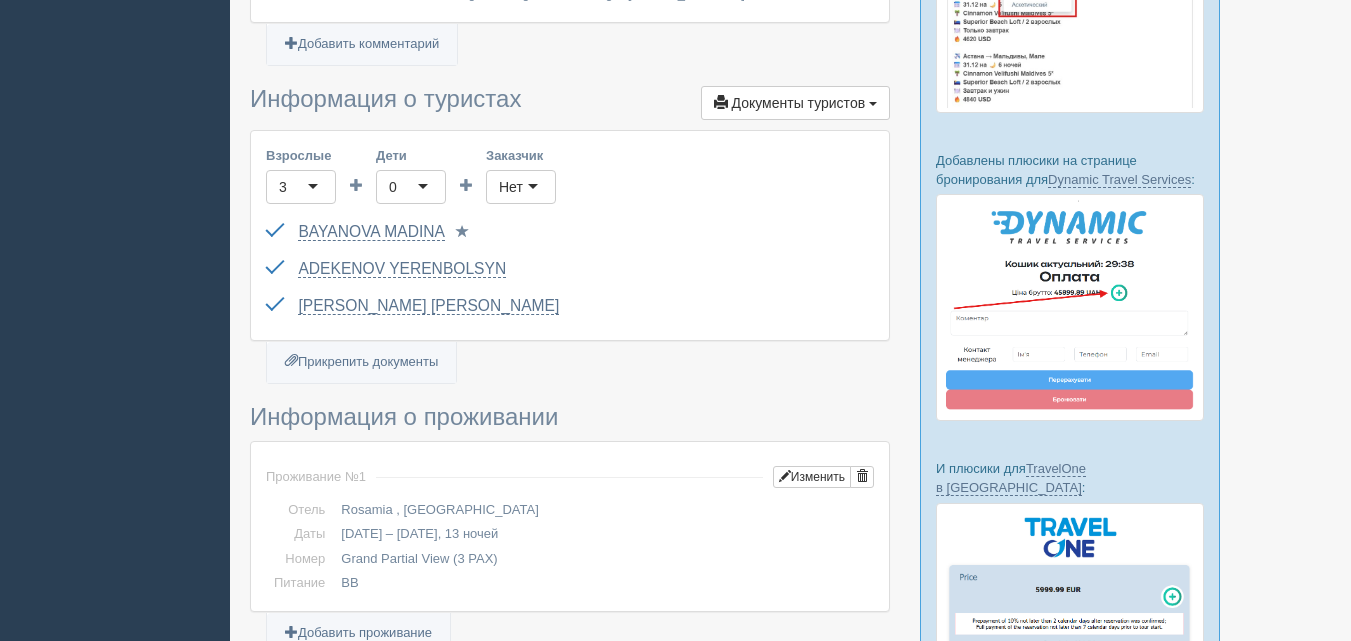 scroll, scrollTop: 700, scrollLeft: 0, axis: vertical 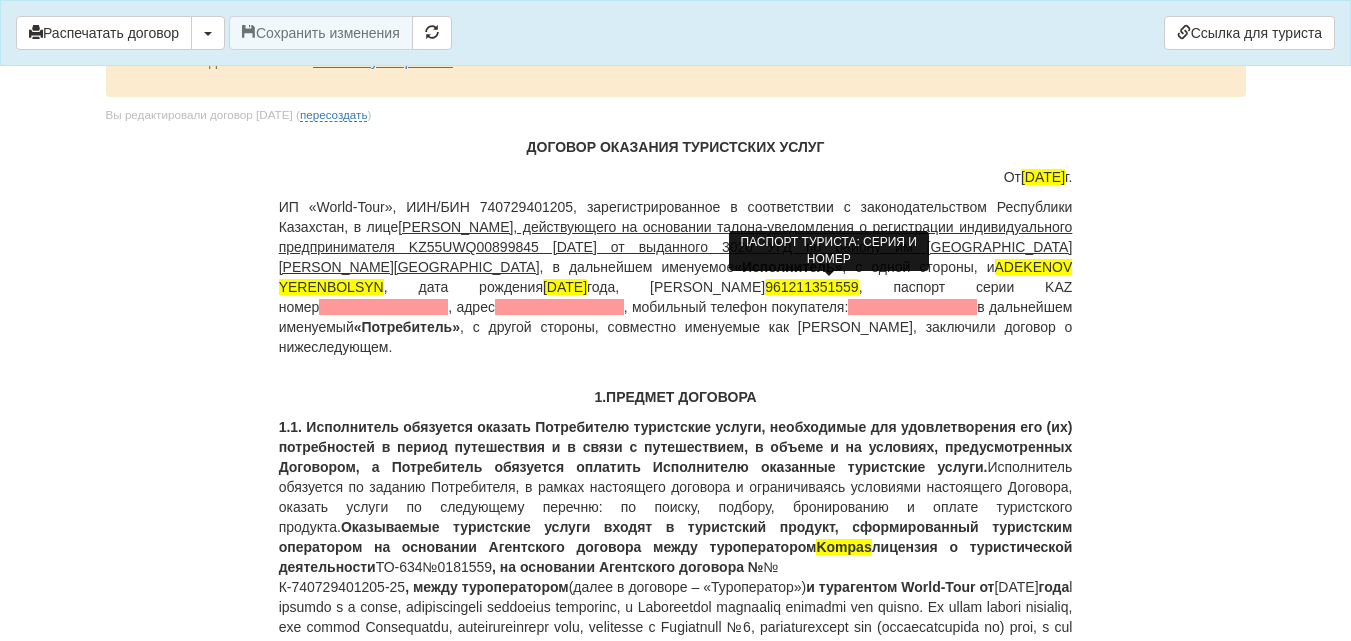click at bounding box center [383, 307] 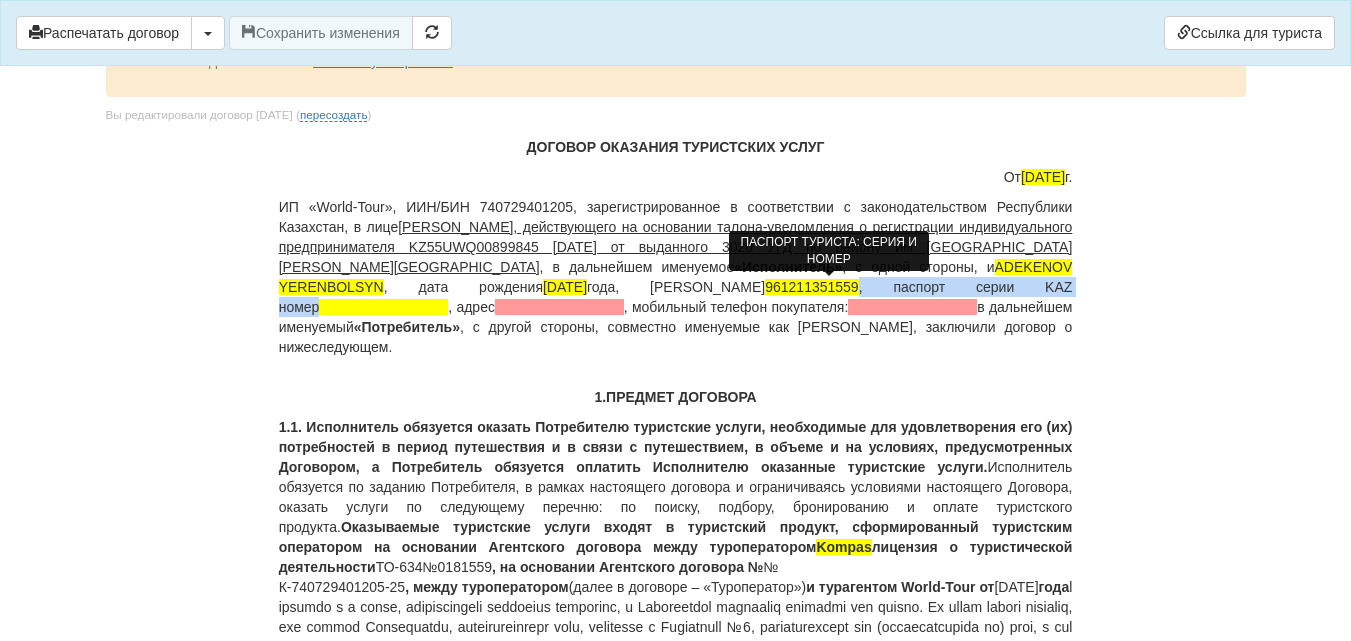 type 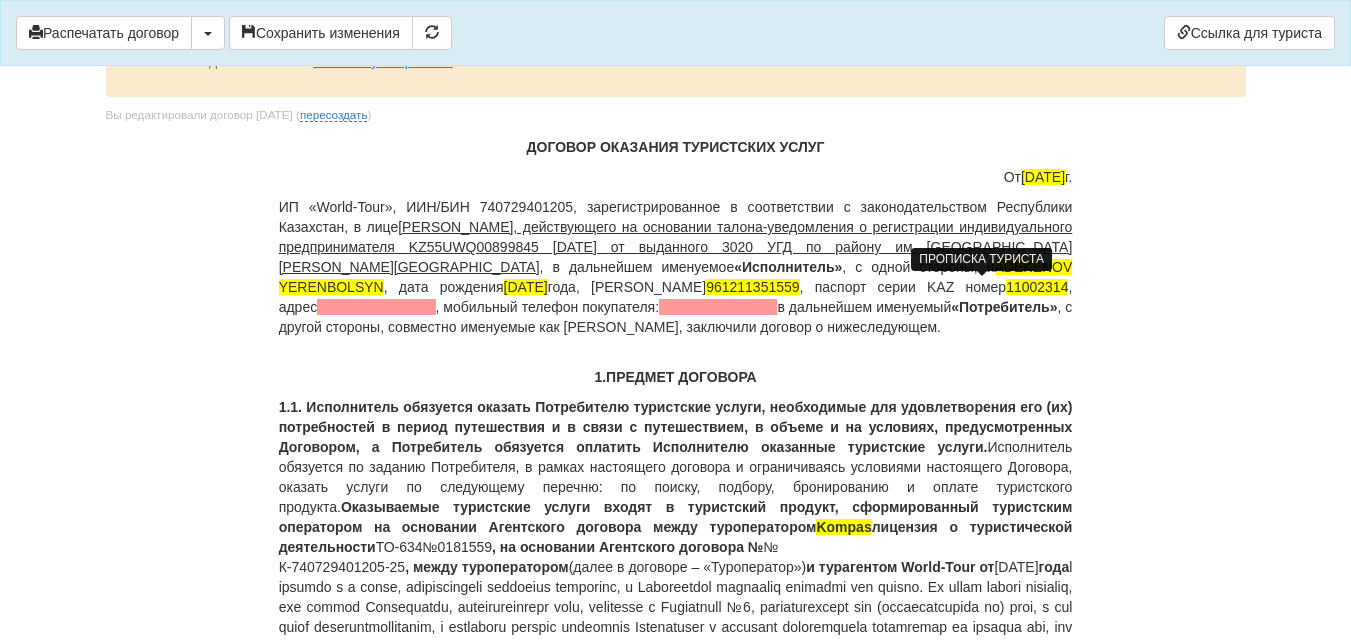 click at bounding box center [376, 307] 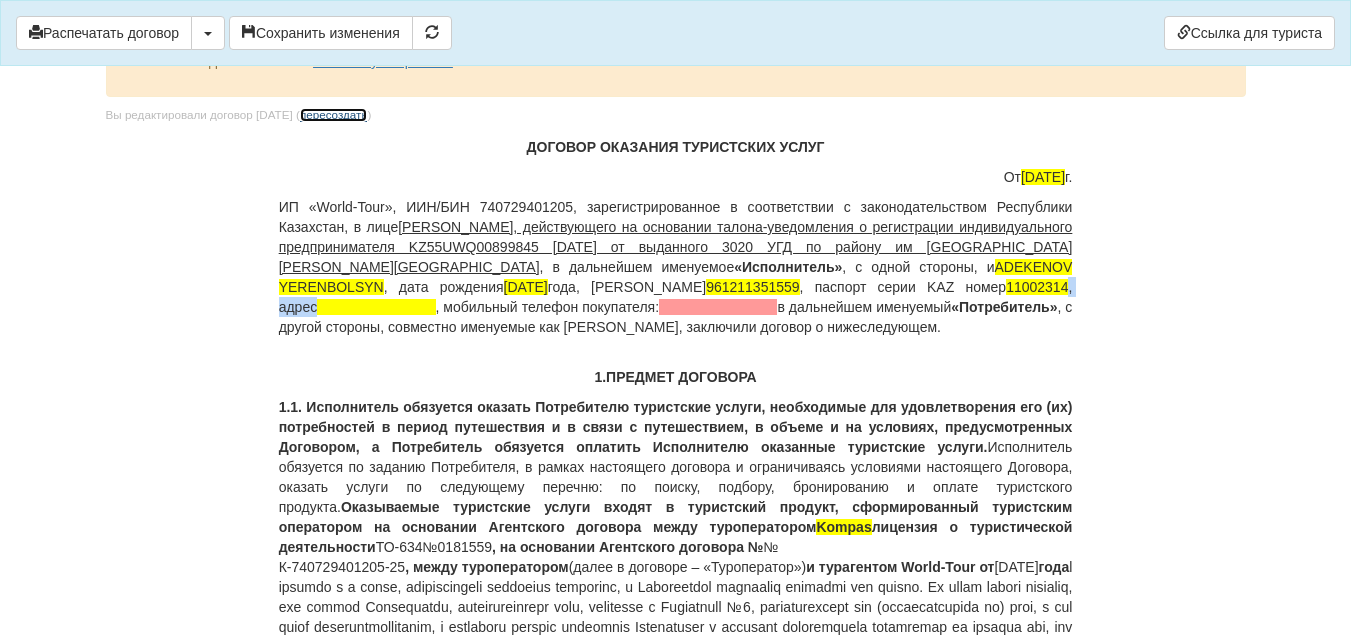 click on "пересоздать" at bounding box center [334, 115] 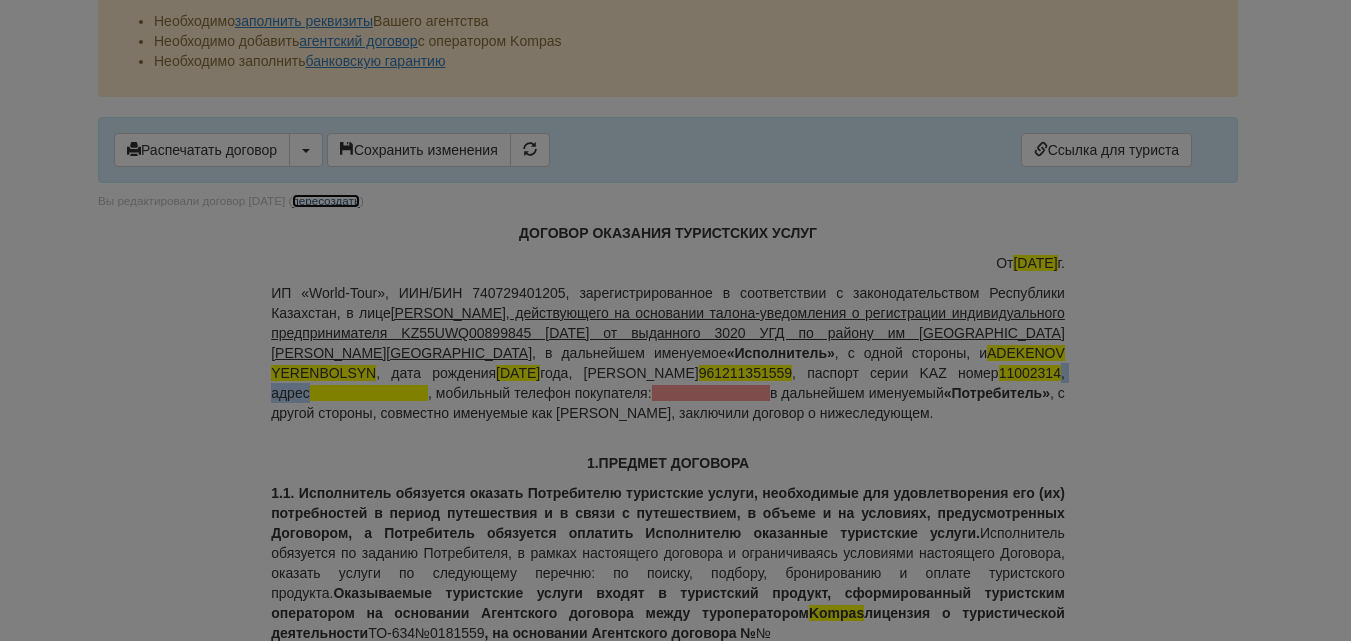 scroll, scrollTop: 0, scrollLeft: 0, axis: both 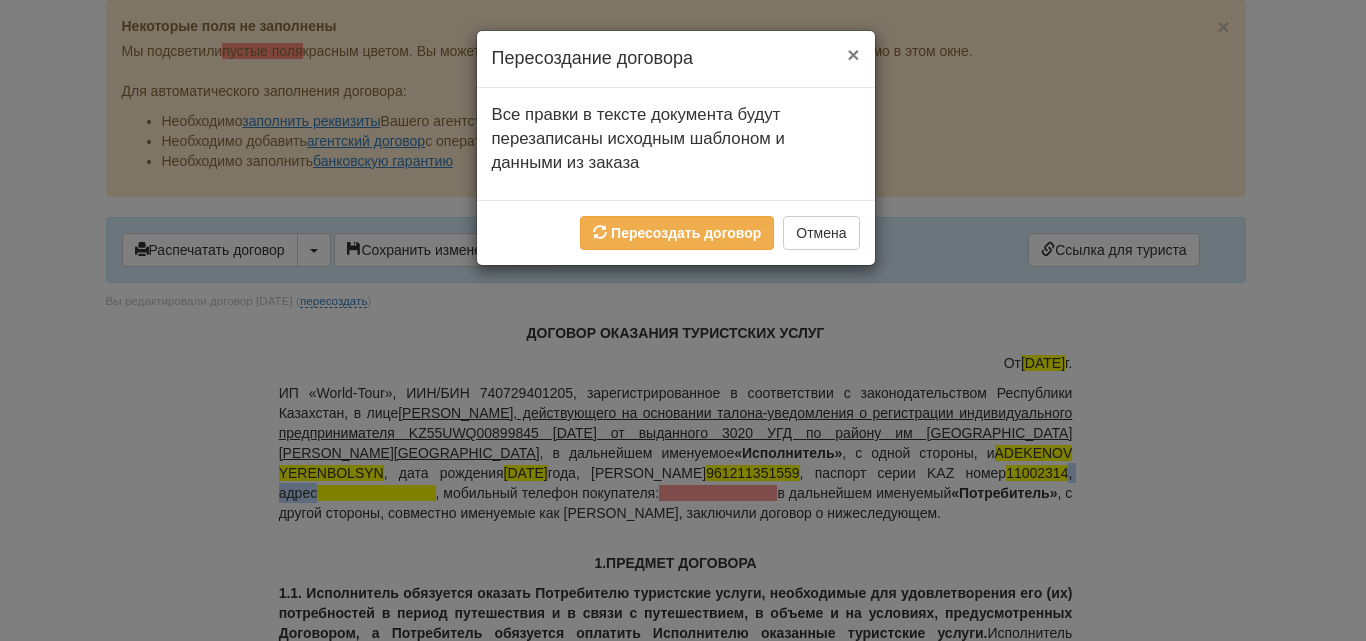click on "×" at bounding box center [853, 54] 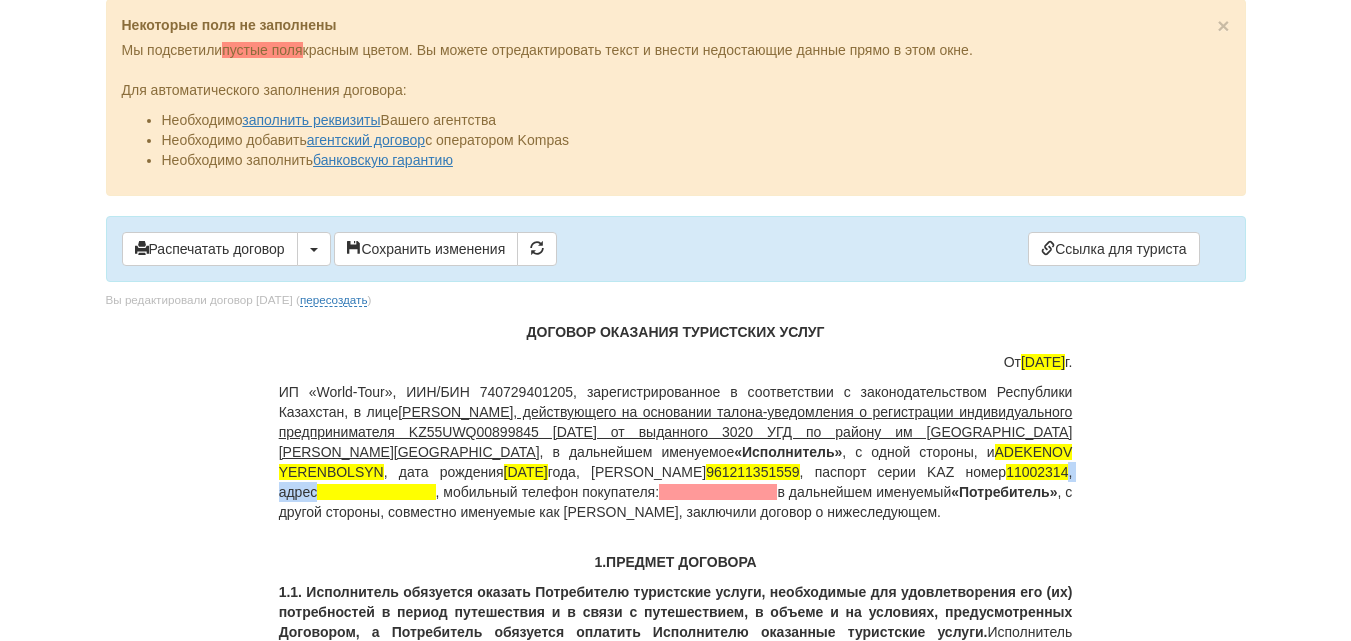 scroll, scrollTop: 0, scrollLeft: 0, axis: both 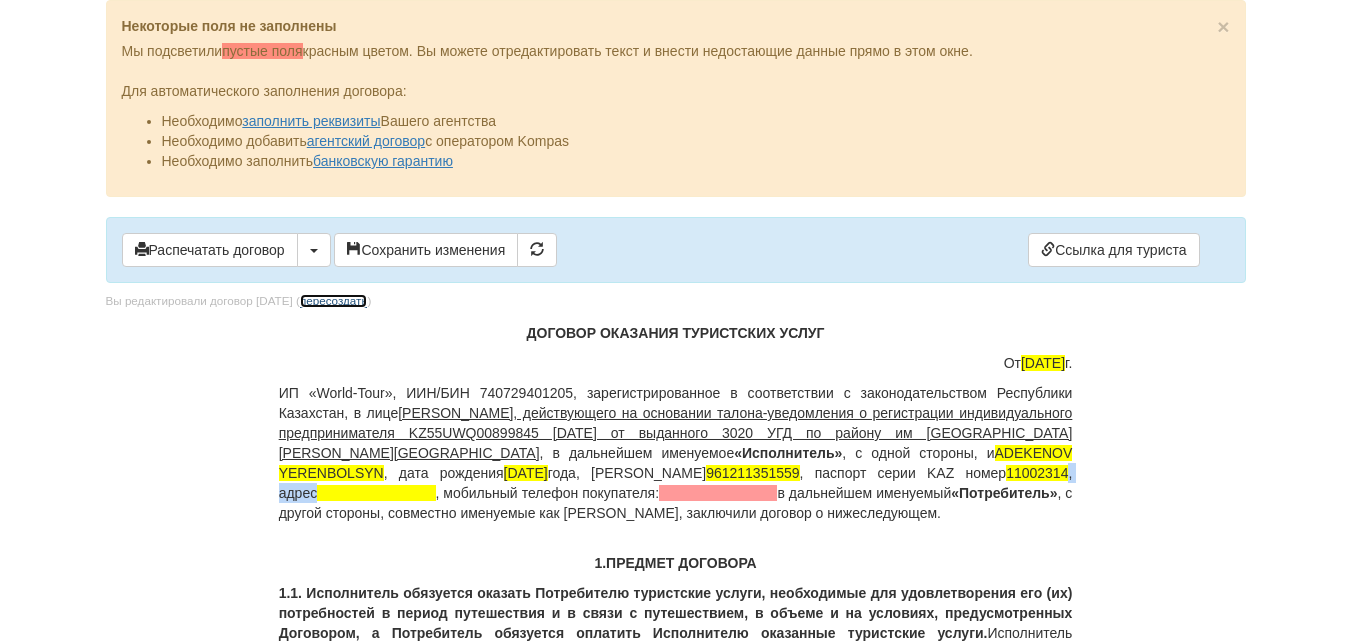click on "пересоздать" at bounding box center (334, 301) 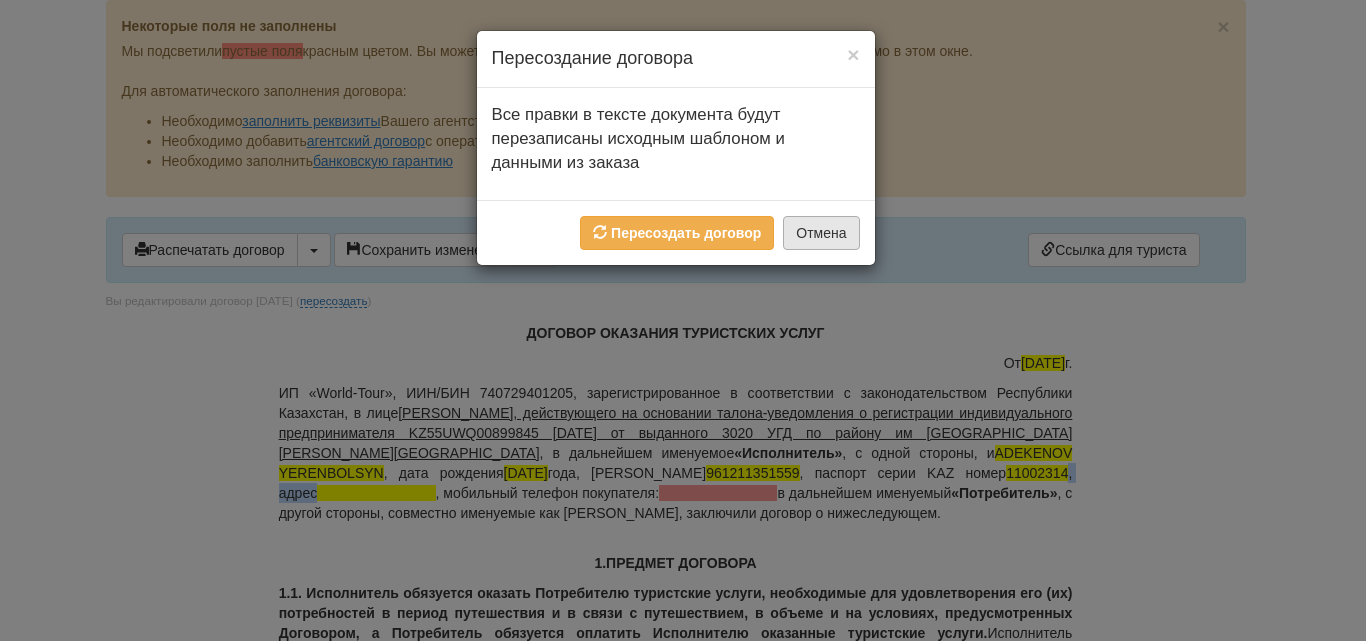 click on "Отмена" at bounding box center (821, 233) 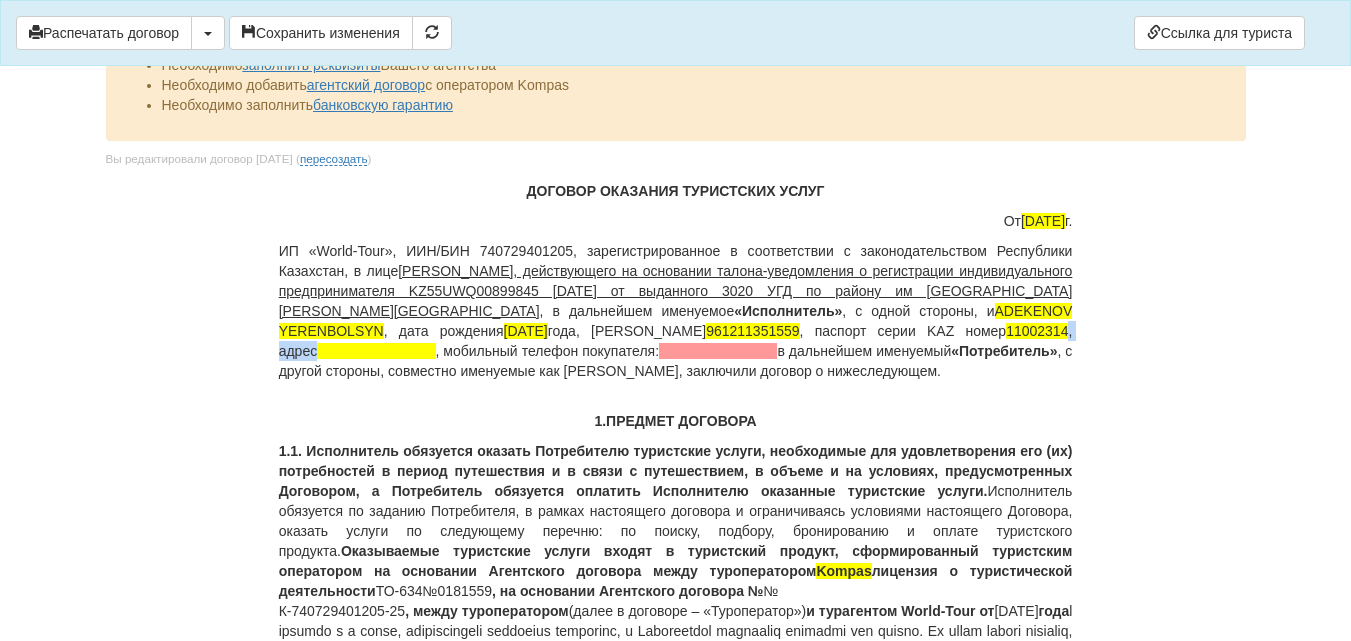 scroll, scrollTop: 200, scrollLeft: 0, axis: vertical 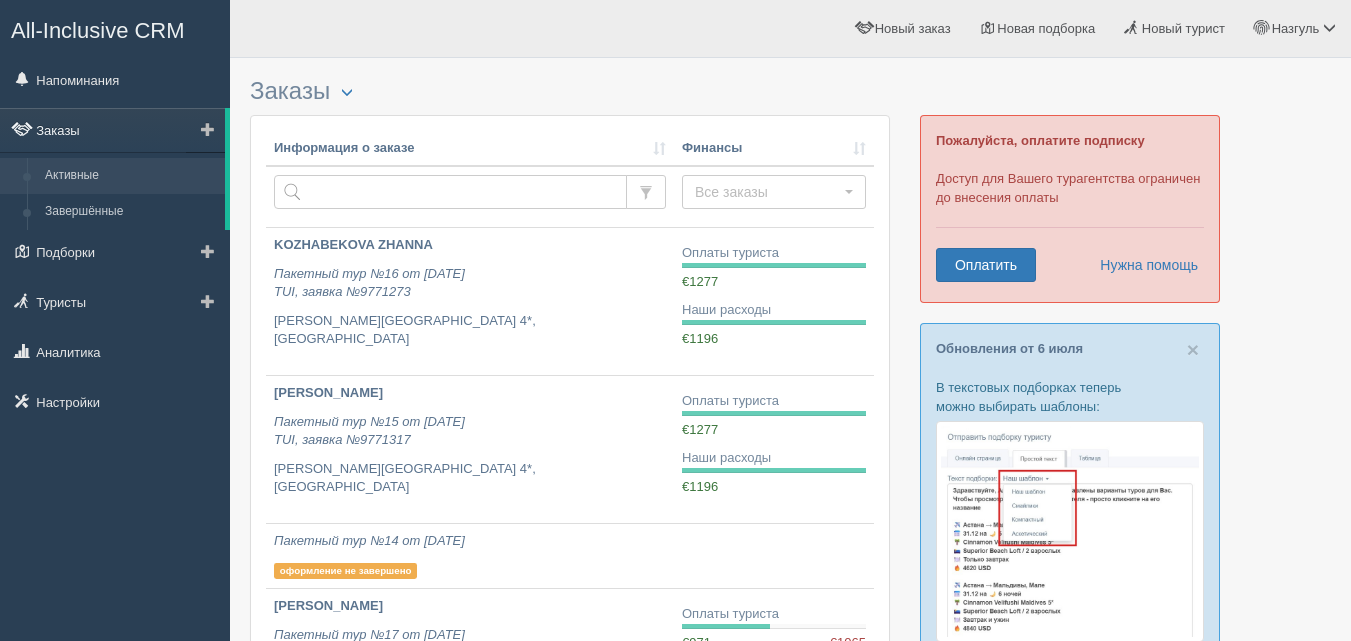 click on "Заказы" at bounding box center (112, 130) 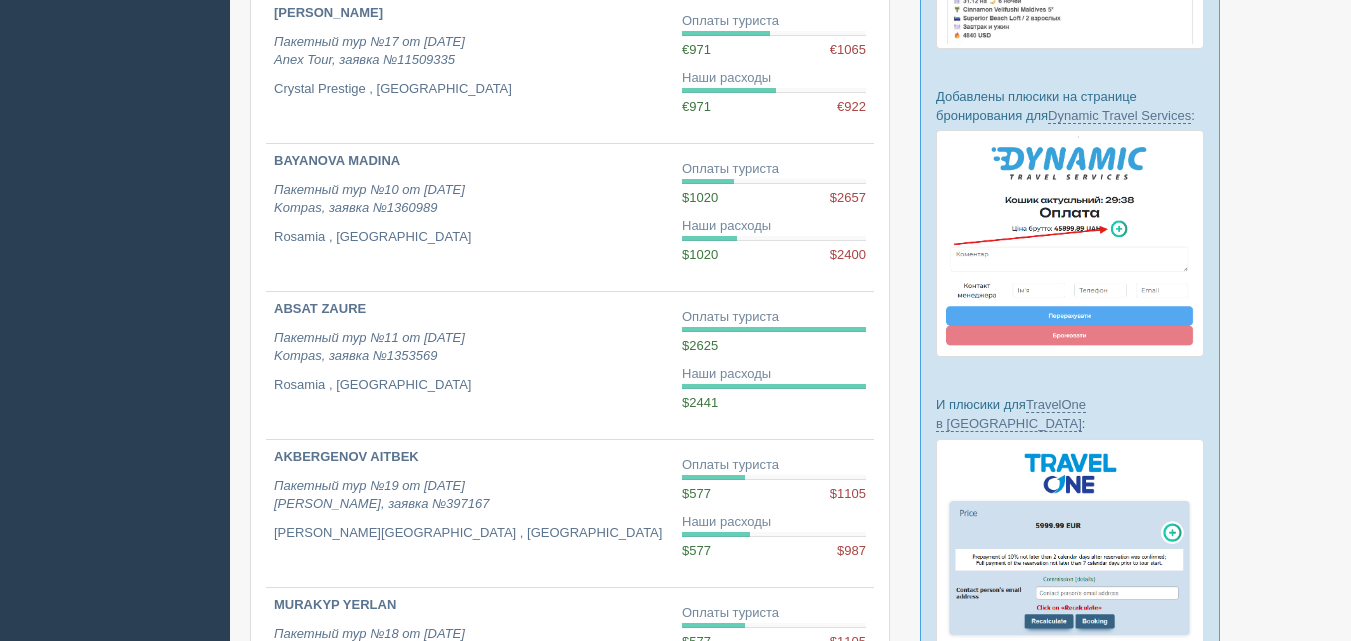 scroll, scrollTop: 600, scrollLeft: 0, axis: vertical 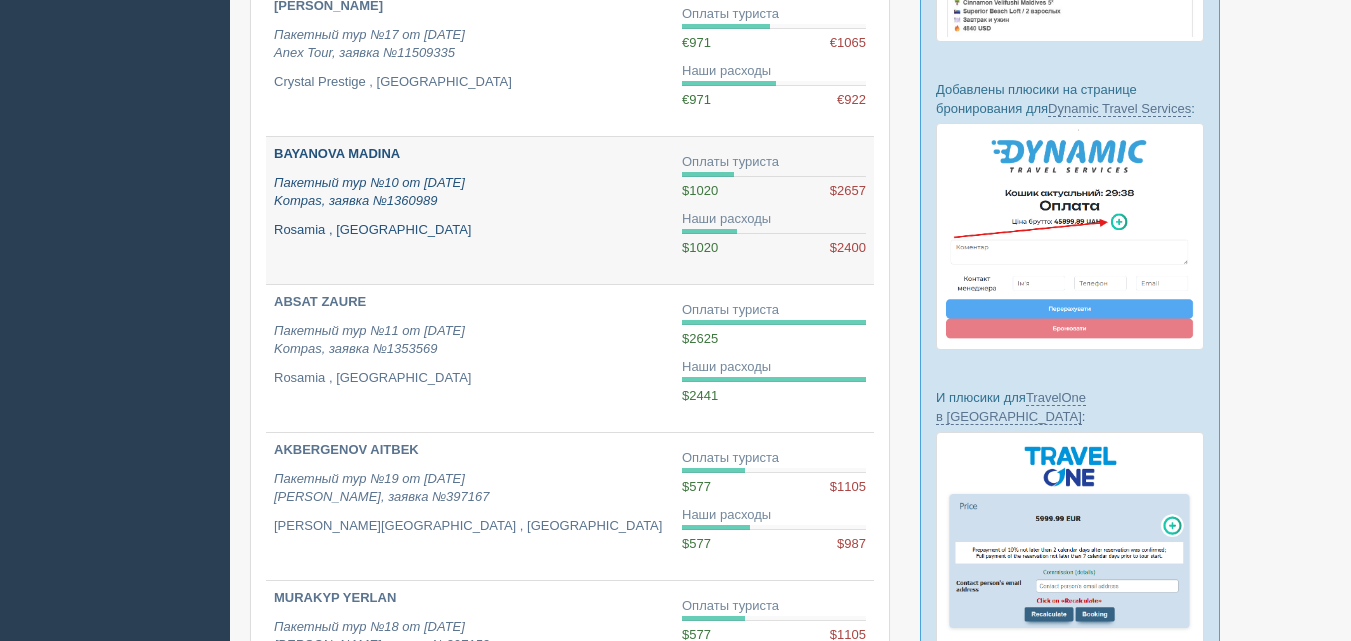 click on "BAYANOVA MADINA" at bounding box center (337, 153) 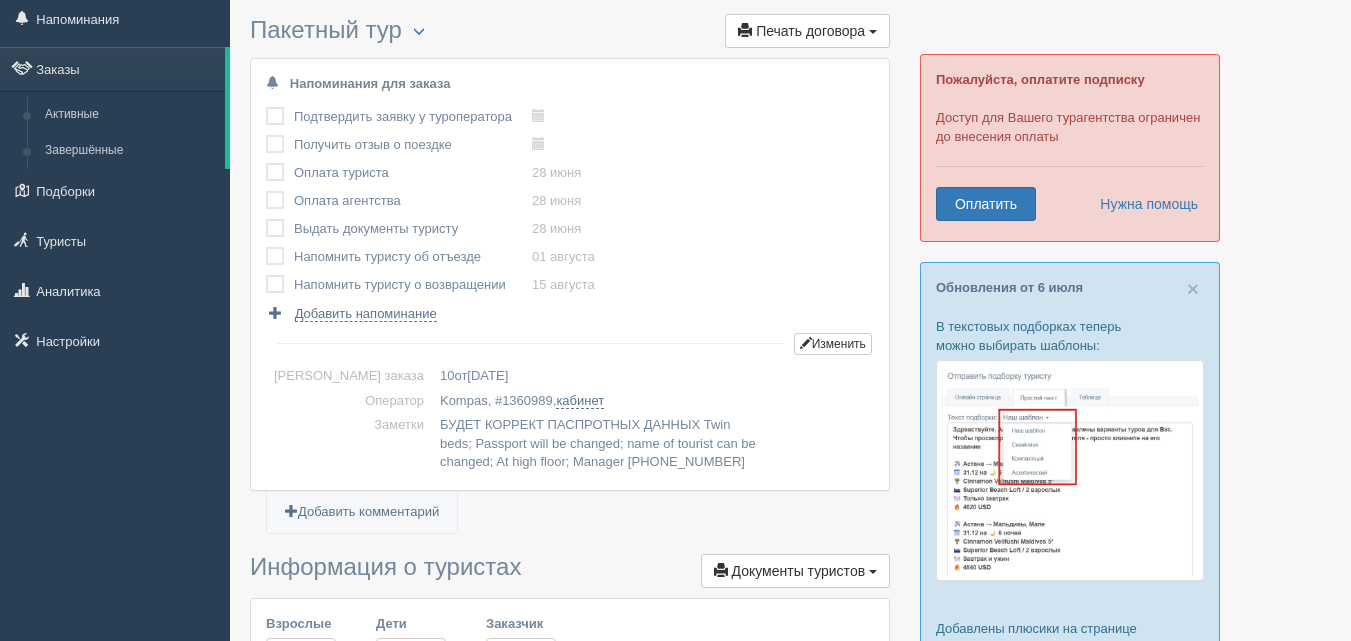 scroll, scrollTop: 0, scrollLeft: 0, axis: both 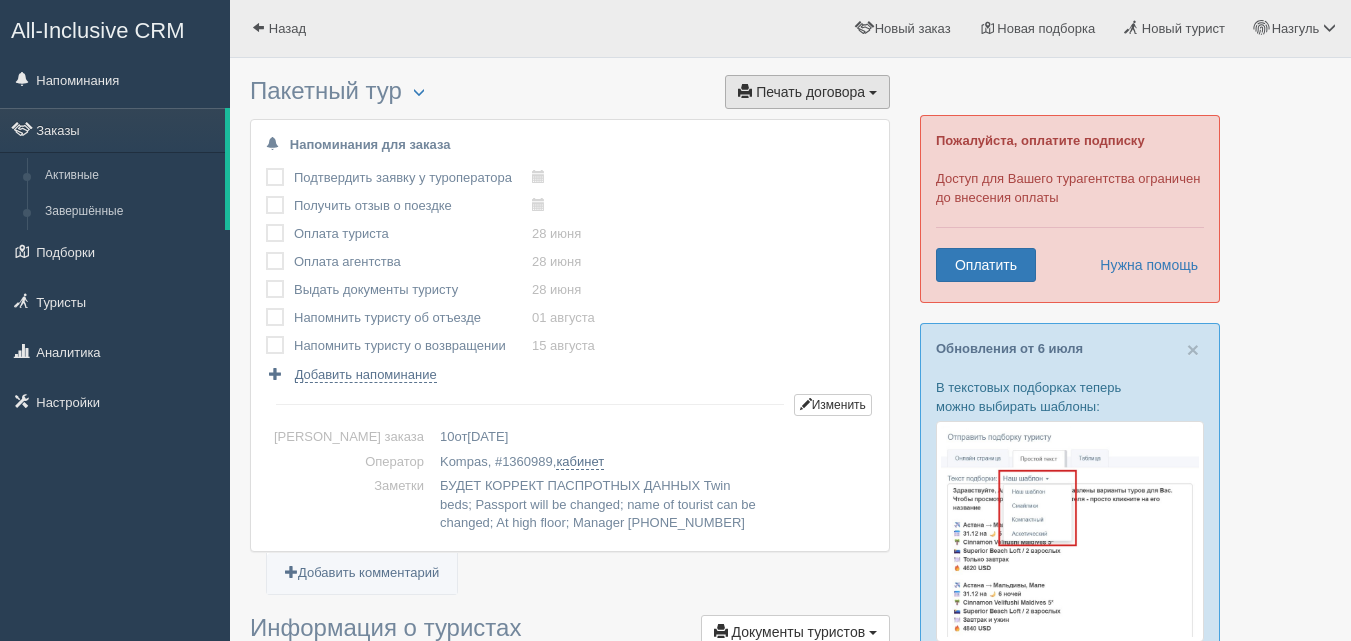 click on "Печать договора" at bounding box center [810, 92] 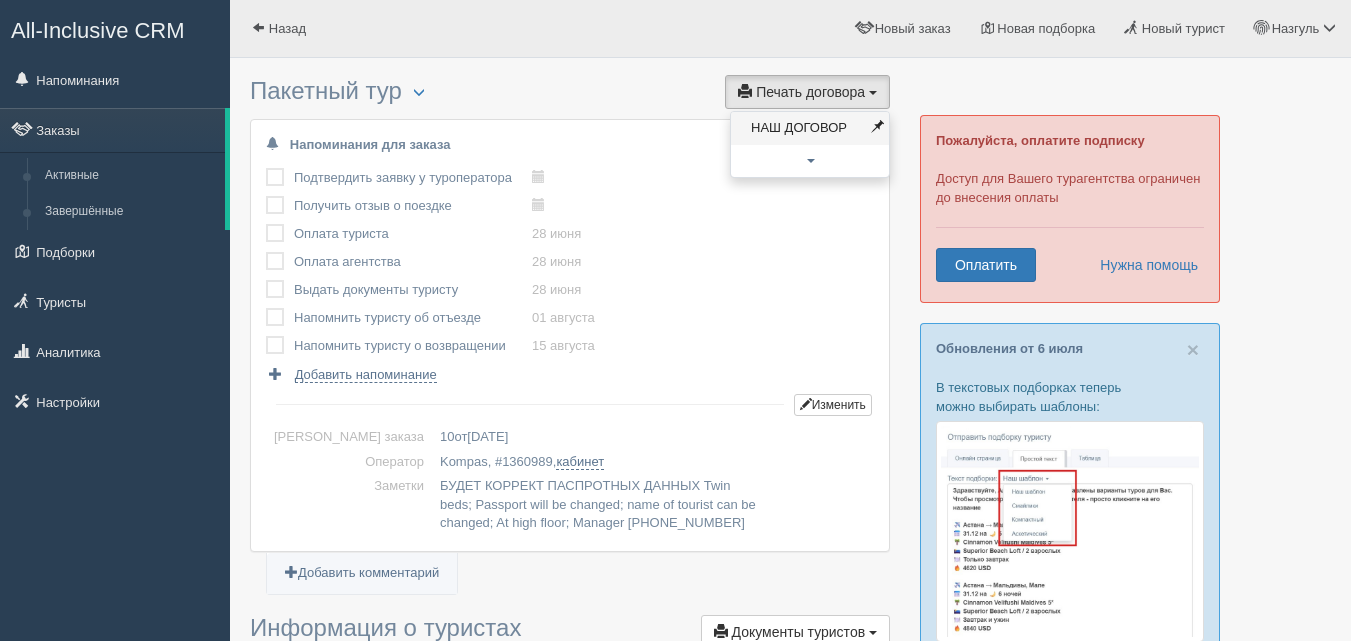 click on "НАШ ДОГОВОР" at bounding box center (810, 128) 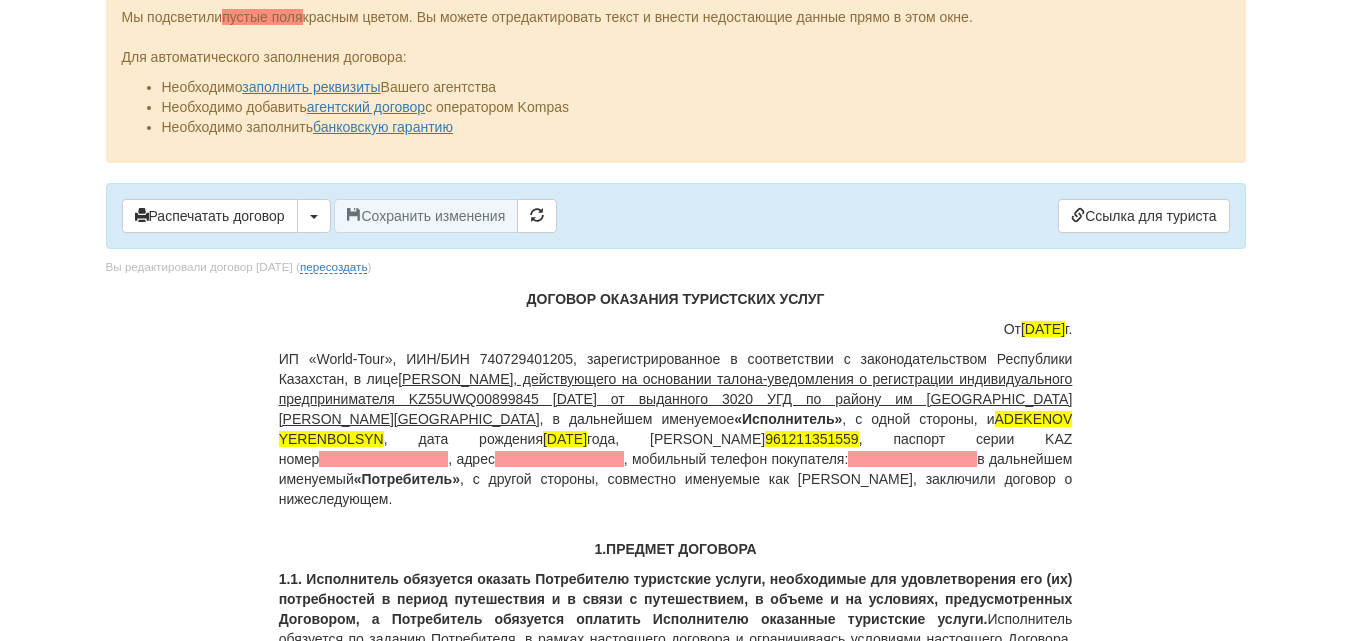 scroll, scrollTop: 0, scrollLeft: 0, axis: both 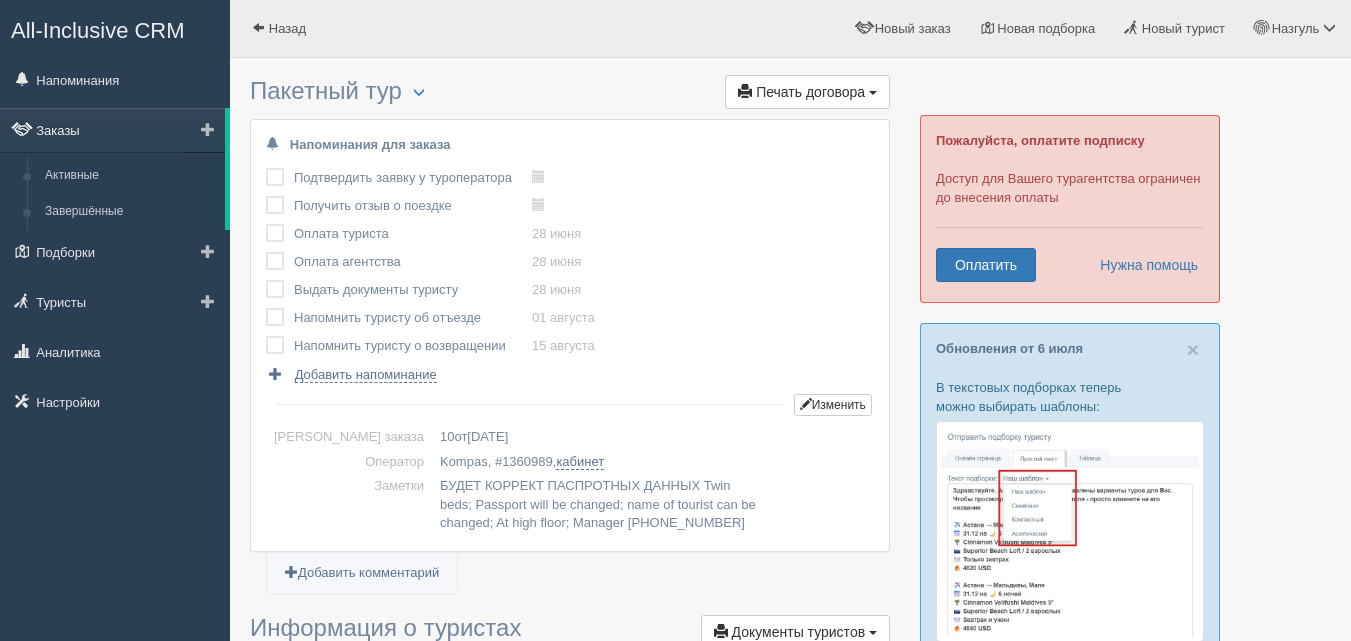 click on "Заказы" at bounding box center [112, 130] 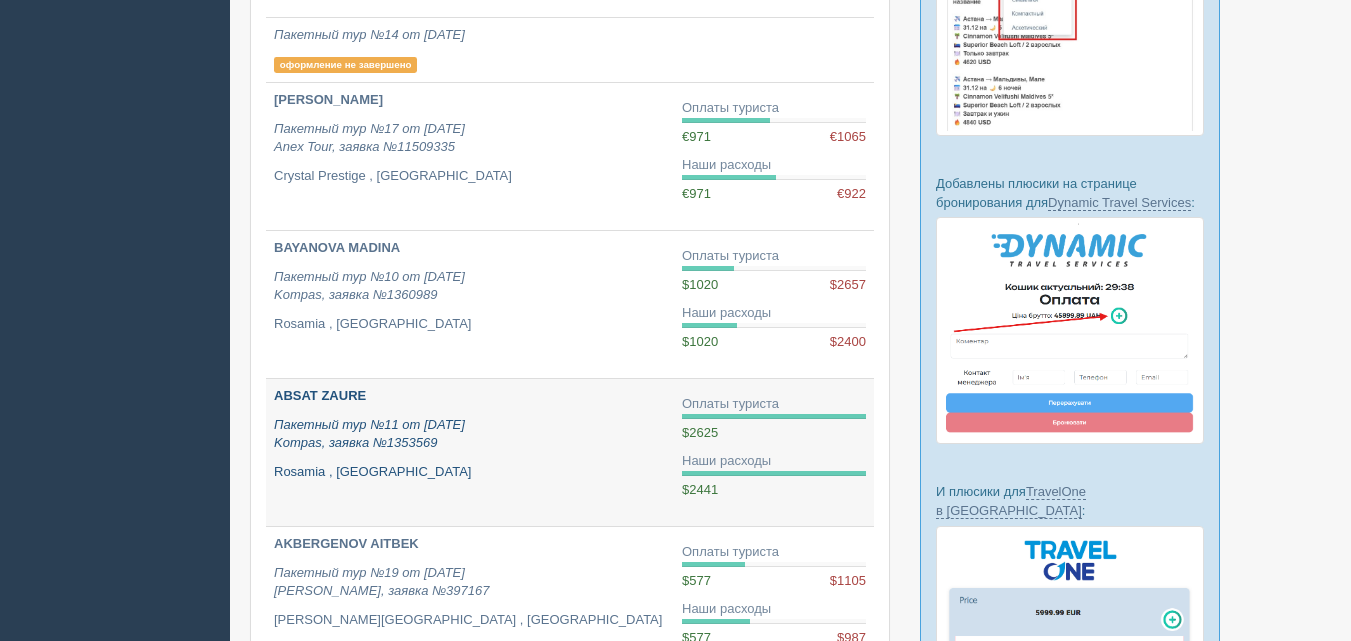 scroll, scrollTop: 500, scrollLeft: 0, axis: vertical 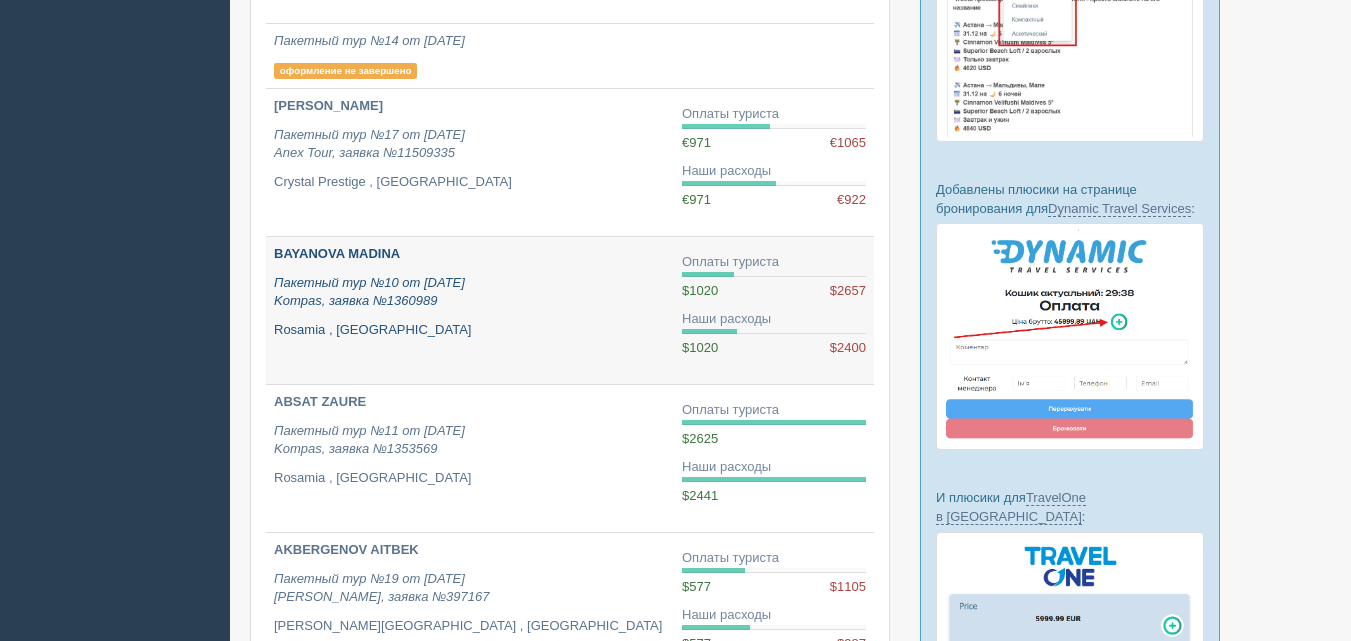 click on "BAYANOVA MADINA" at bounding box center [337, 253] 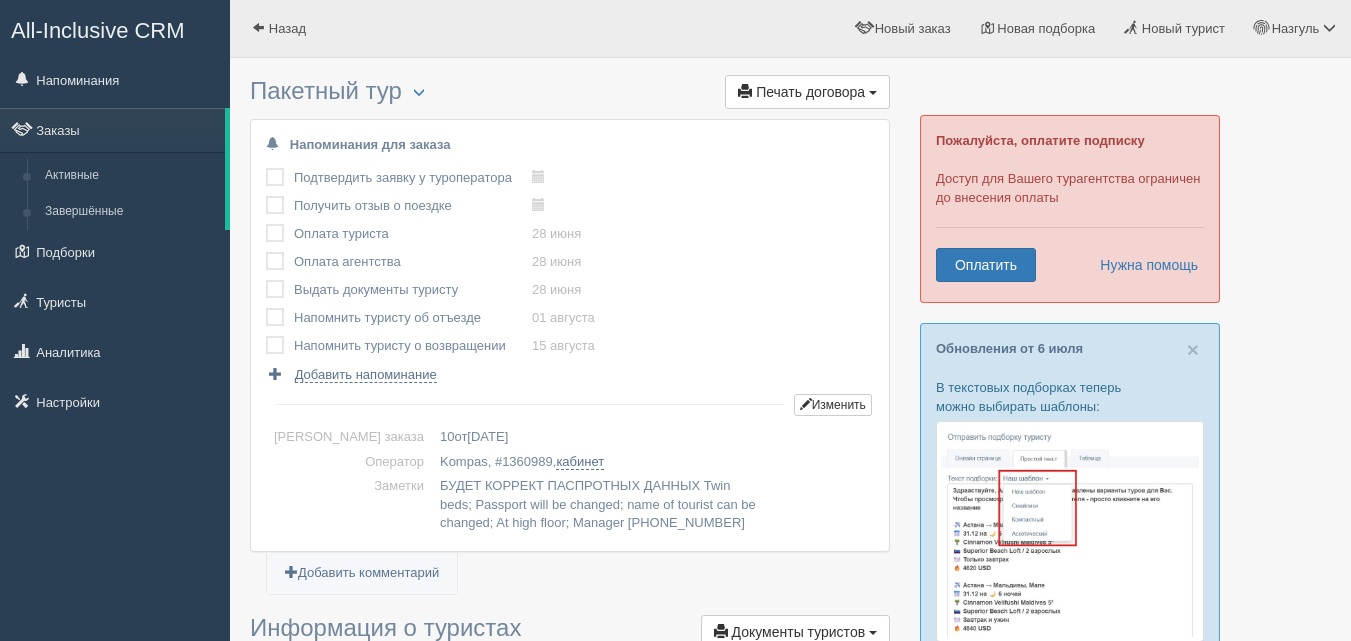 scroll, scrollTop: 0, scrollLeft: 0, axis: both 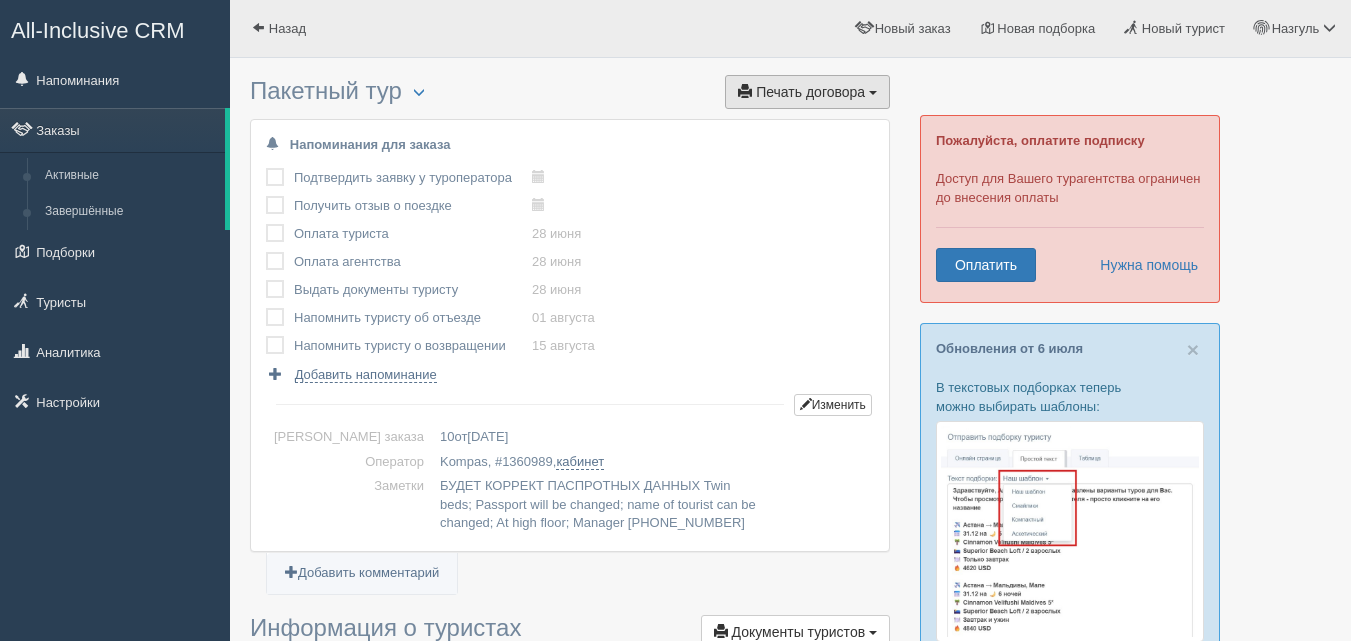 click on "Печать договора" at bounding box center [810, 92] 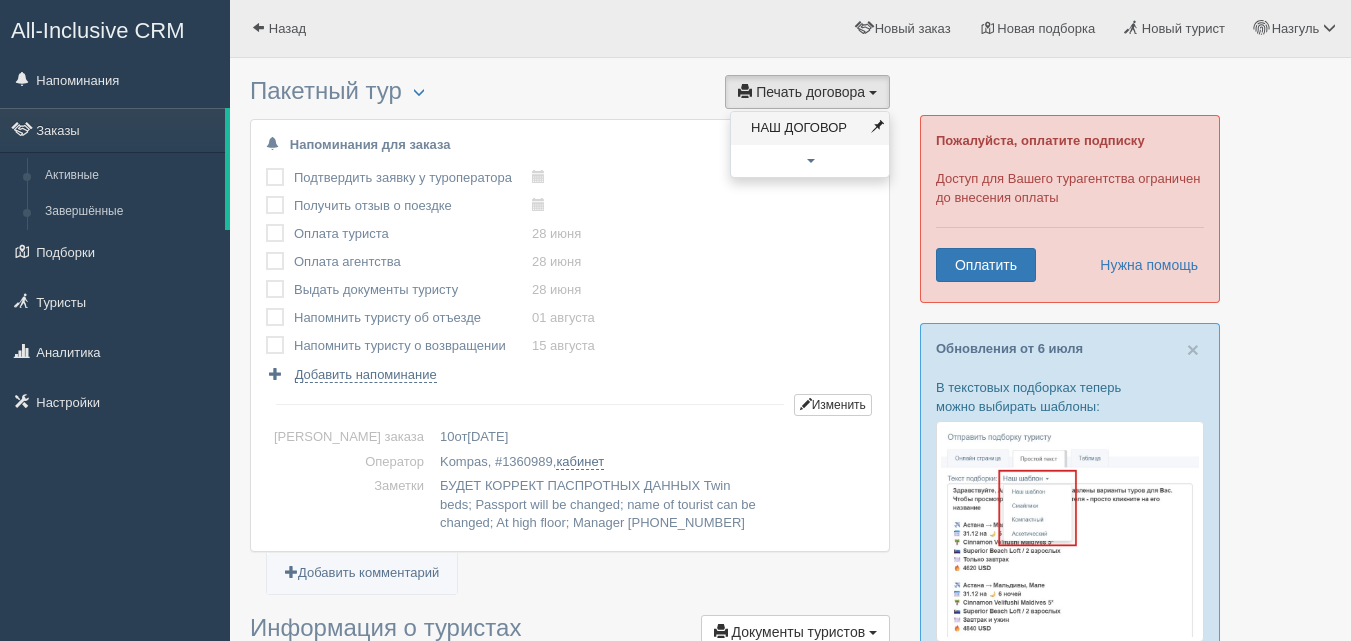 click on "НАШ ДОГОВОР" at bounding box center (810, 128) 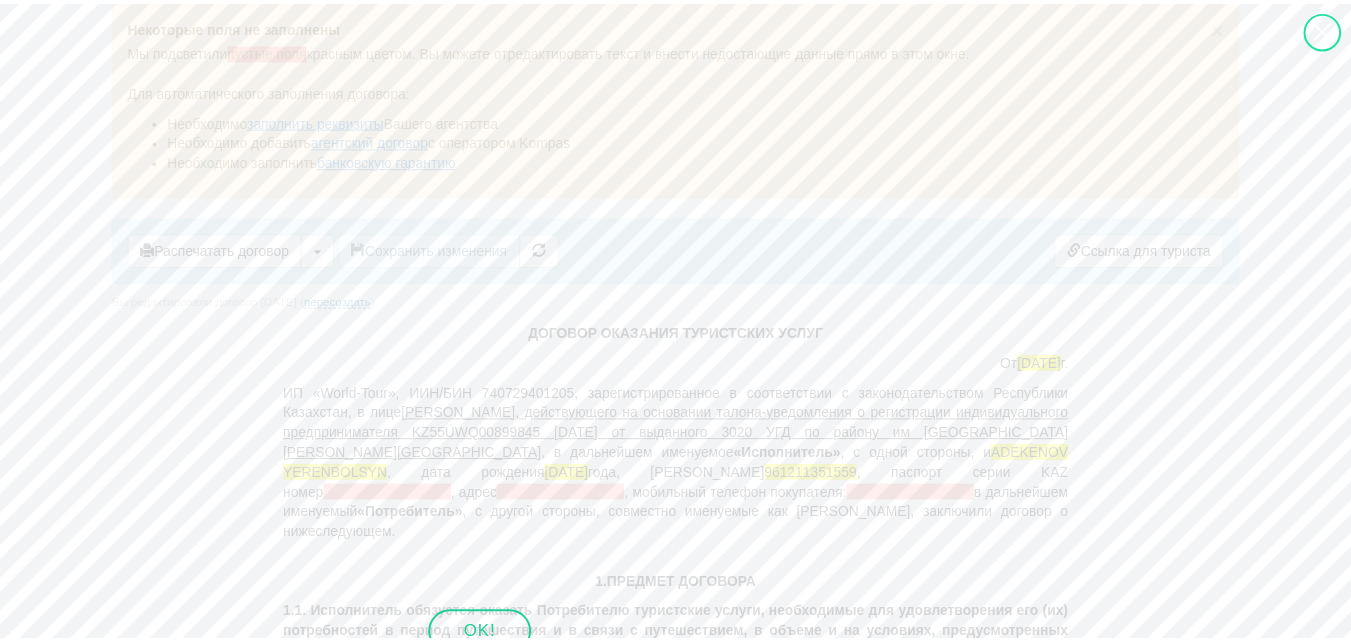 scroll, scrollTop: 0, scrollLeft: 0, axis: both 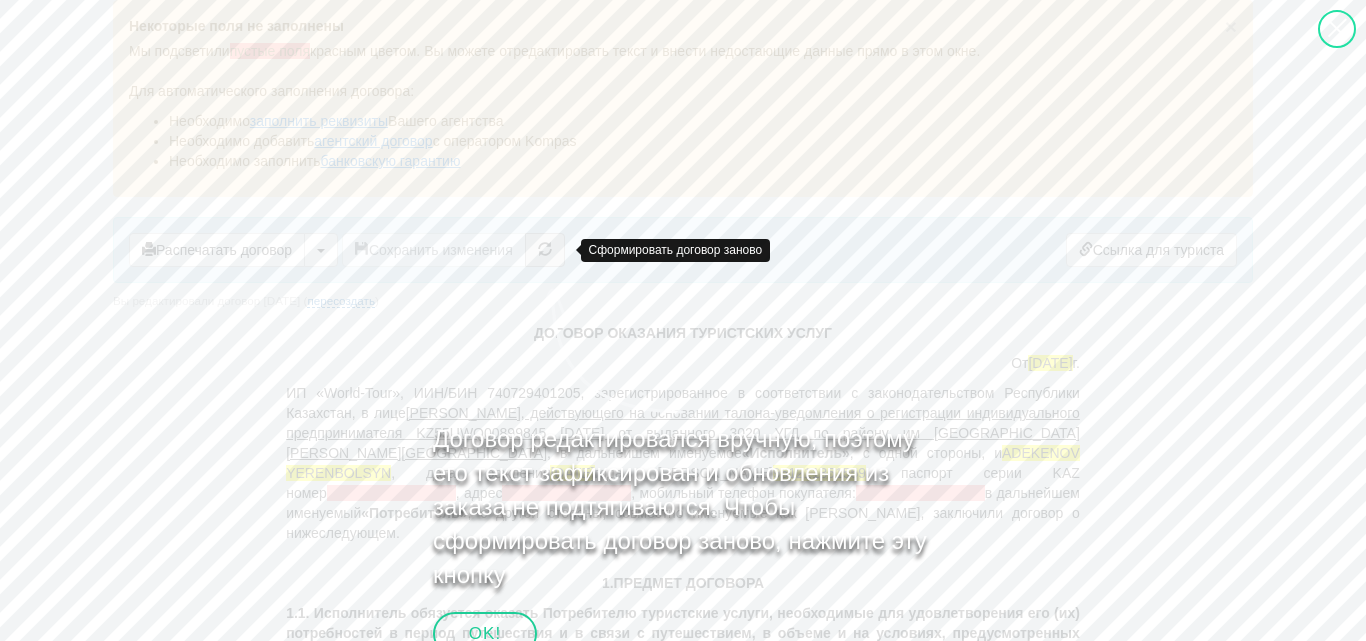 click at bounding box center [545, 249] 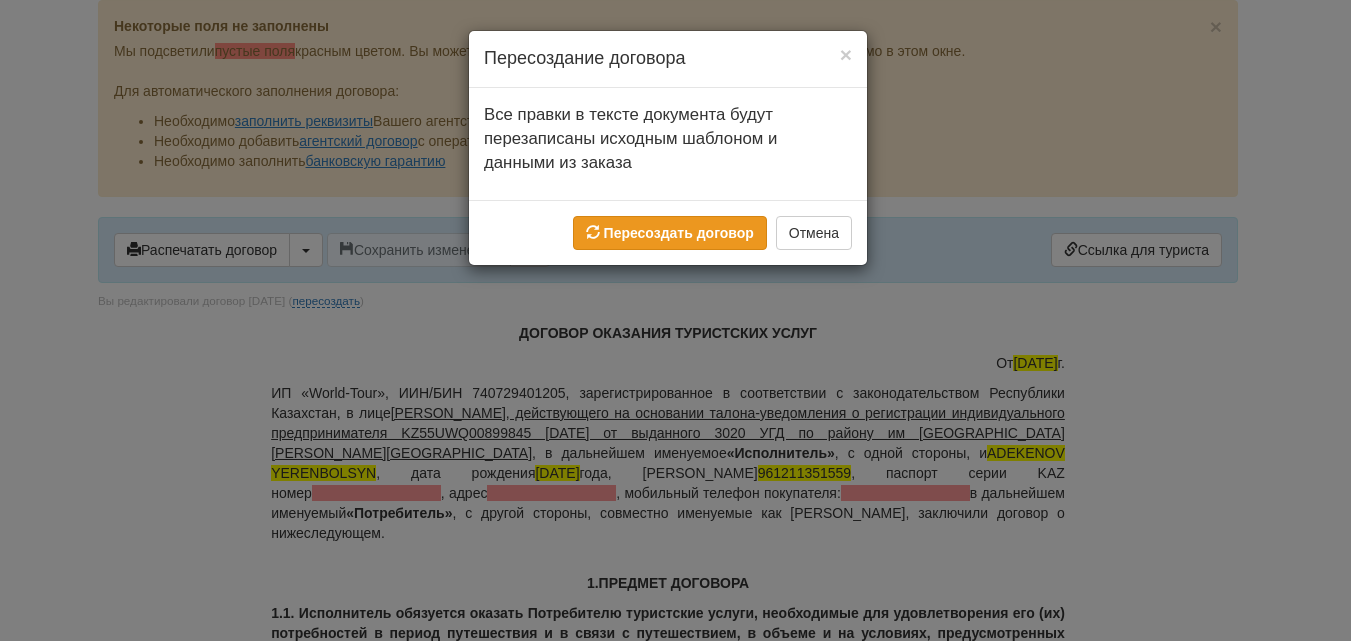 click on "Пересоздать договор" at bounding box center (679, 233) 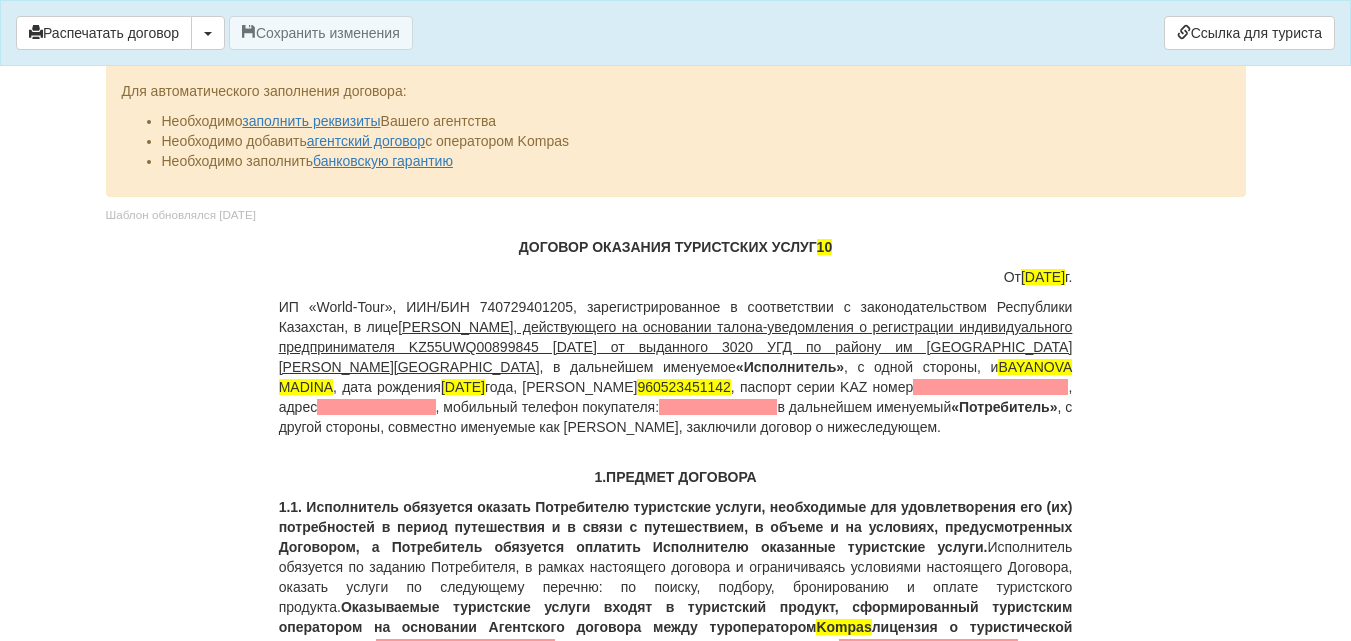 scroll, scrollTop: 100, scrollLeft: 0, axis: vertical 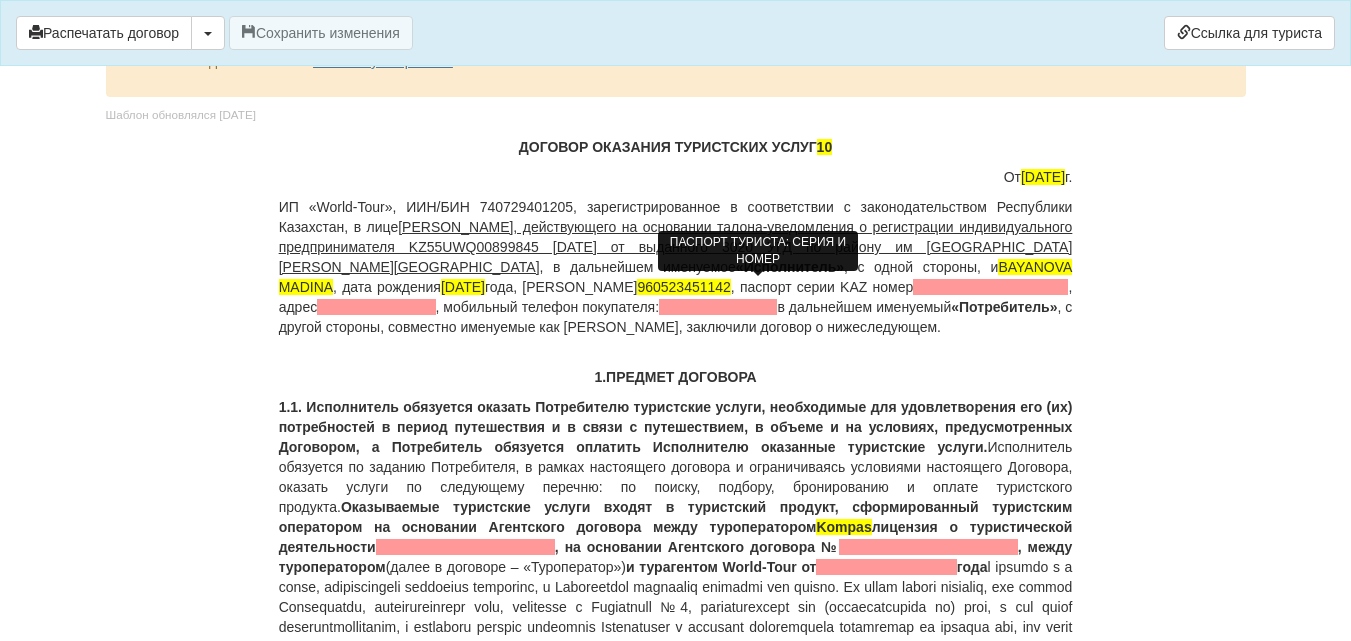 click at bounding box center (990, 287) 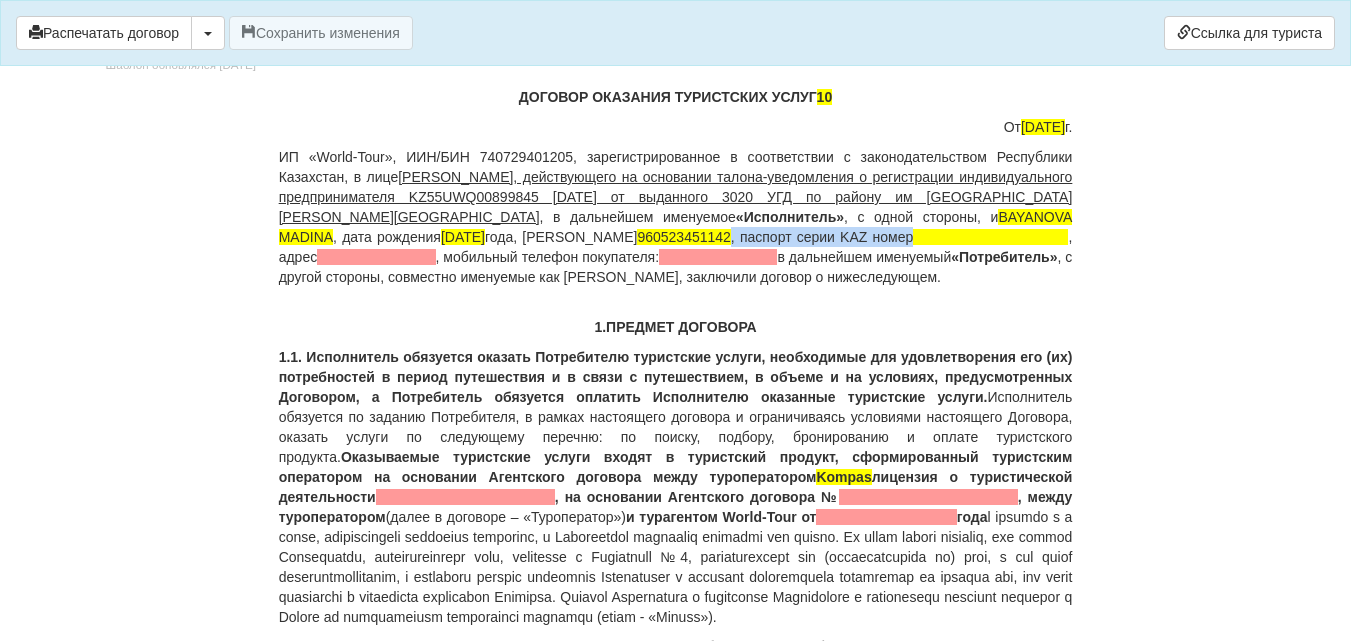 scroll, scrollTop: 200, scrollLeft: 0, axis: vertical 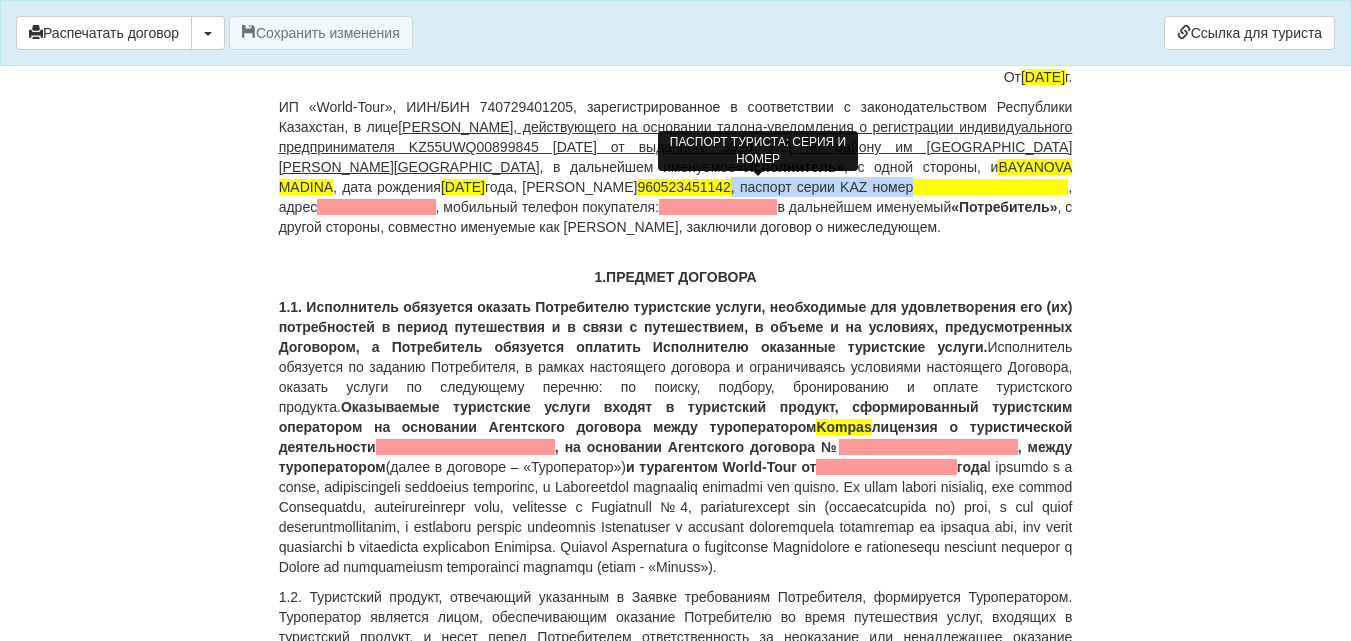 click at bounding box center (990, 187) 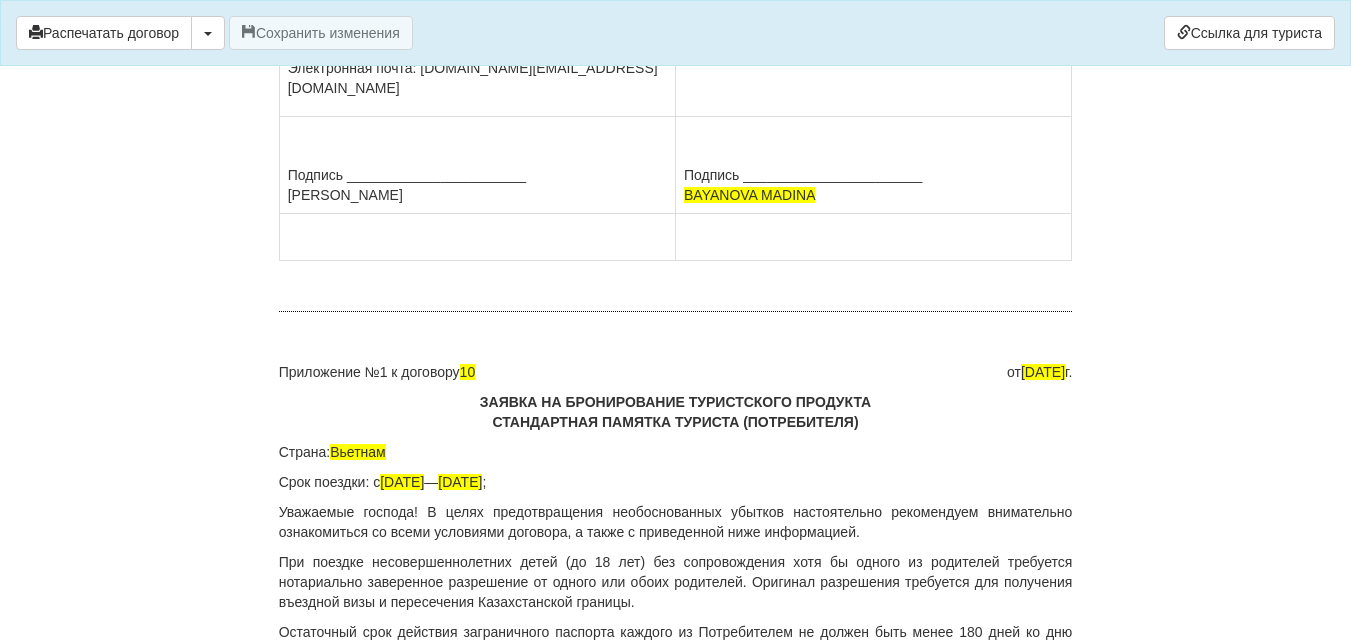scroll, scrollTop: 12100, scrollLeft: 0, axis: vertical 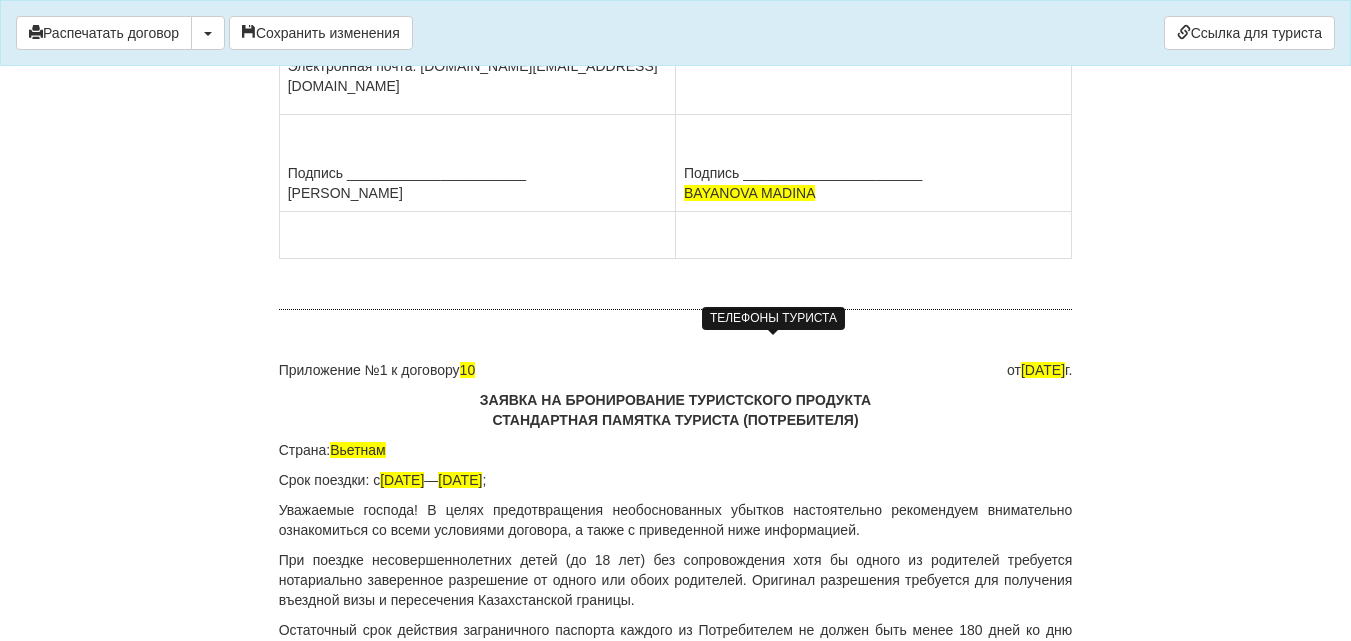 click at bounding box center [769, -34] 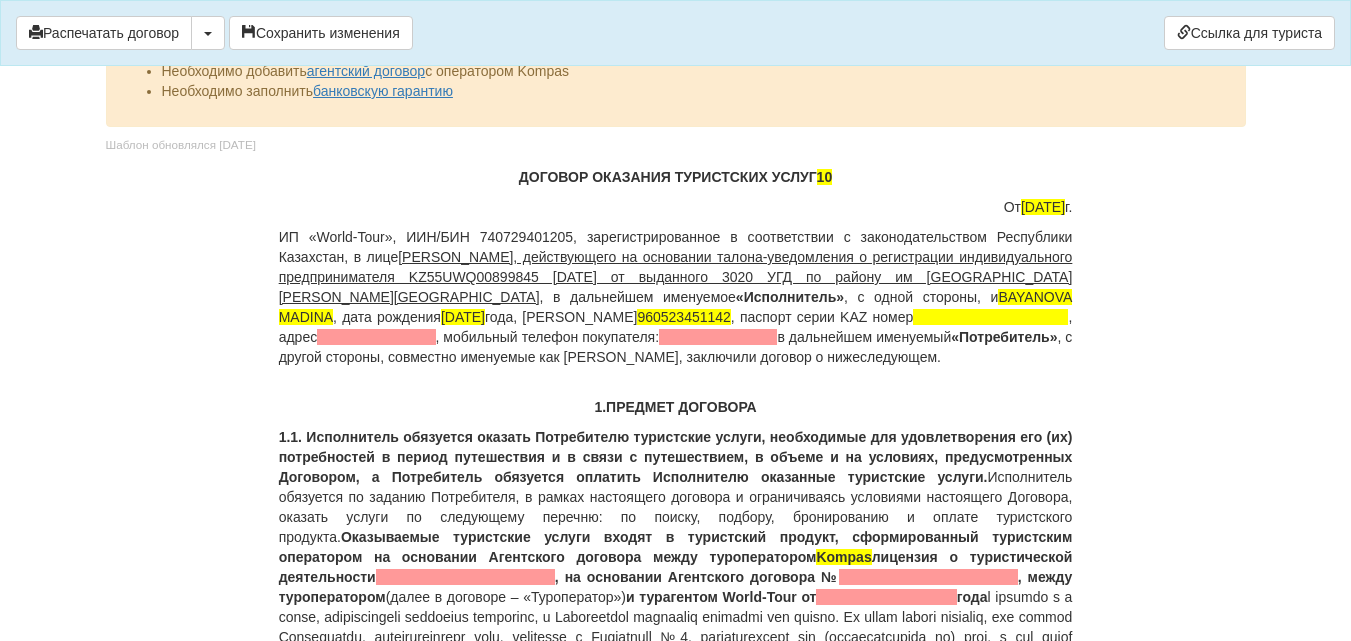 scroll, scrollTop: 100, scrollLeft: 0, axis: vertical 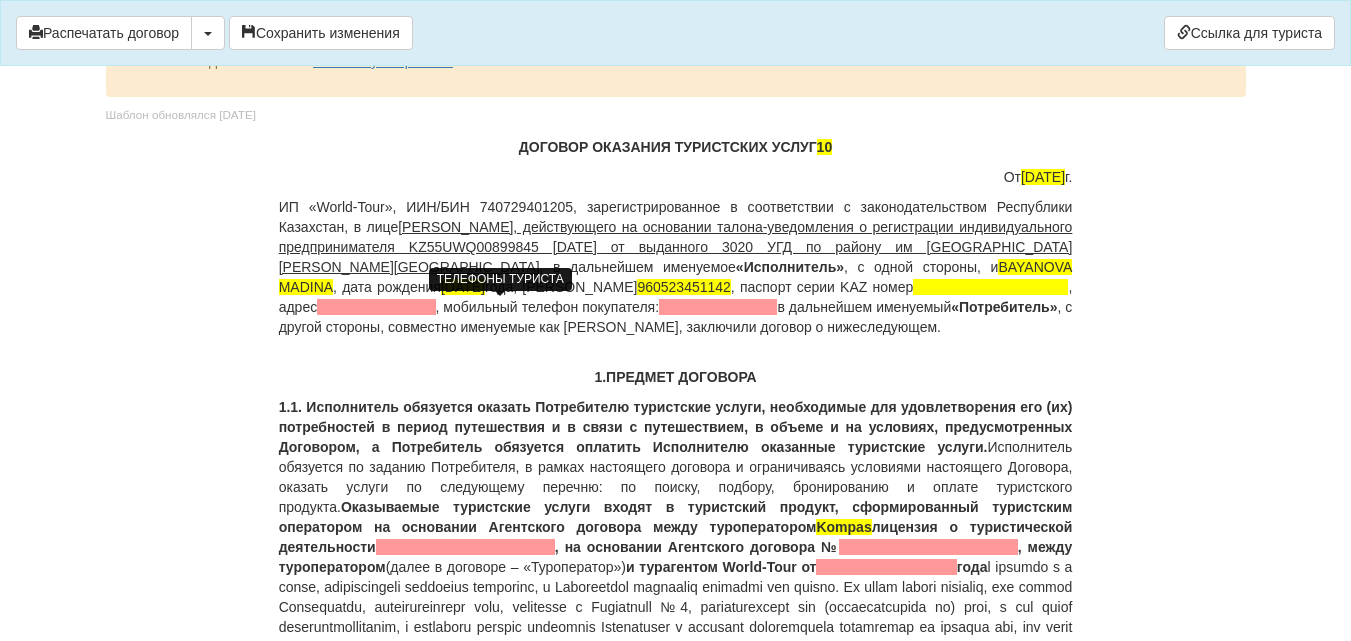 click at bounding box center [718, 307] 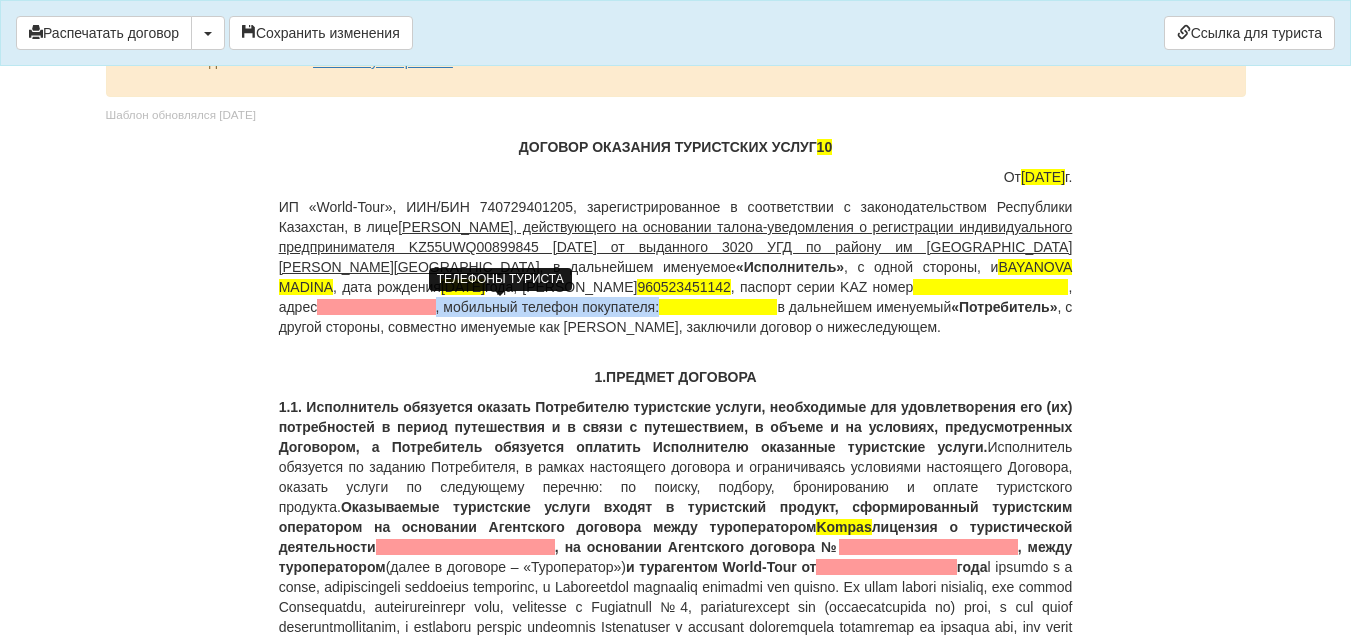 type 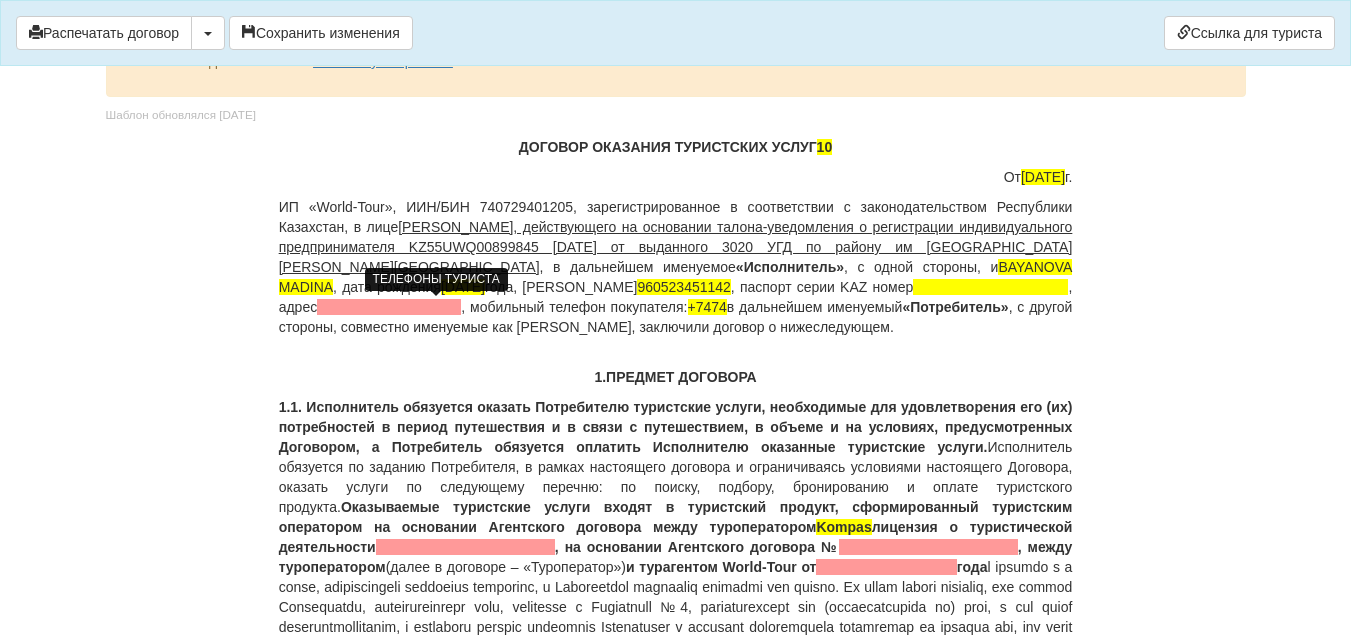click on "+7474" at bounding box center (707, 307) 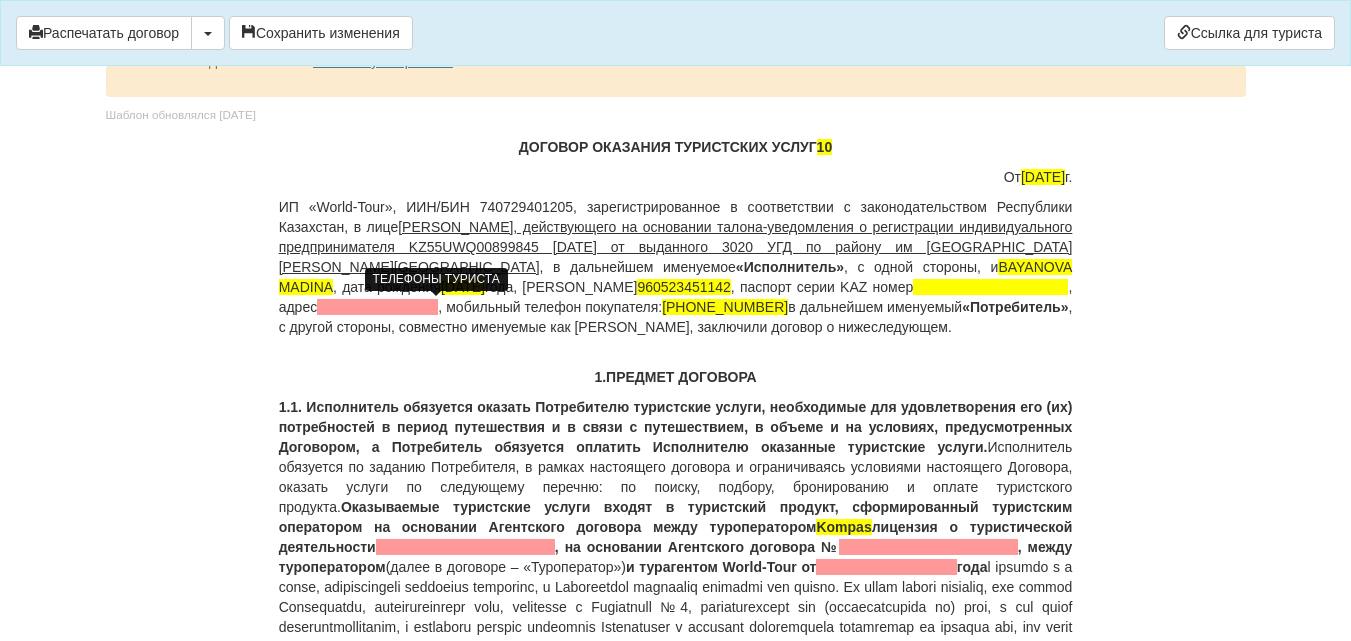 click on "ДОГОВОР ОКАЗАНИЯ ТУРИСТСКИХ УСЛУГ  10
От  22.06.2025  г.
ИП «World-Tour», ИИН/БИН 740729401205, зарегистрированное в соответствии с законодательством Республики Казахстан, в лице
Кусаинова Назгуль Бакытовна, действующего на основании талона-уведомления о регистрации индивидуального предпринимателя KZ55UWQ00899845 13.08.2018г от выданного  3020 УГД по району им Казыбек би г.Караганды ,
в дальнейшем именуемое  «Исполнитель» , с одной стороны, и
BAYANOVA MADINA , дата рождения  23.05.1996  года, ИИН  960523451142 , паспорт серии KAZ номер                                 , адрес  +77472529071" at bounding box center (676, 7730) 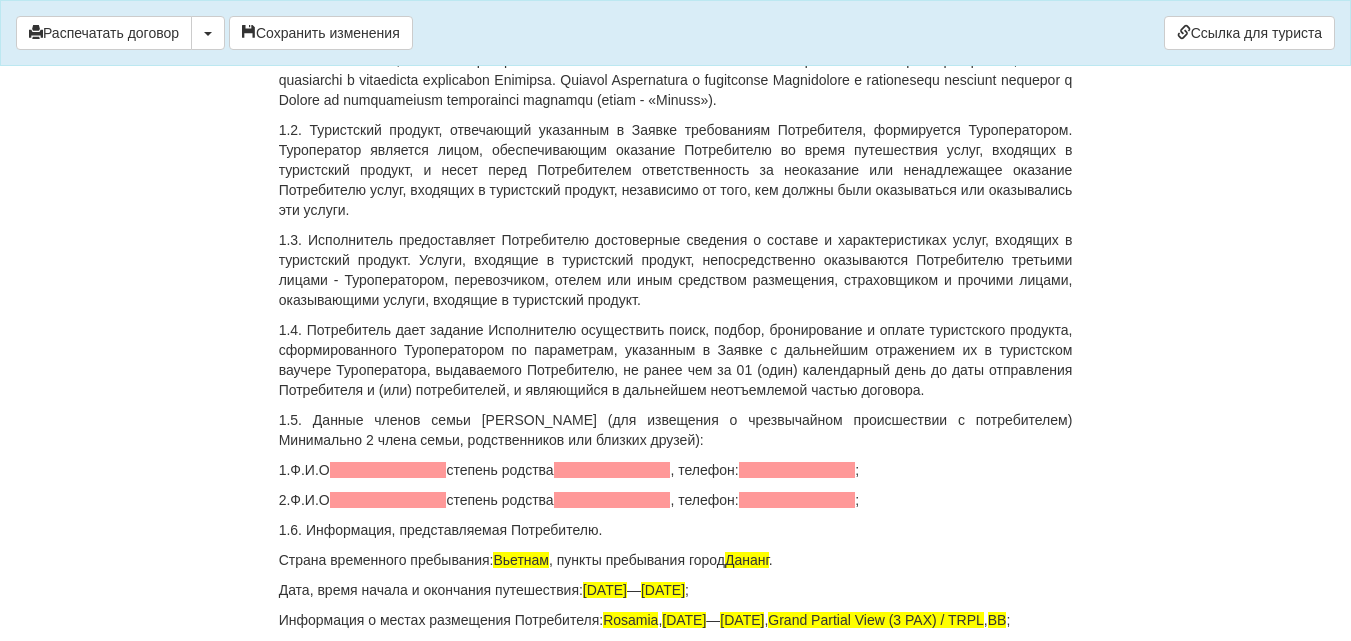 scroll, scrollTop: 700, scrollLeft: 0, axis: vertical 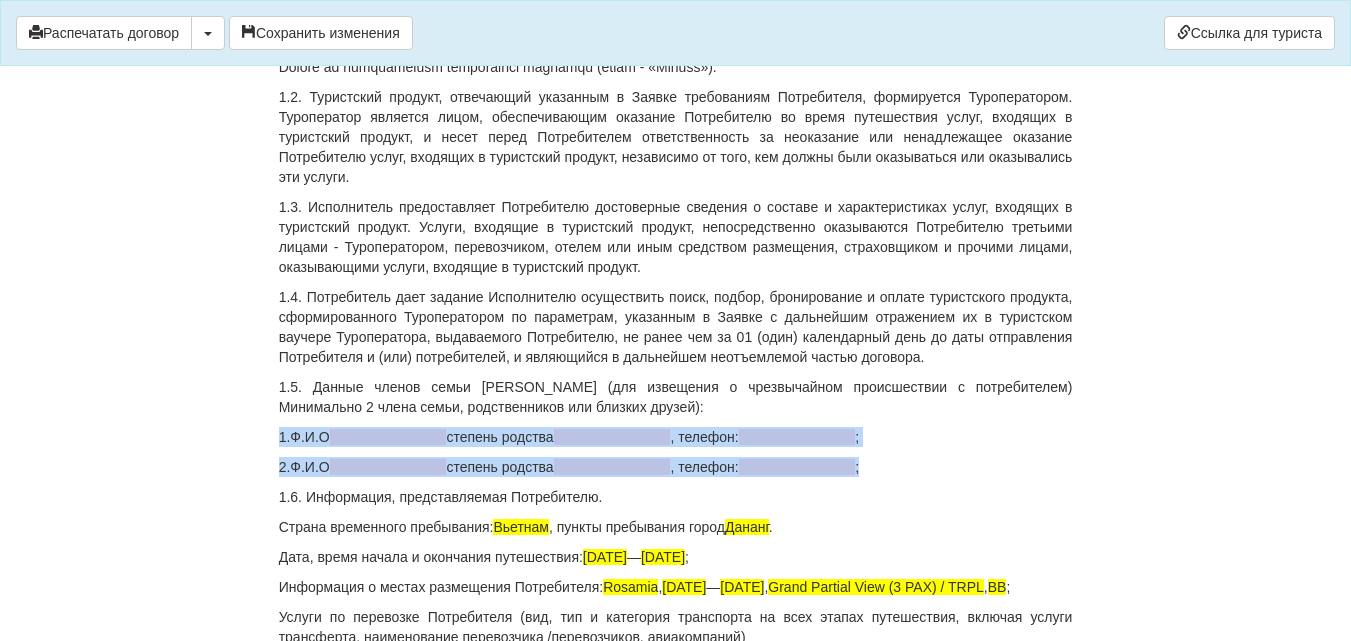 drag, startPoint x: 281, startPoint y: 437, endPoint x: 893, endPoint y: 472, distance: 613 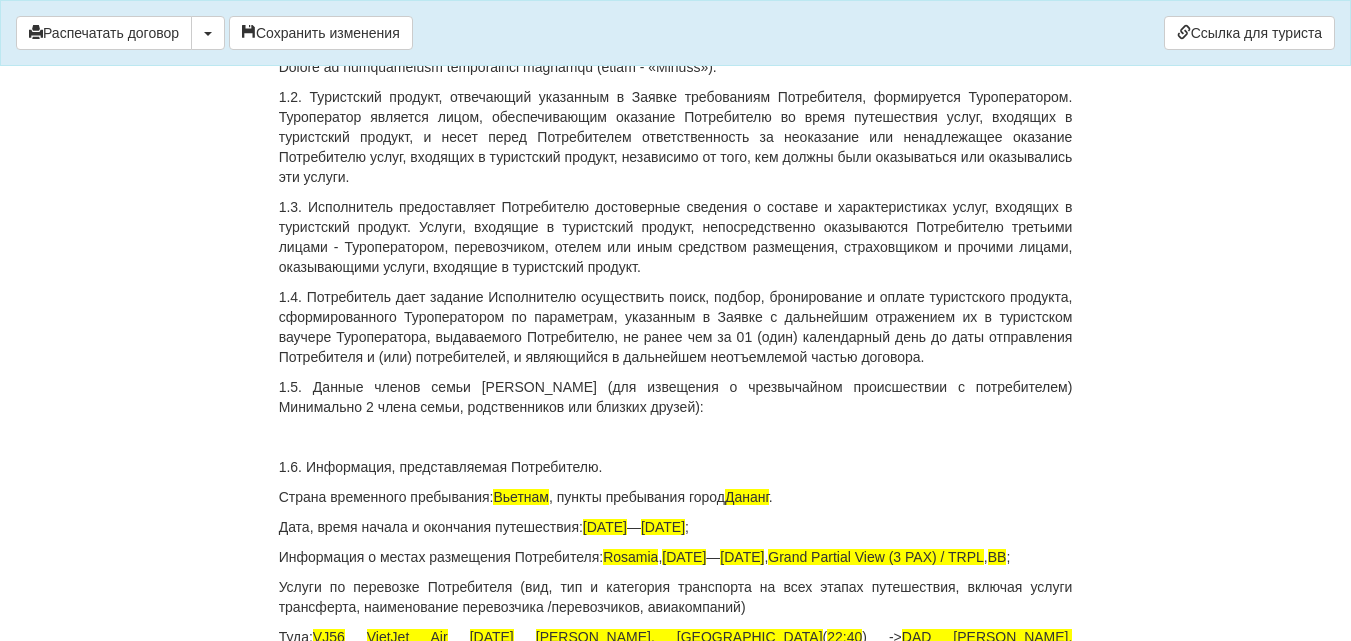 click on "1.5. Данные членов семьи Потребителя (для извещения о чрезвычайном происшествии с потребителем) Минимально 2 члена семьи, родственников или близких друзей):" at bounding box center (676, 397) 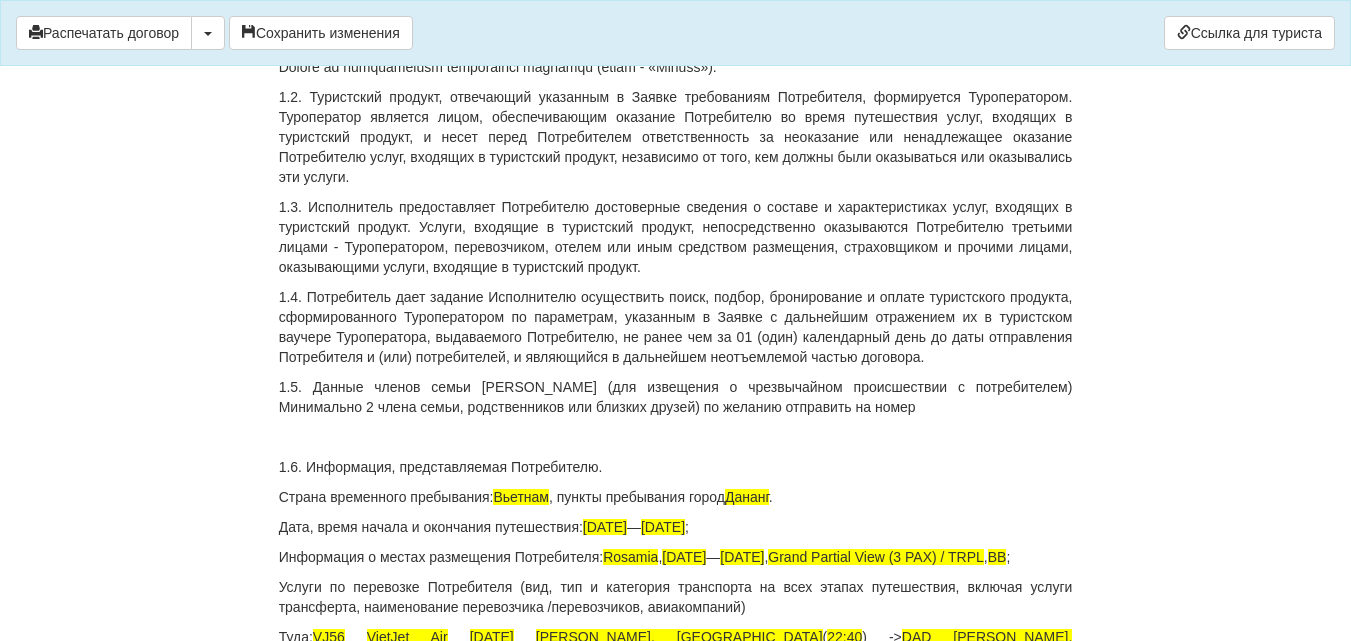 click on "1.5. Данные членов семьи Потребителя (для извещения о чрезвычайном происшествии с потребителем) Минимально 2 члена семьи, родственников или близких друзей) по желанию отправить на номер" at bounding box center [676, 397] 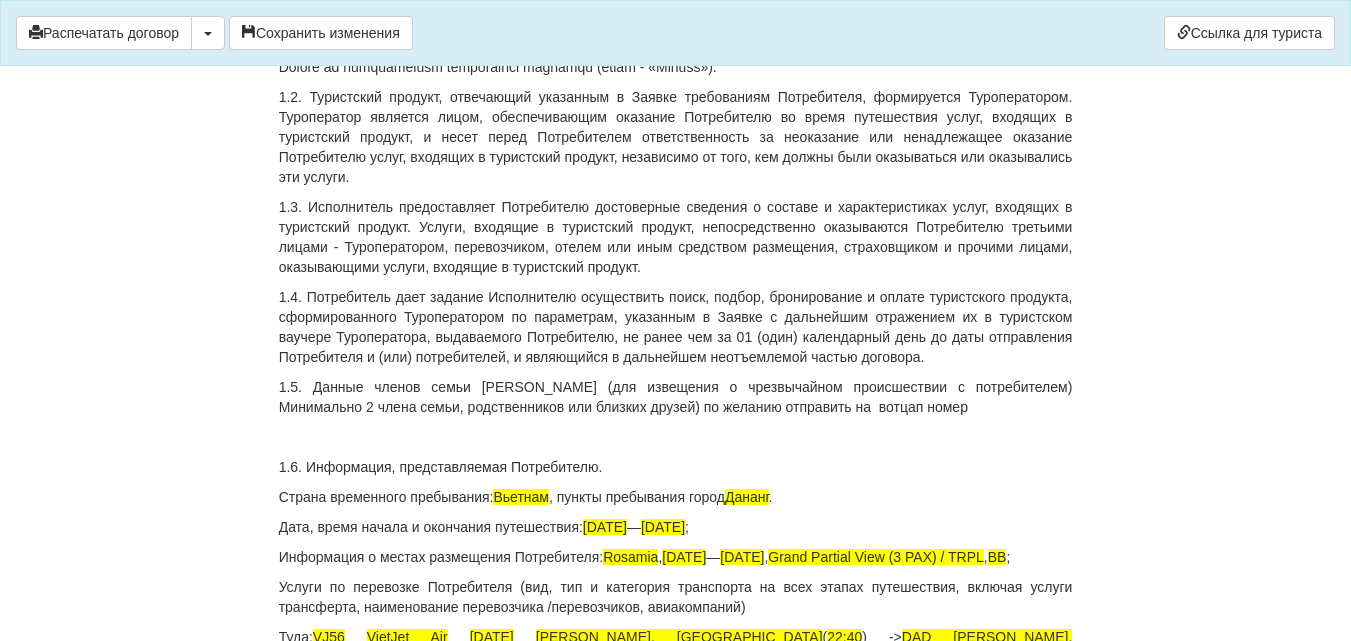 click on "1.5. Данные членов семьи Потребителя (для извещения о чрезвычайном происшествии с потребителем) Минимально 2 члена семьи, родственников или близких друзей) по желанию отправить на  вотцап номер" at bounding box center [676, 397] 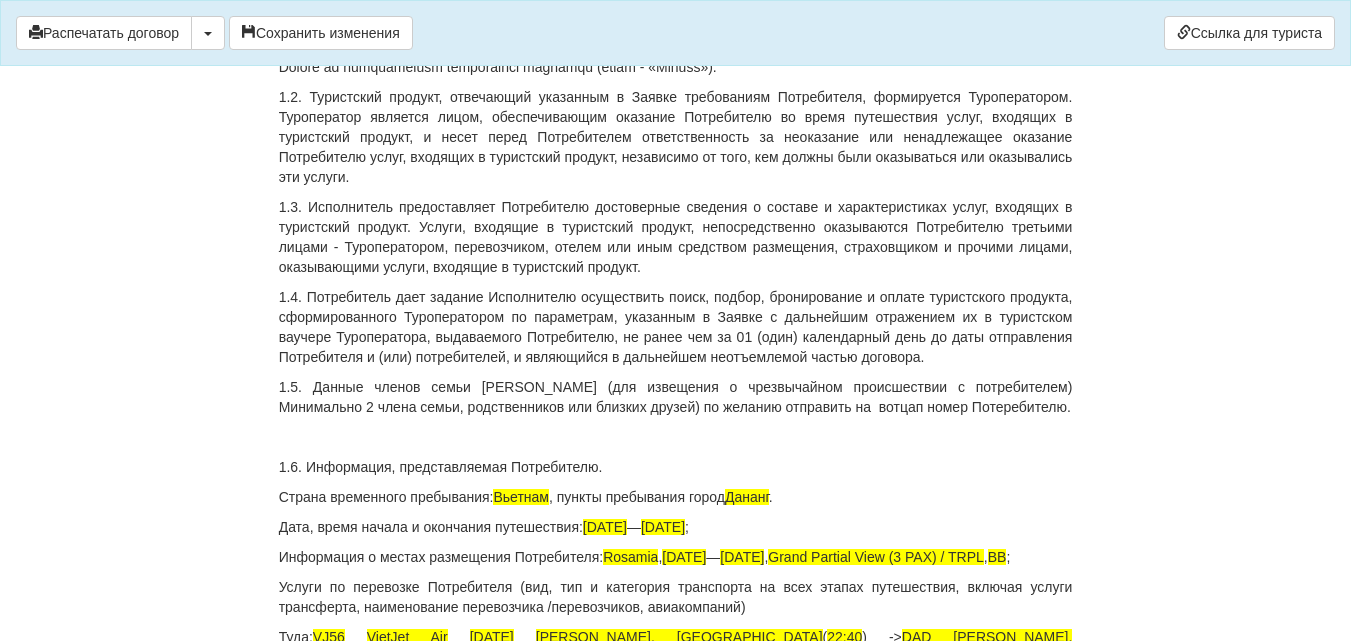click on "1.6. Информация, представляемая Потребителю." at bounding box center (676, 467) 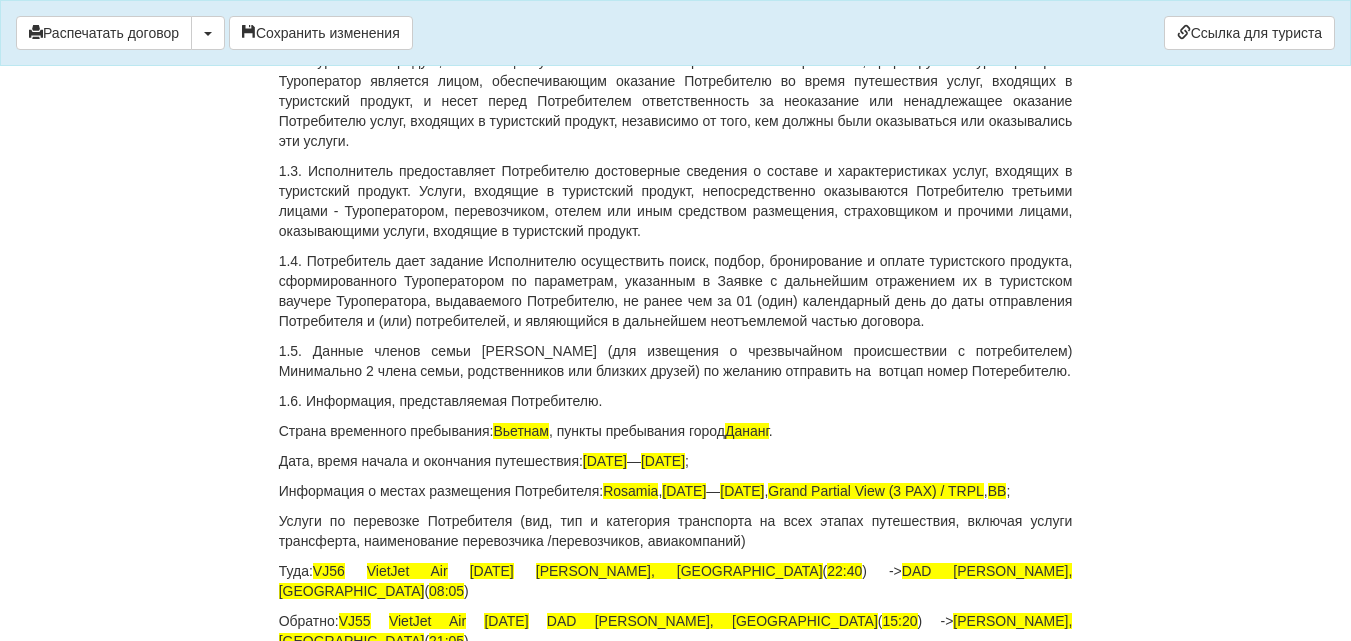 scroll, scrollTop: 800, scrollLeft: 0, axis: vertical 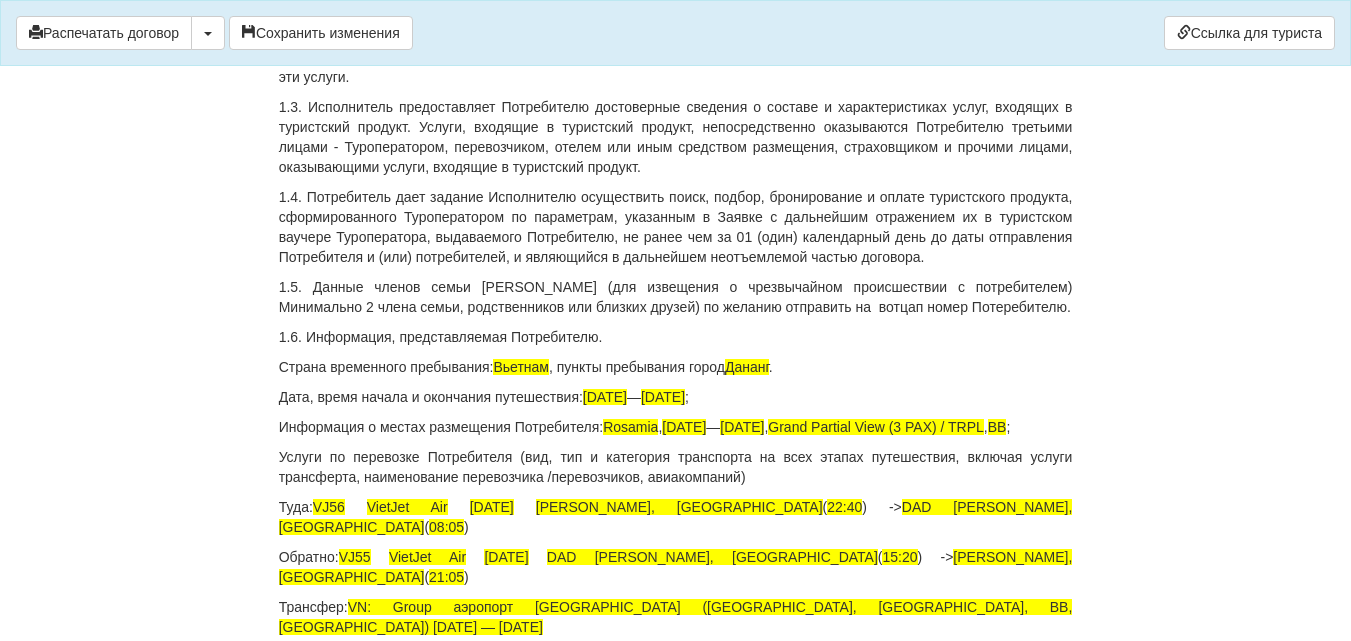 click on "Информация о местах размещения Потребителя:  Rosamia ,  03.08.2025  —  16.08.2025 ,  Grand Partial View (3 PAX) / TRPL ,  BB ;" at bounding box center (676, 427) 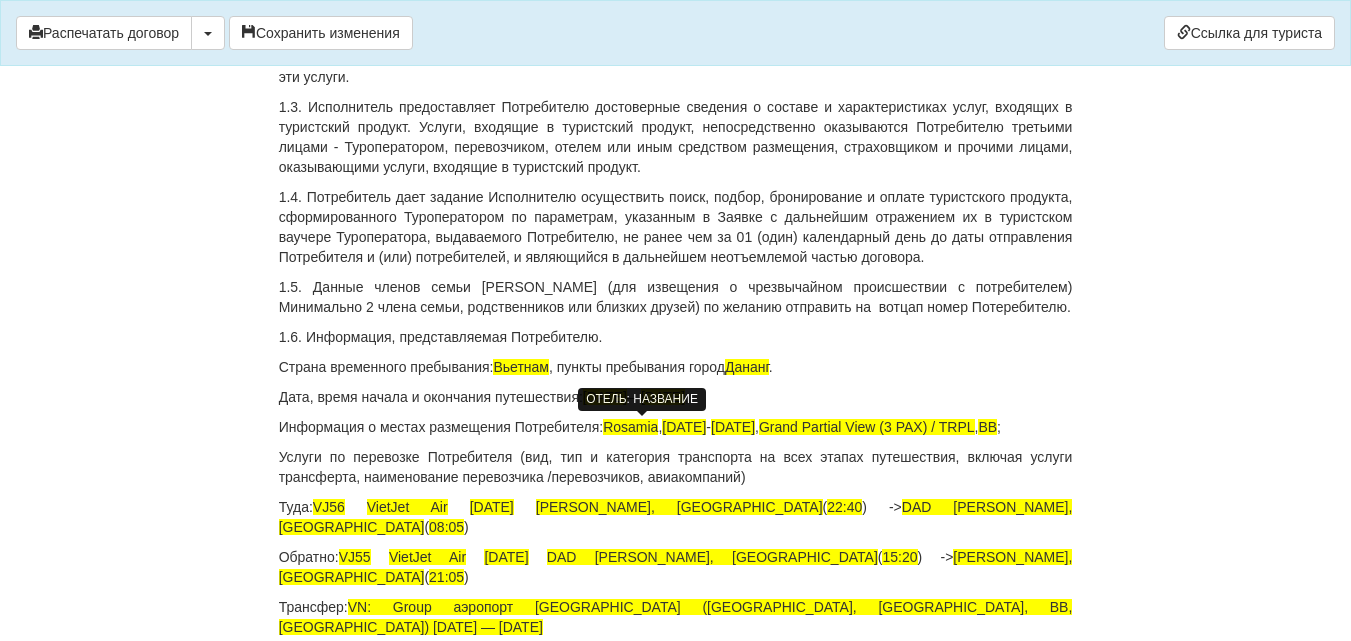 click on "Rosamia" at bounding box center (630, 427) 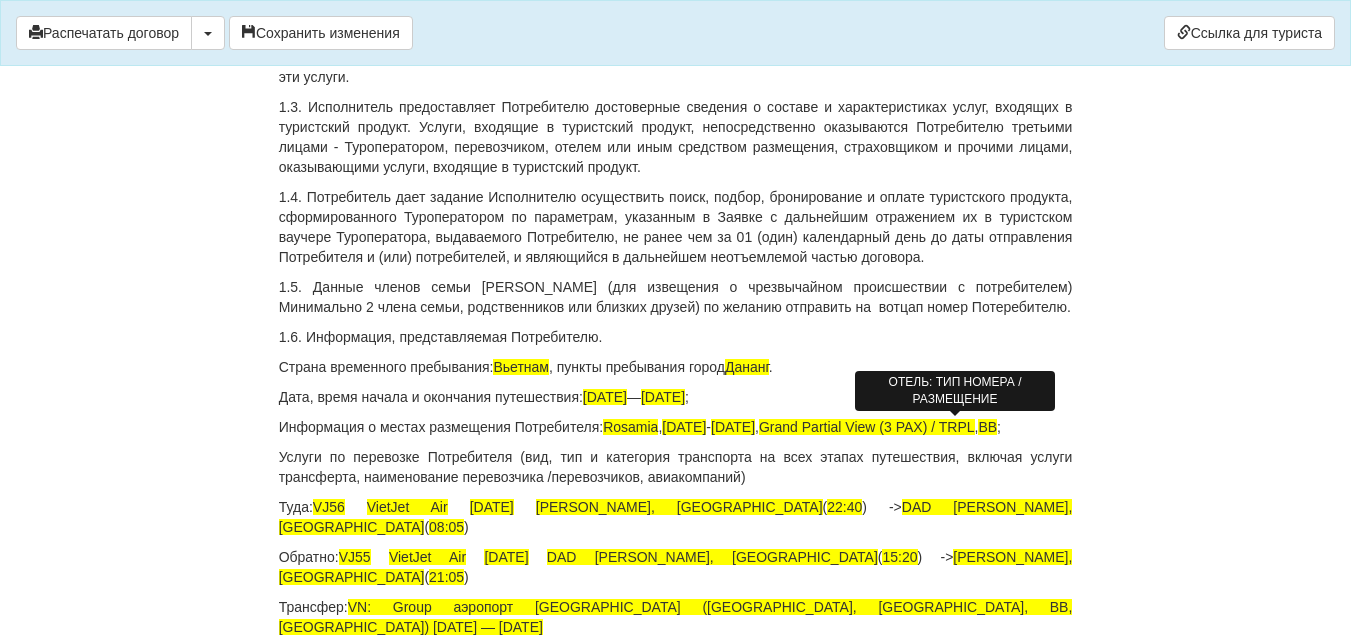 click on "Grand Partial View (3 PAX) / TRPL" at bounding box center [867, 427] 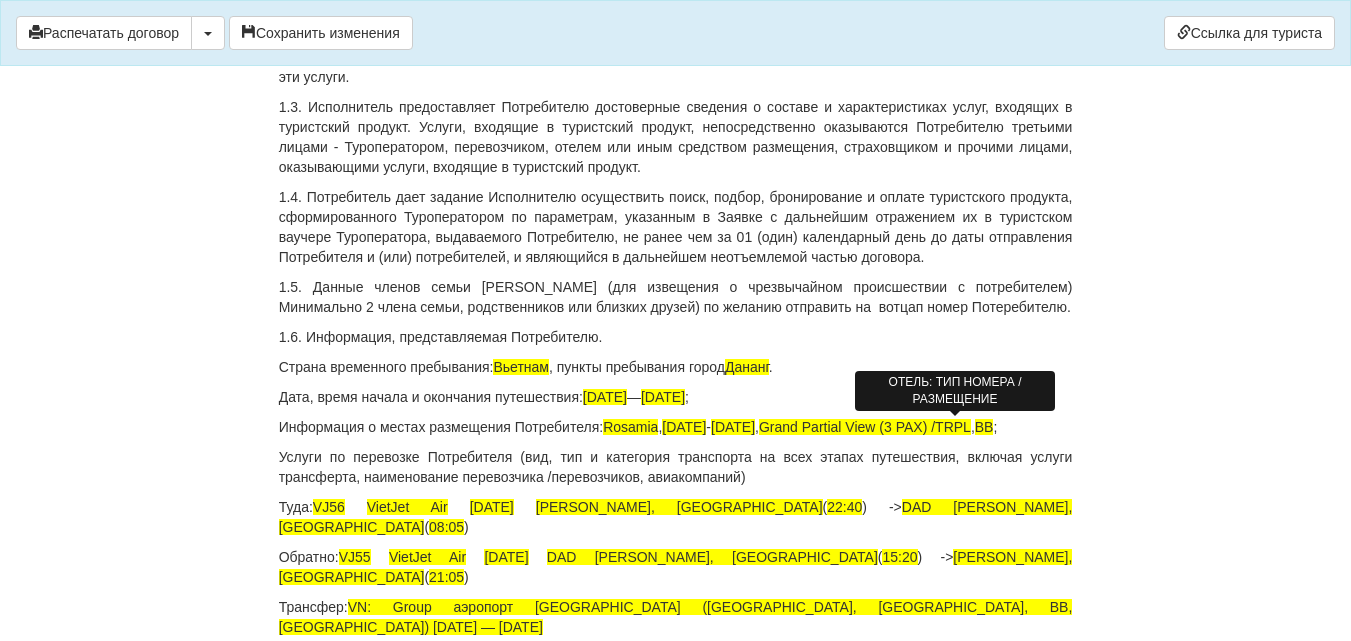 click on "Grand Partial View (3 PAX) /TRPL" at bounding box center [865, 427] 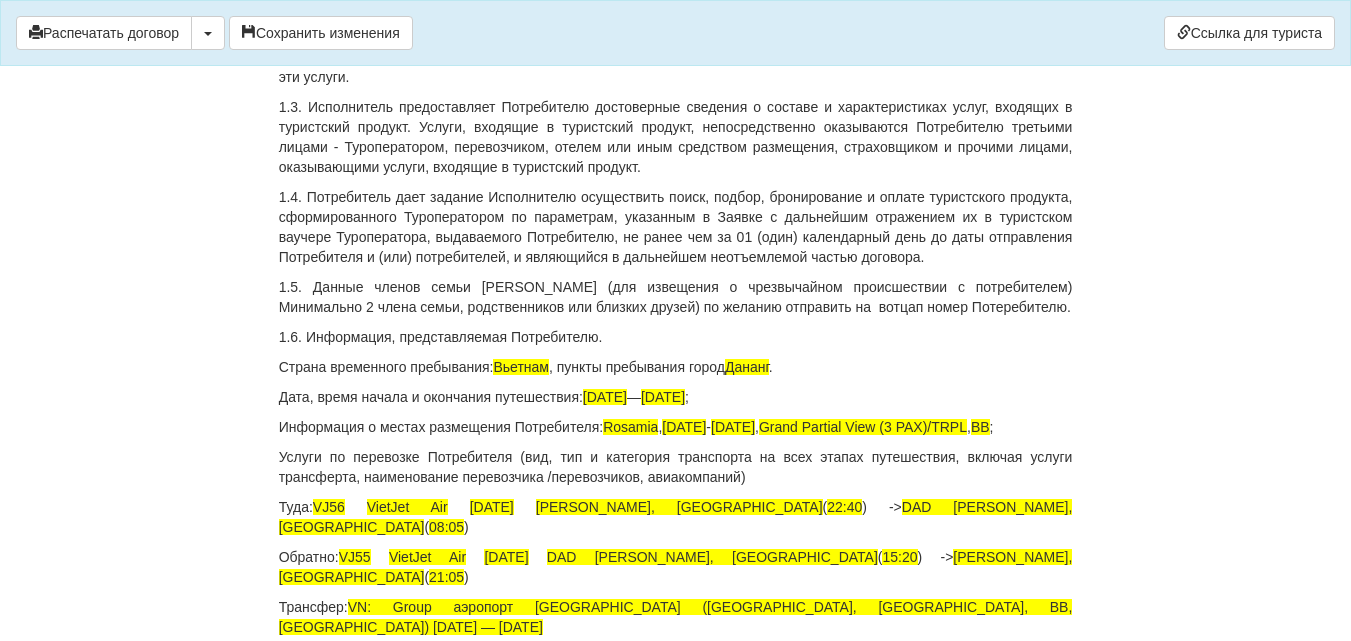 click on "Услуги по перевозке Потребителя (вид, тип и категория транспорта на всех этапах путешествия, включая услуги трансферта, наименование перевозчика /перевозчиков, авиакомпаний)" at bounding box center (676, 467) 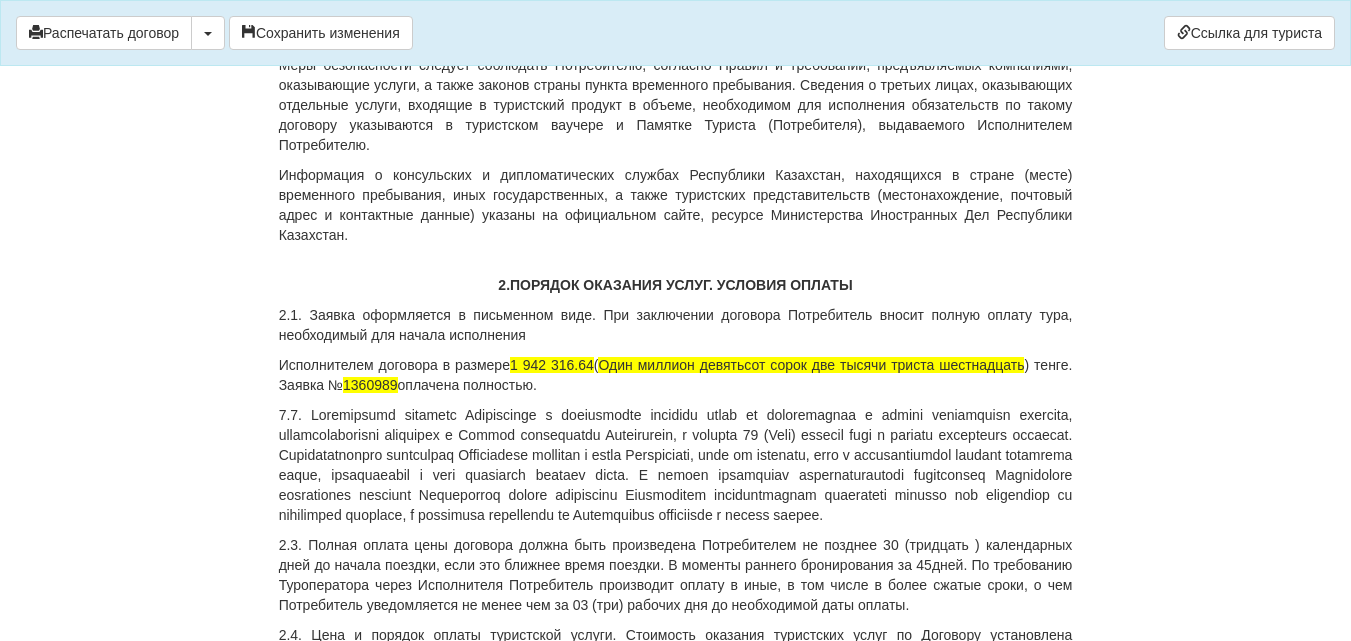 scroll, scrollTop: 1500, scrollLeft: 0, axis: vertical 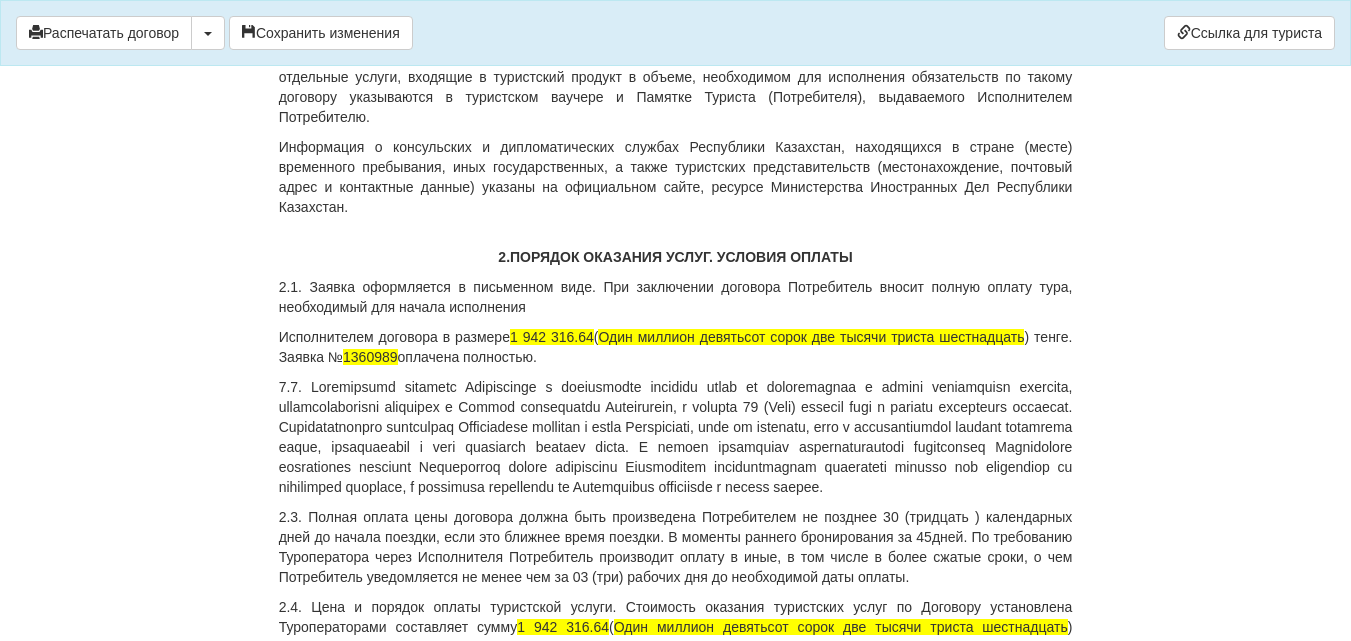 click on "2.1. Заявка оформляется в письменном виде. При заключении договора Потребитель вносит  полную оплату тура, необходимый для начала исполнения" at bounding box center (676, 297) 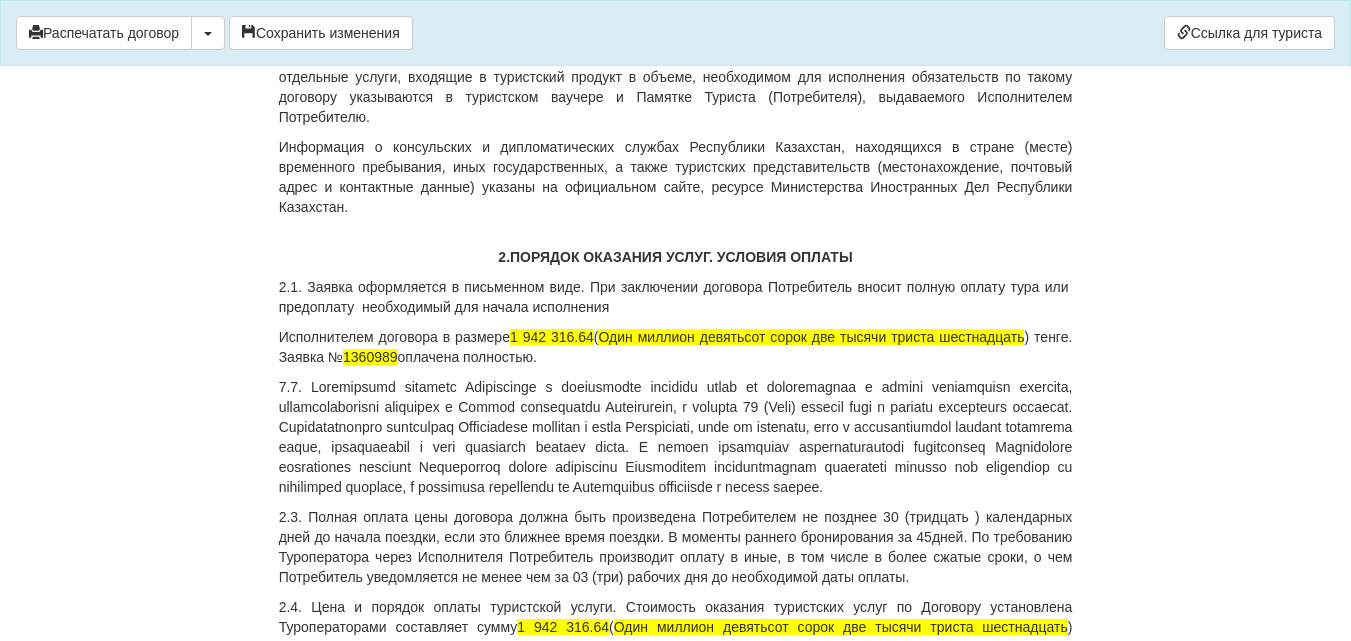 click on "2.1. Заявка оформляется в письменном виде. При заключении договора Потребитель вносит  полную оплату тура или  предоплату  необходимый для начала исполнения" at bounding box center [676, 297] 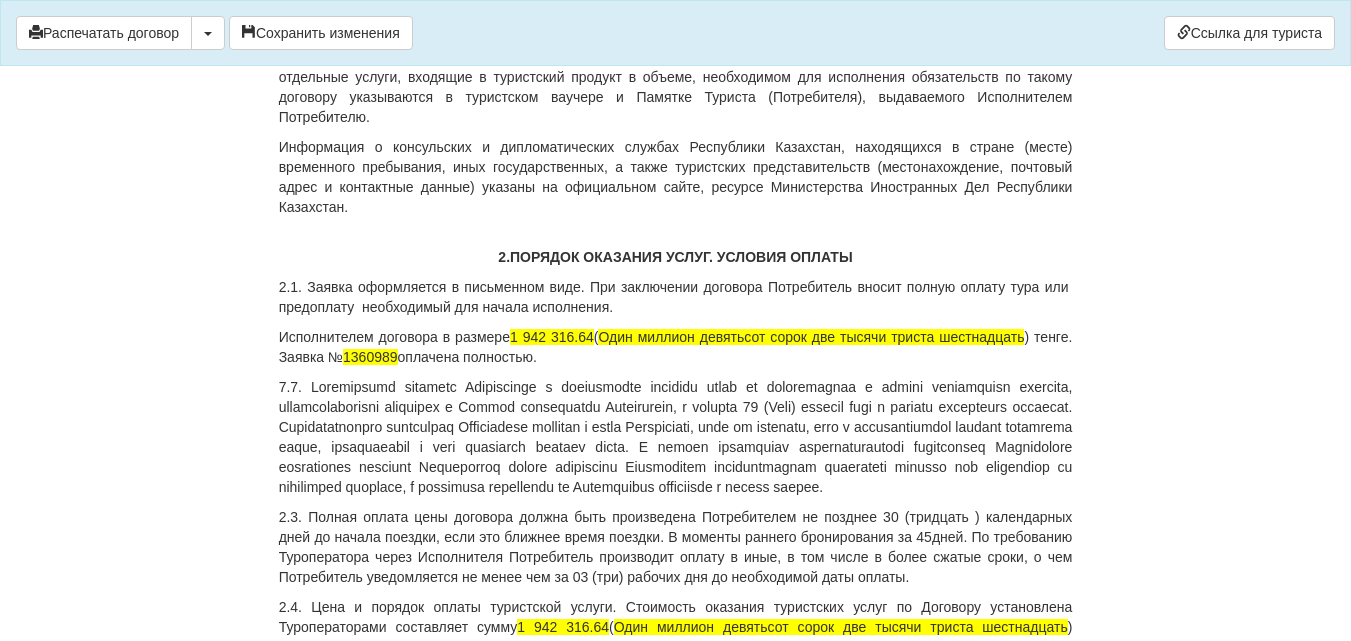 click on "Исполнителем договора в размере  1 942 316.64  ( Один миллион девятьсот сорок две тысячи триста шестнадцать ) тенге. Заявка № 1360989  оплачена полностью." at bounding box center [676, 347] 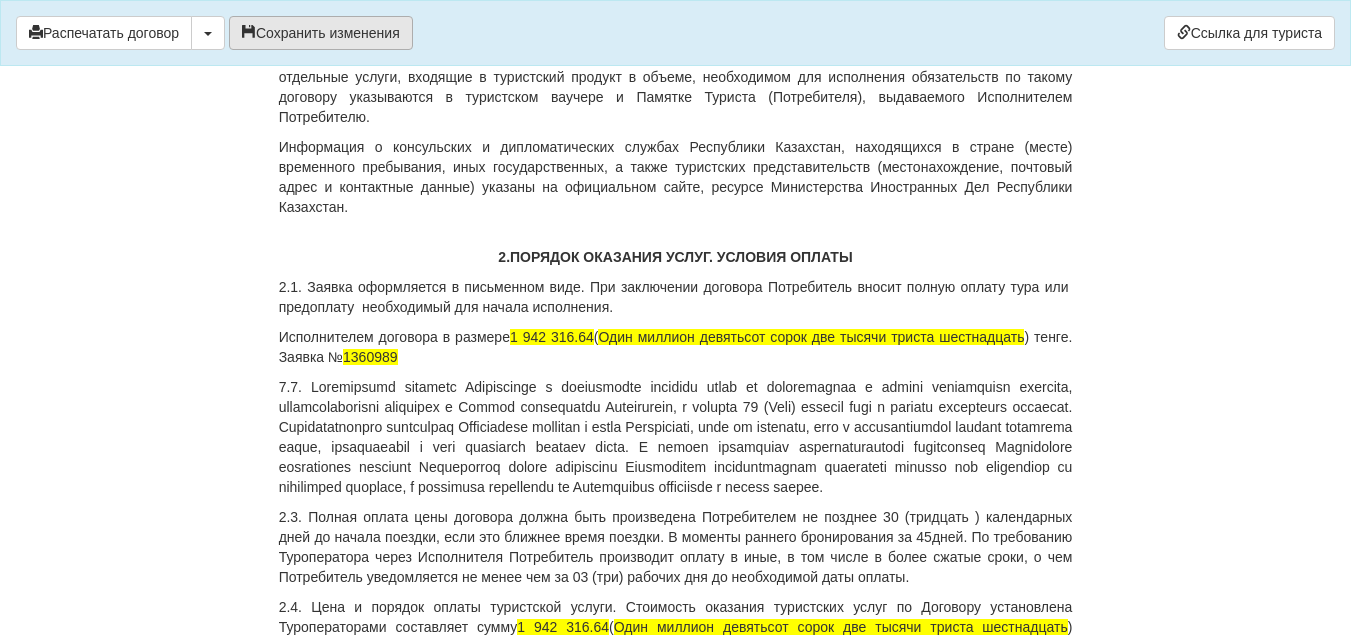 click on "Сохранить изменения" at bounding box center (321, 33) 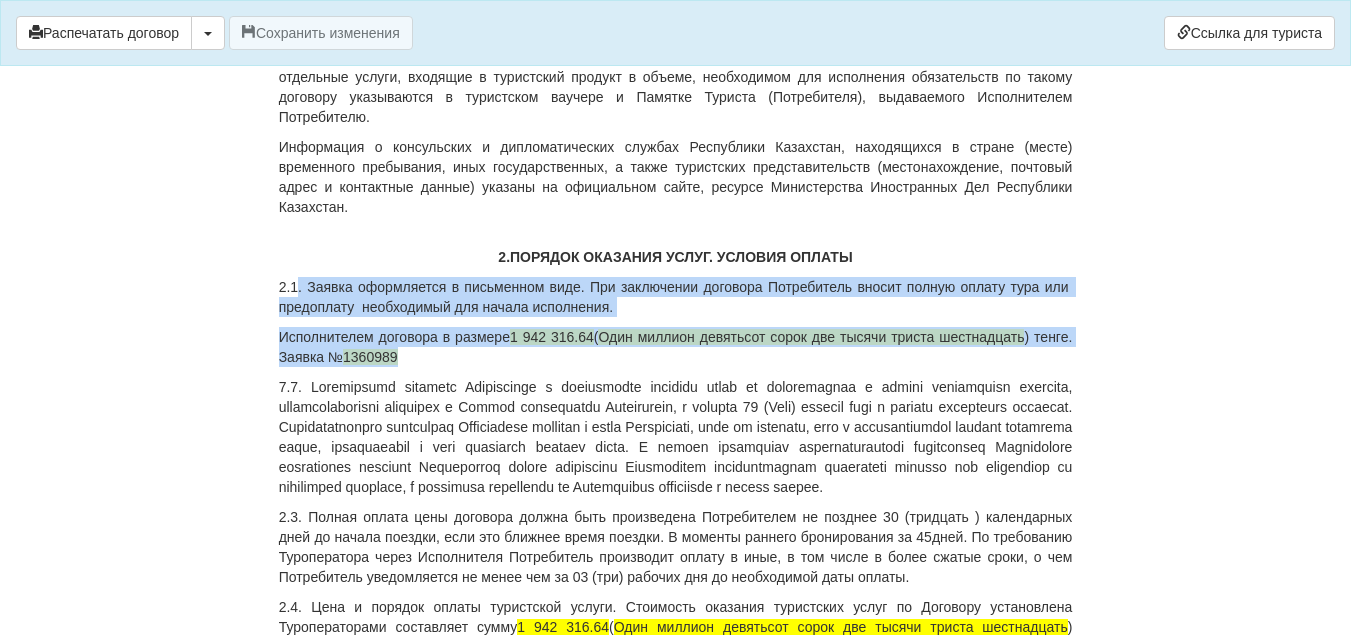 drag, startPoint x: 299, startPoint y: 250, endPoint x: 442, endPoint y: 310, distance: 155.0774 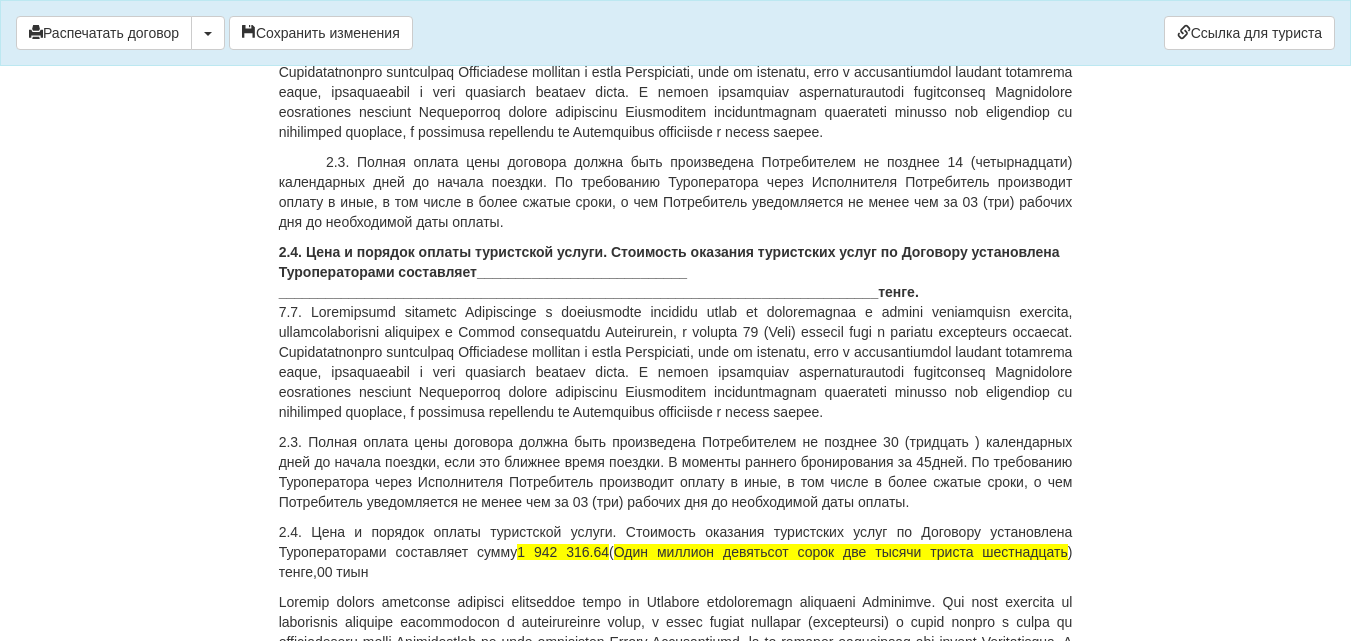 scroll, scrollTop: 1900, scrollLeft: 0, axis: vertical 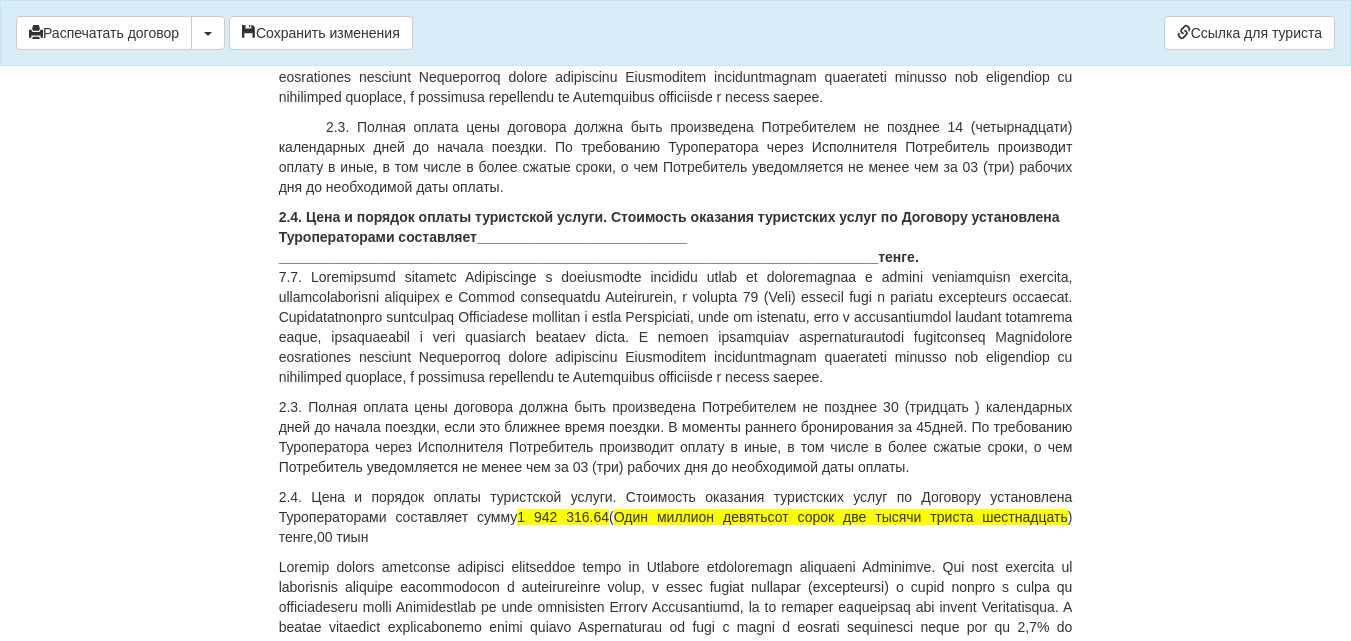 drag, startPoint x: 289, startPoint y: 498, endPoint x: 285, endPoint y: 478, distance: 20.396078 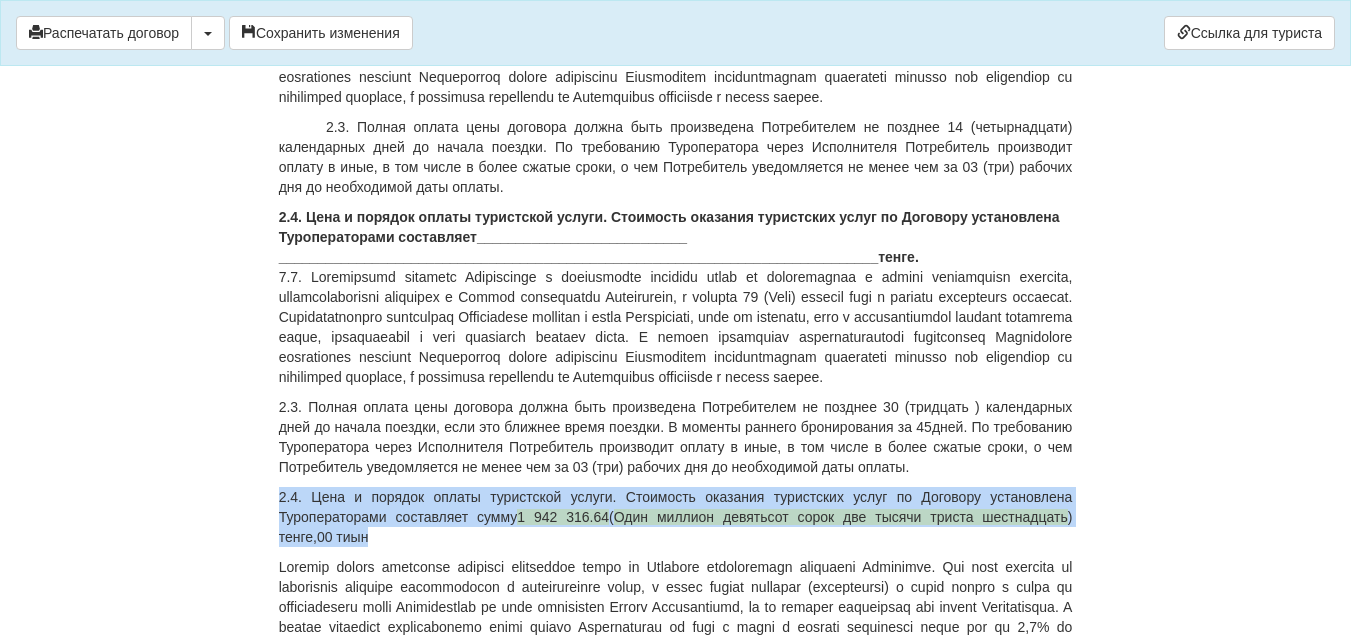 drag, startPoint x: 279, startPoint y: 489, endPoint x: 376, endPoint y: 539, distance: 109.128365 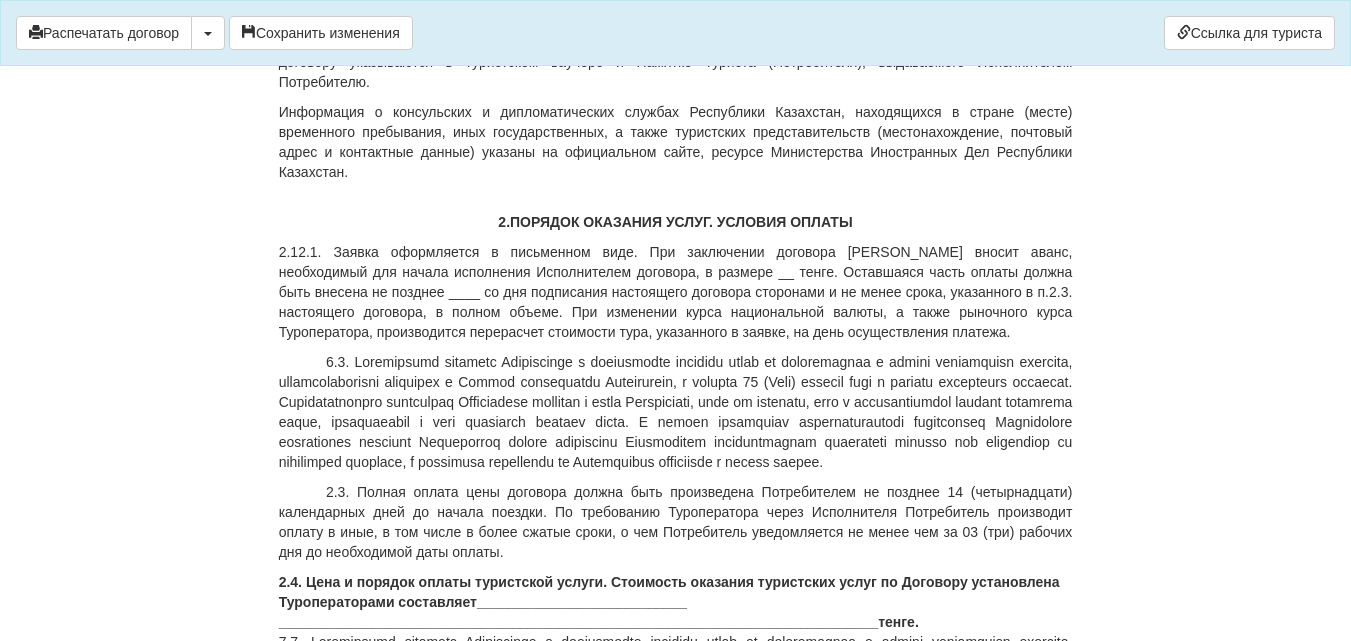 scroll, scrollTop: 1500, scrollLeft: 0, axis: vertical 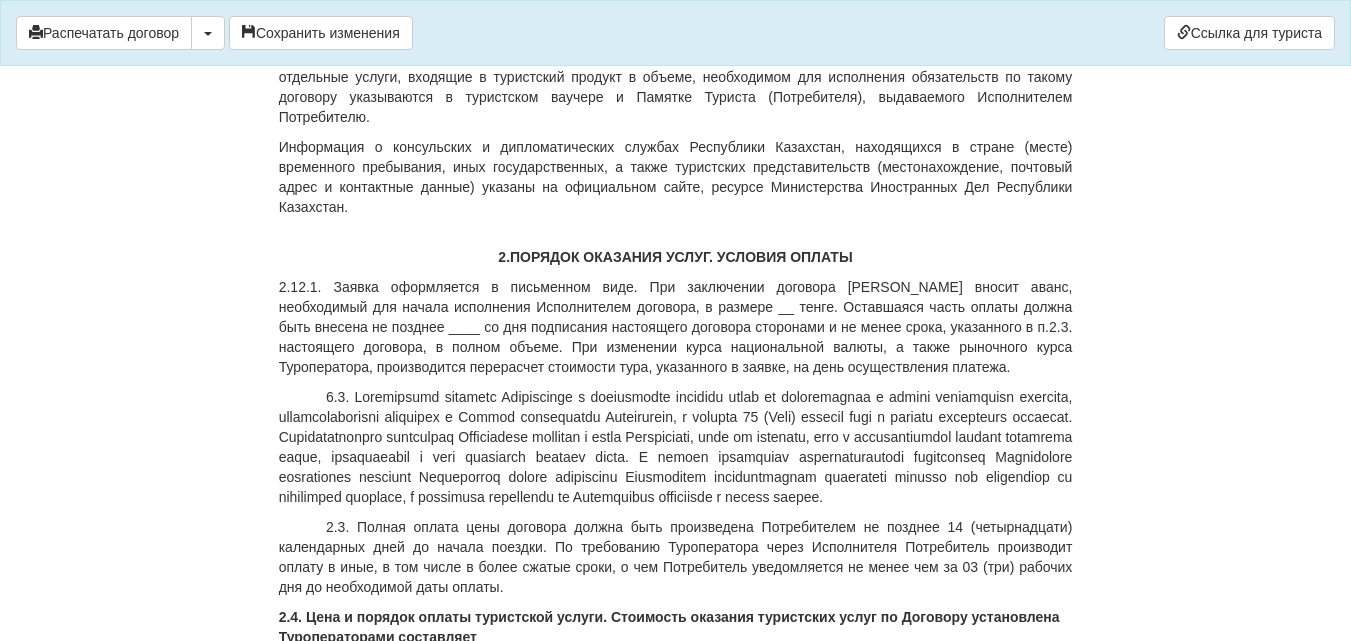click on "2.1. Заявка  оформляется в письменном виде. При заключении договора Потребитель вносит  аванс, необходимый для начала исполнения Исполнителем договора, в размере __  тенге. Оставшаяся часть оплаты должна быть внесена не позднее ____ со дня  подписания настоящего договора сторонами и не менее срока, указанного в п.2.3.  настоящего договора, в полном объеме. При изменении курса национальной валюты,  а также рыночного курса Туроператора, производится перерасчет стоимости тура,  указанного в заявке, на день осуществления платежа." at bounding box center (676, 327) 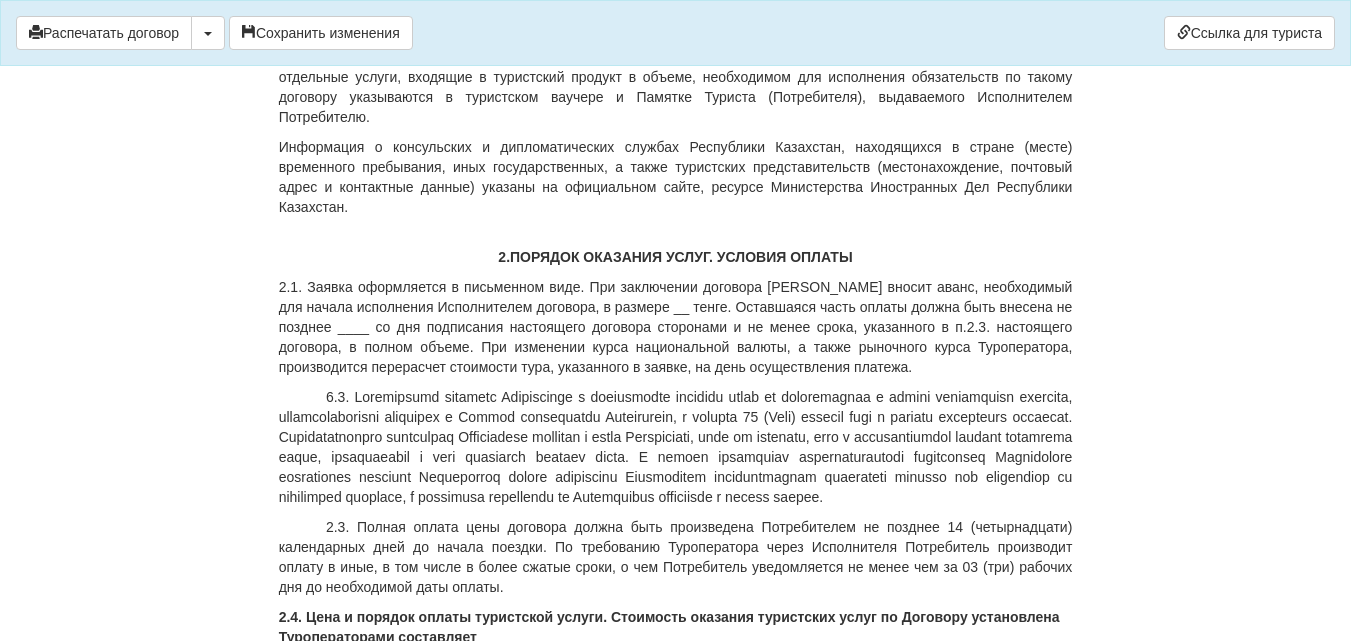 click on "1. Заявка  оформляется в письменном виде. При заключении договора Потребитель вносит  аванс, необходимый для начала исполнения Исполнителем договора, в размере __  тенге. Оставшаяся часть оплаты должна быть внесена не позднее ____ со дня  подписания настоящего договора сторонами и не менее срока, указанного в п.2.3.  настоящего договора, в полном объеме. При изменении курса национальной валюты,  а также рыночного курса Туроператора, производится перерасчет стоимости тура,  указанного в заявке, на день осуществления платежа." at bounding box center [676, 327] 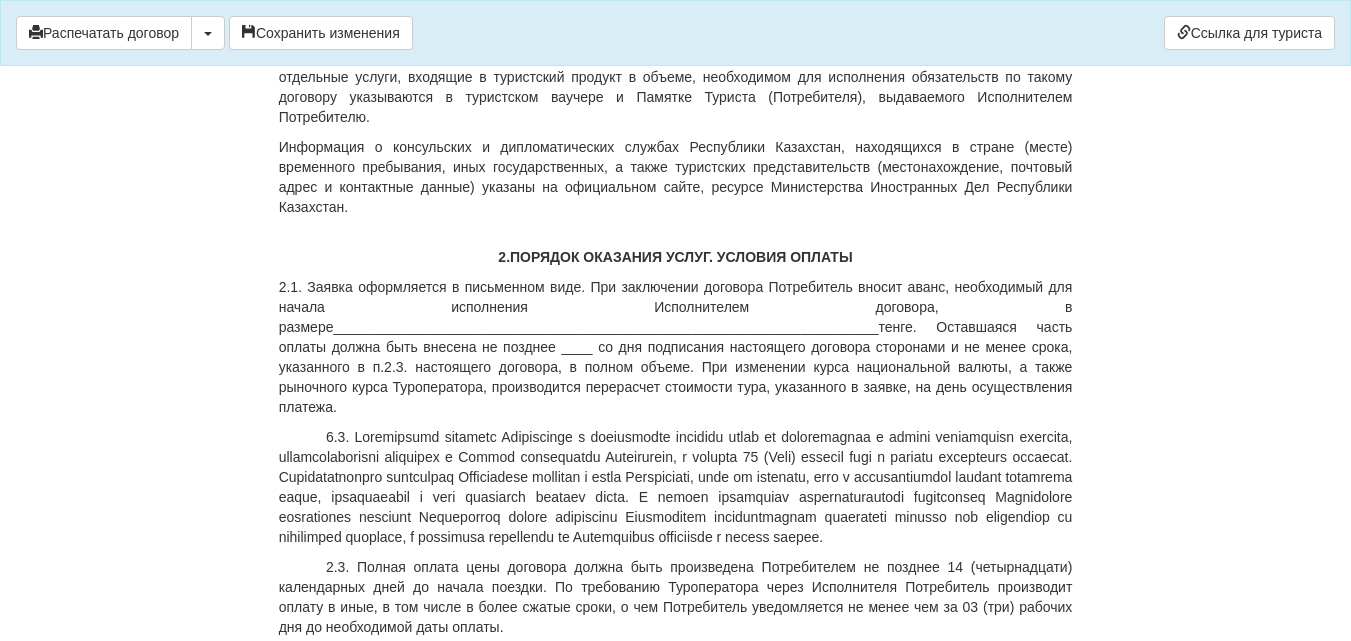 click on "2.3. Полная  оплата цены договора должна быть произведена Потребителем не позднее 14 (четырнадцати)  календарных дней до начала поездки. По требованию Туроператора через  Исполнителя Потребитель производит оплату в иные, в том числе в более сжатые  сроки, о чем Потребитель уведомляется не менее чем за 03 (три) рабочих дня до  необходимой даты оплаты." at bounding box center (676, 597) 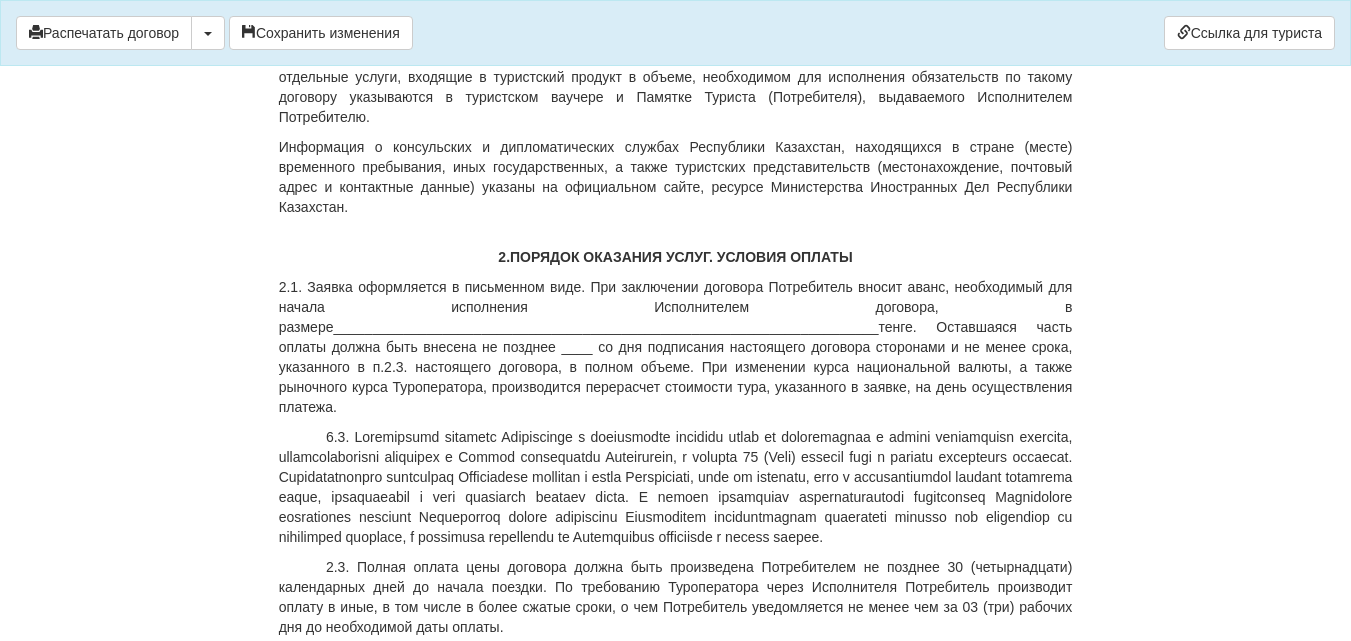 click on "ДОГОВОР ОКАЗАНИЯ ТУРИСТСКИХ УСЛУГ  10
От  22.06.2025  г.
ИП «World-Tour», ИИН/БИН 740729401205, зарегистрированное в соответствии с законодательством Республики Казахстан, в лице
Кусаинова Назгуль Бакытовна, действующего на основании талона-уведомления о регистрации индивидуального предпринимателя KZ55UWQ00899845 13.08.2018г от выданного  3020 УГД по району им Казыбек би г.Караганды ,
в дальнейшем именуемое  «Исполнитель» , с одной стороны, и
BAYANOVA MADINA , дата рождения  23.05.1996  года, ИИН  960523451142 , паспорт серии KAZ номер                                 , адрес  +77472529071" at bounding box center (676, 6445) 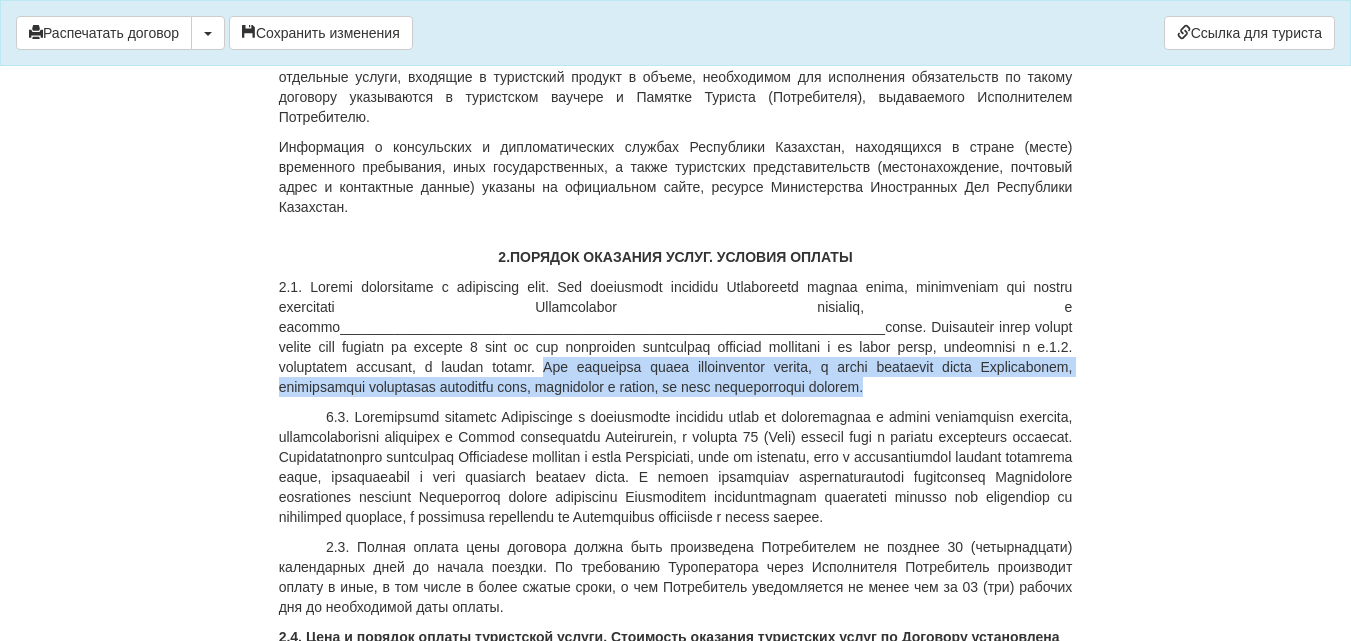 drag, startPoint x: 705, startPoint y: 328, endPoint x: 766, endPoint y: 361, distance: 69.354164 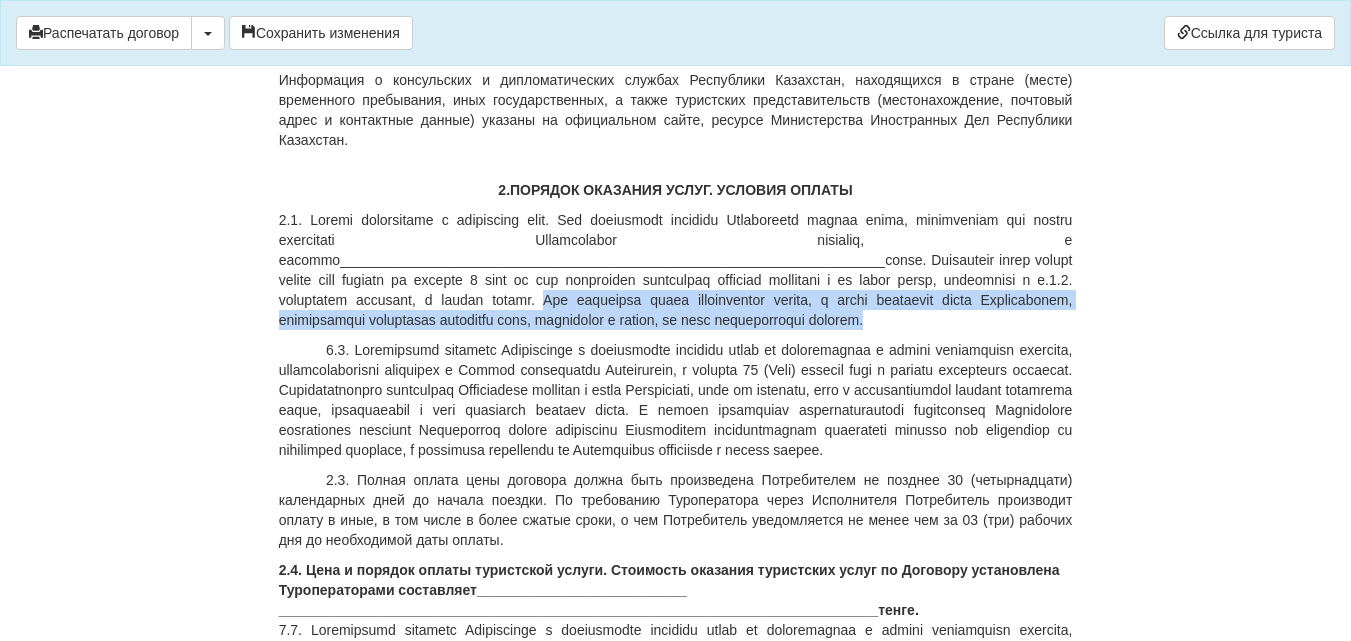 scroll, scrollTop: 1600, scrollLeft: 0, axis: vertical 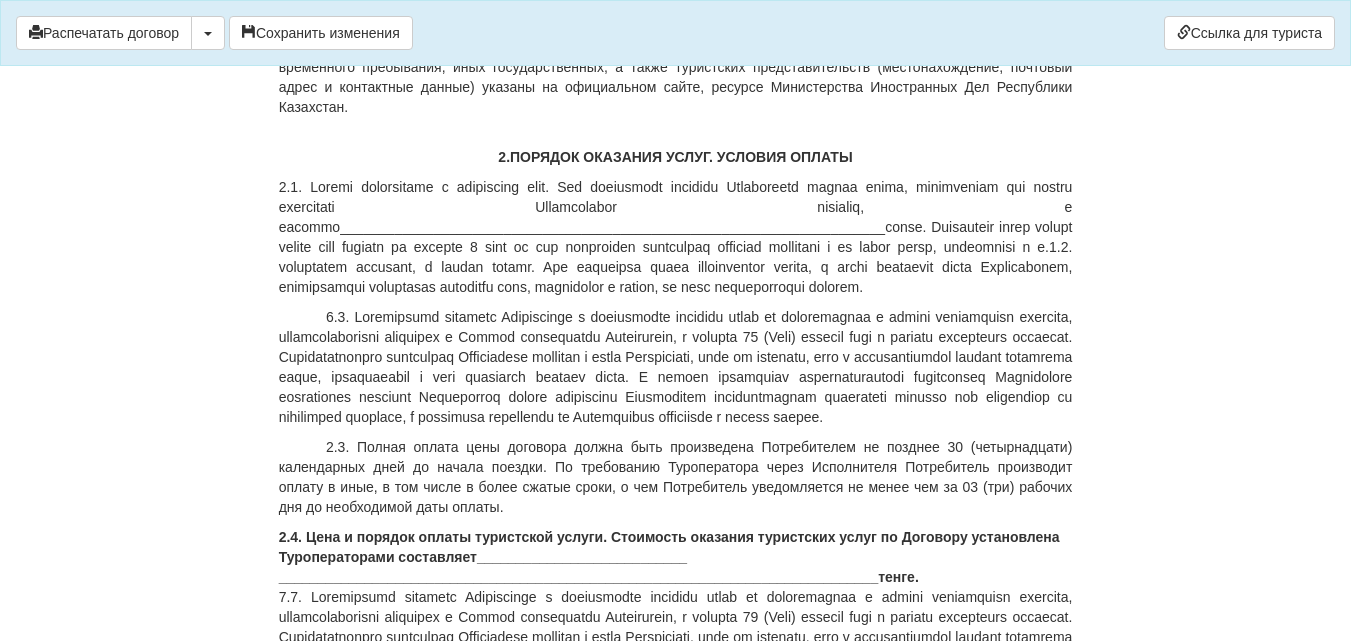 click on "2.3. Полная  оплата цены договора должна быть произведена Потребителем не позднее 30 (четырнадцати)  календарных дней до начала поездки. По требованию Туроператора через  Исполнителя Потребитель производит оплату в иные, в том числе в более сжатые  сроки, о чем Потребитель уведомляется не менее чем за 03 (три) рабочих дня до  необходимой даты оплаты." at bounding box center [676, 477] 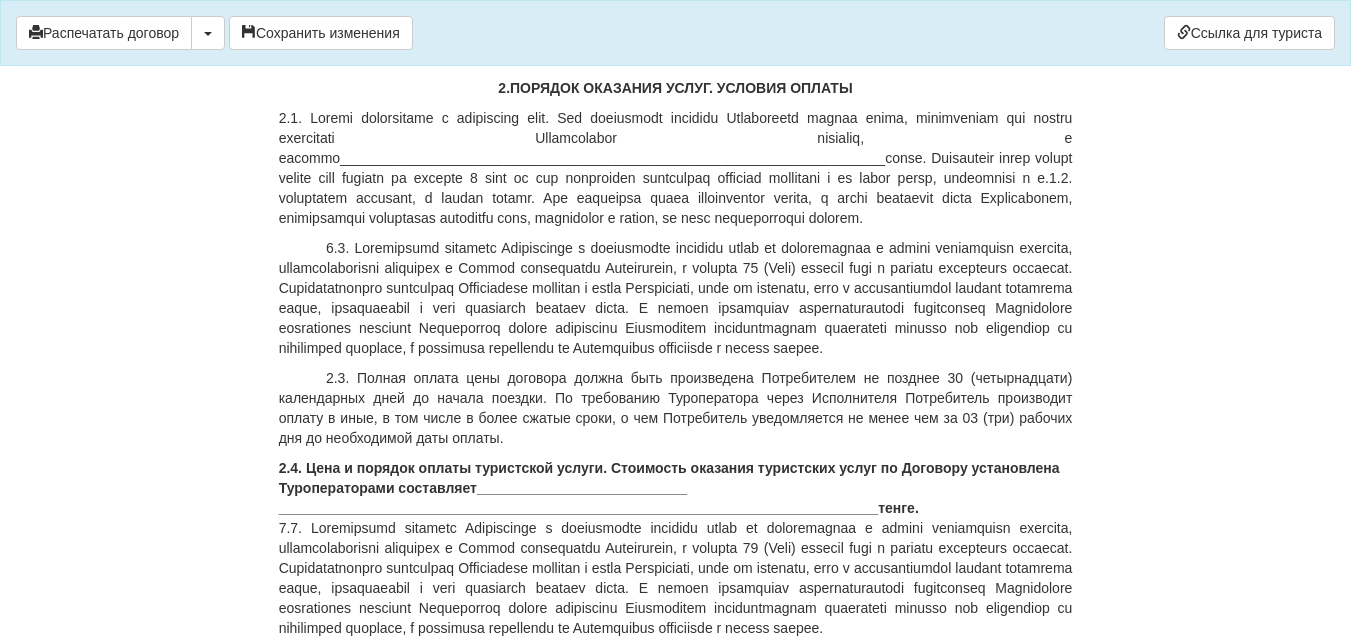 scroll, scrollTop: 1700, scrollLeft: 0, axis: vertical 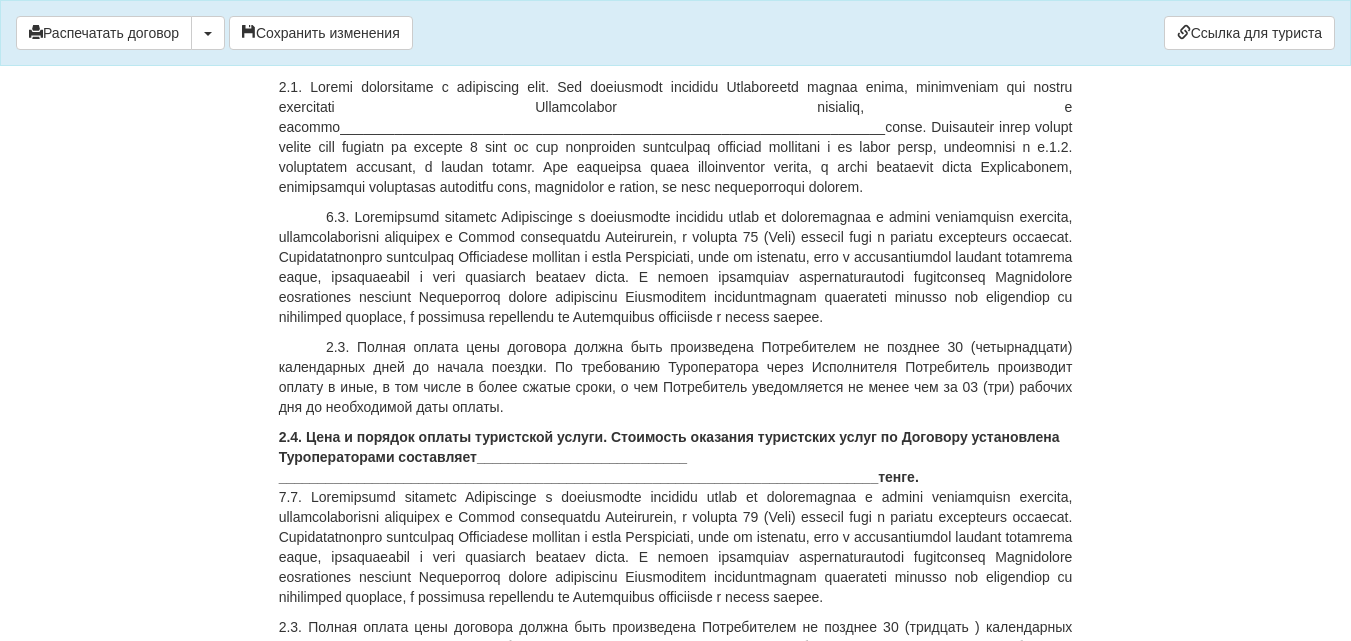 click on "2.3. Полная  оплата цены договора должна быть произведена Потребителем не позднее 30 (четырнадцати)  календарных дней до начала поездки. По требованию Туроператора через  Исполнителя Потребитель производит оплату в иные, в том числе в более сжатые  сроки, о чем Потребитель уведомляется не менее чем за 03 (три) рабочих дня до  необходимой даты оплаты." at bounding box center [676, 377] 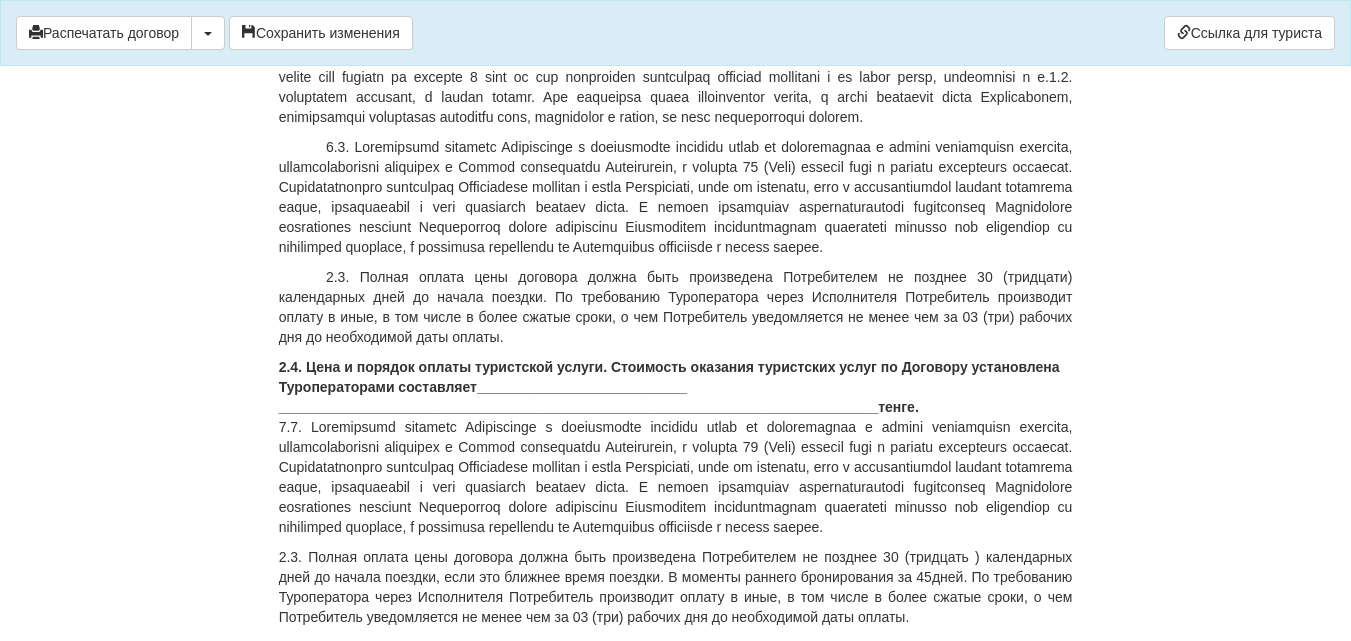 scroll, scrollTop: 1800, scrollLeft: 0, axis: vertical 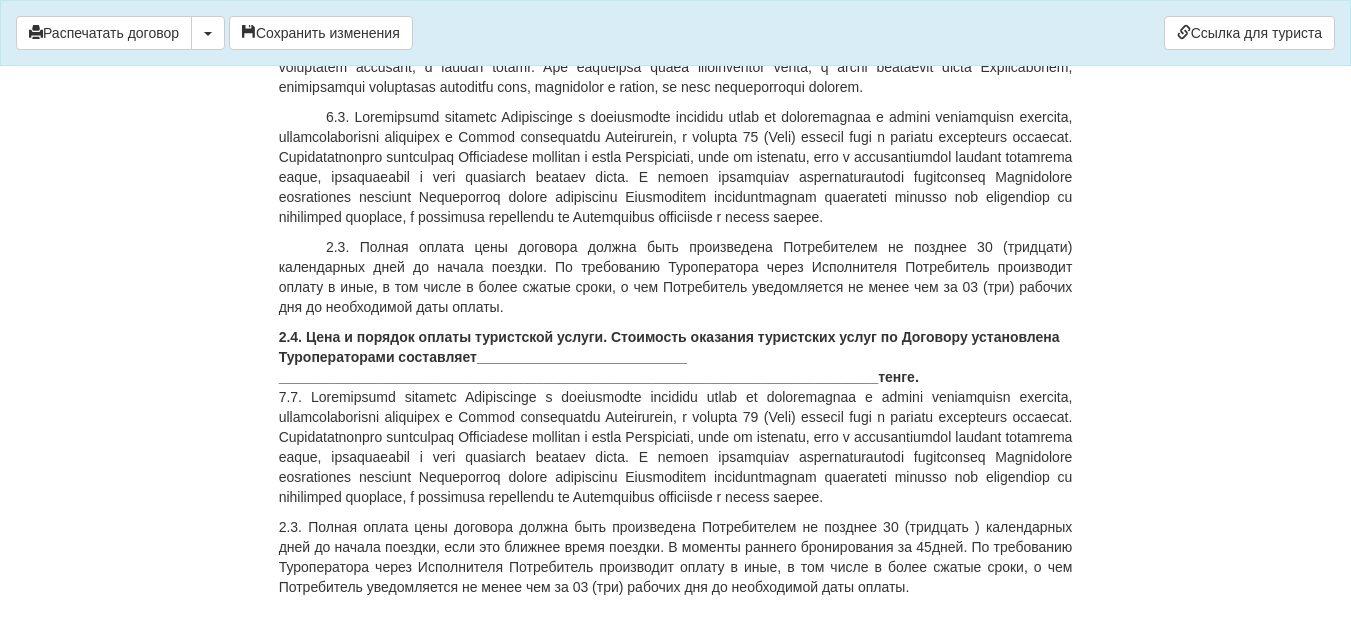 click on "ДОГОВОР ОКАЗАНИЯ ТУРИСТСКИХ УСЛУГ  10
От  22.06.2025  г.
ИП «World-Tour», ИИН/БИН 740729401205, зарегистрированное в соответствии с законодательством Республики Казахстан, в лице
Кусаинова Назгуль Бакытовна, действующего на основании талона-уведомления о регистрации индивидуального предпринимателя KZ55UWQ00899845 13.08.2018г от выданного  3020 УГД по району им Казыбек би г.Караганды ,
в дальнейшем именуемое  «Исполнитель» , с одной стороны, и
BAYANOVA MADINA , дата рождения  23.05.1996  года, ИИН  960523451142 , паспорт серии KAZ номер                                 , адрес  +77472529071" at bounding box center (676, 6135) 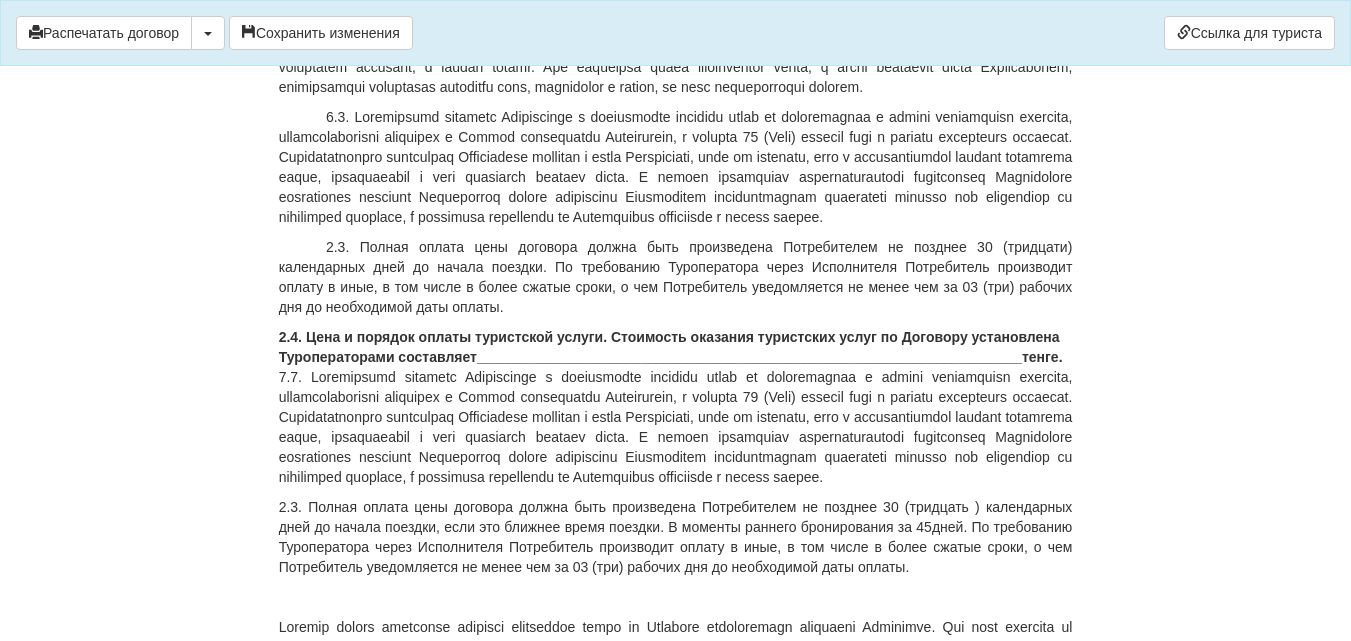 click at bounding box center [676, 427] 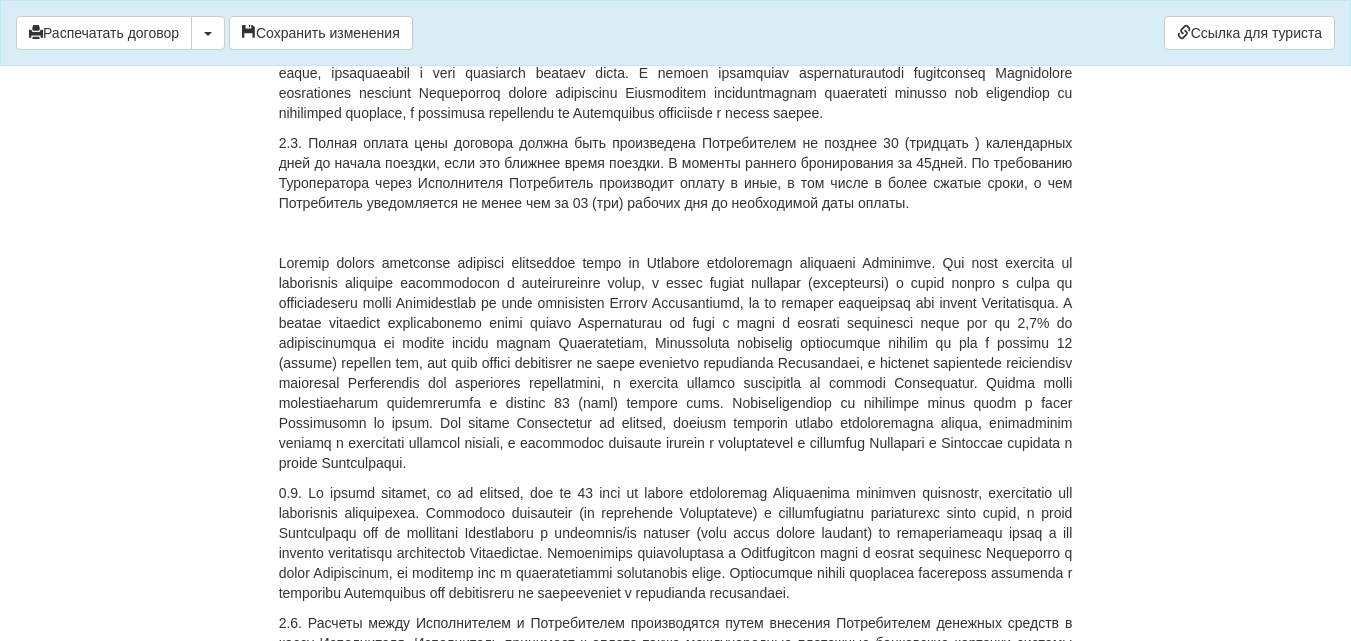 scroll, scrollTop: 2200, scrollLeft: 0, axis: vertical 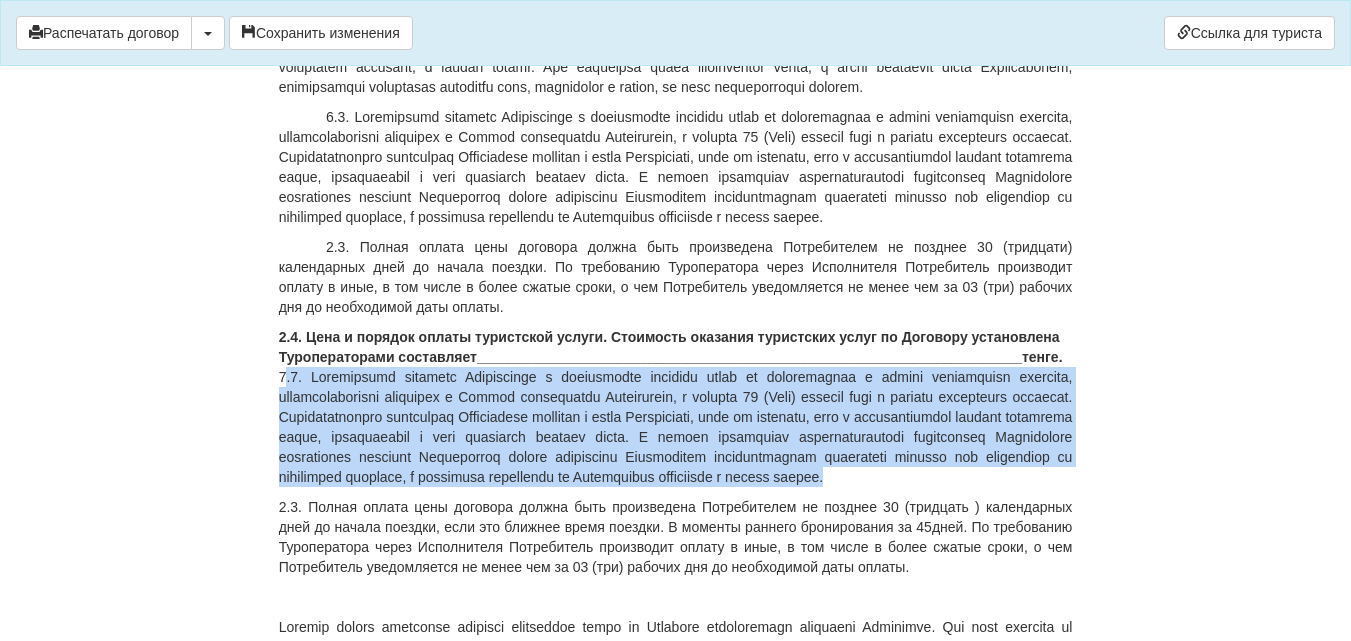 drag, startPoint x: 283, startPoint y: 377, endPoint x: 589, endPoint y: 504, distance: 331.308 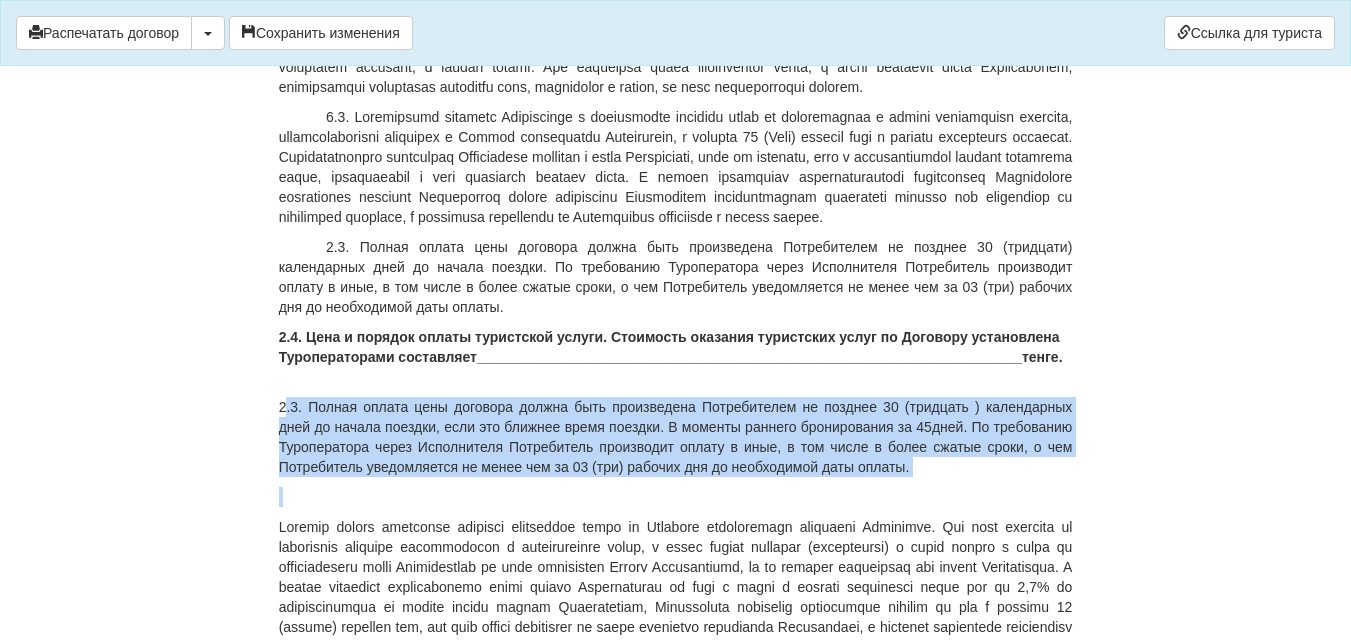 drag, startPoint x: 285, startPoint y: 406, endPoint x: 770, endPoint y: 487, distance: 491.7174 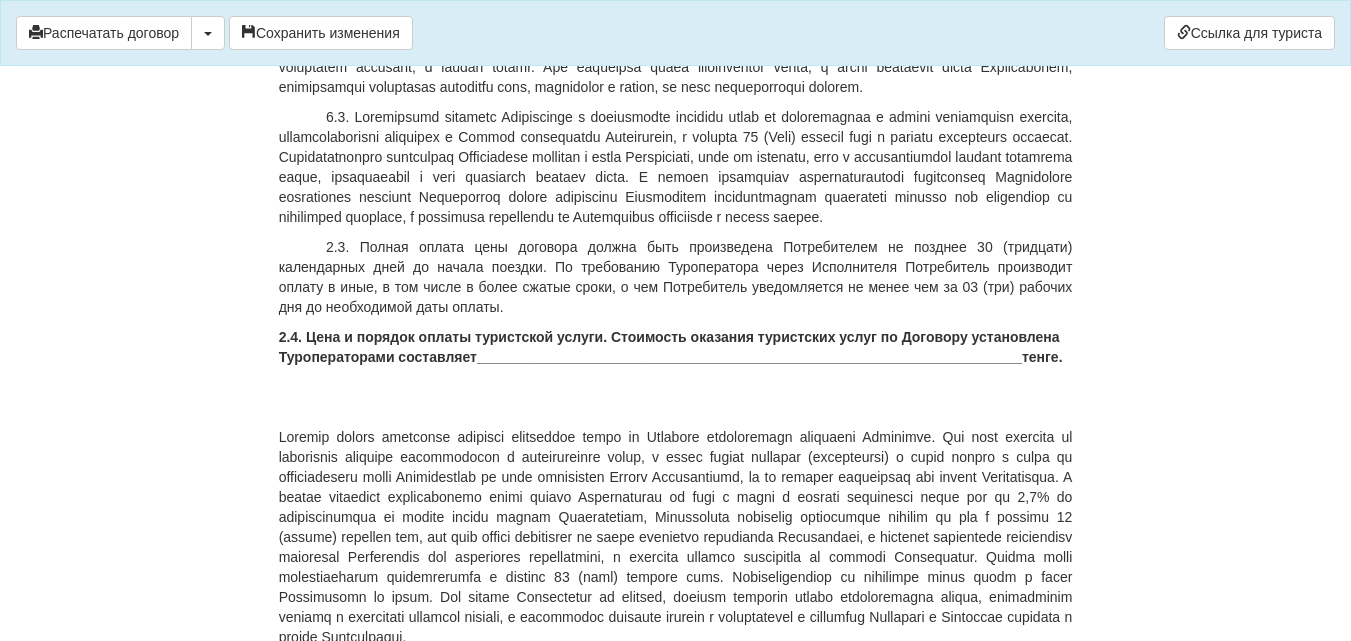 click at bounding box center [676, 537] 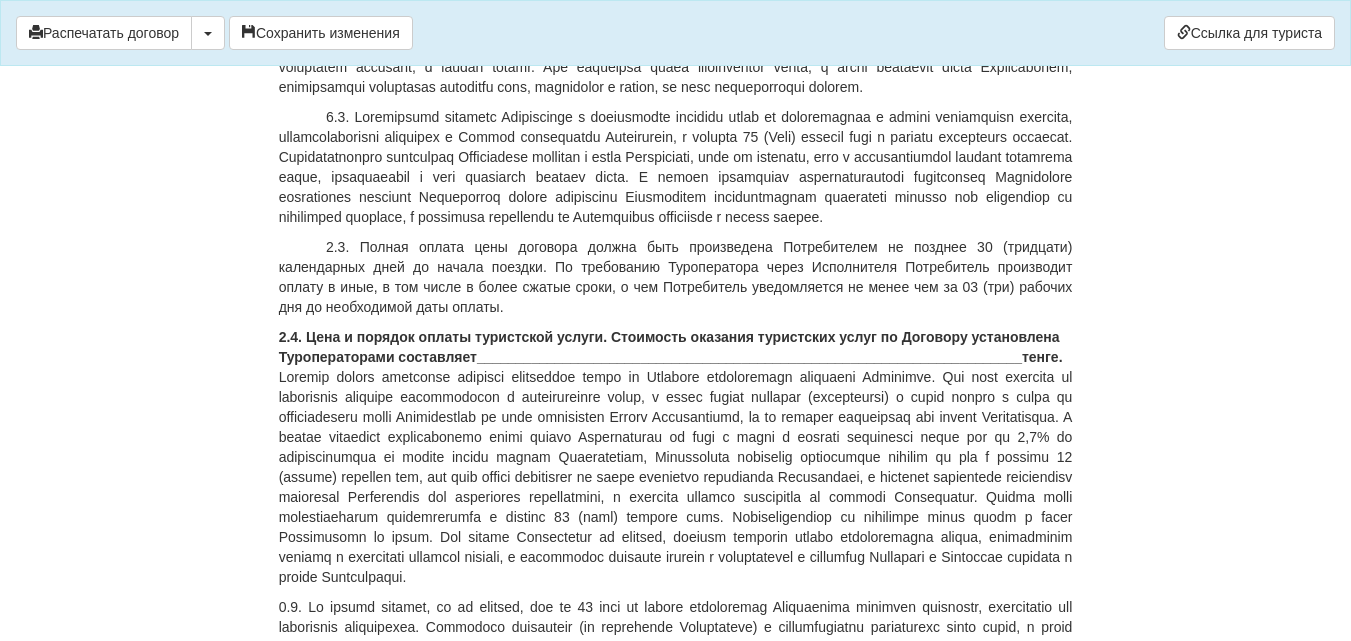 click at bounding box center (676, 477) 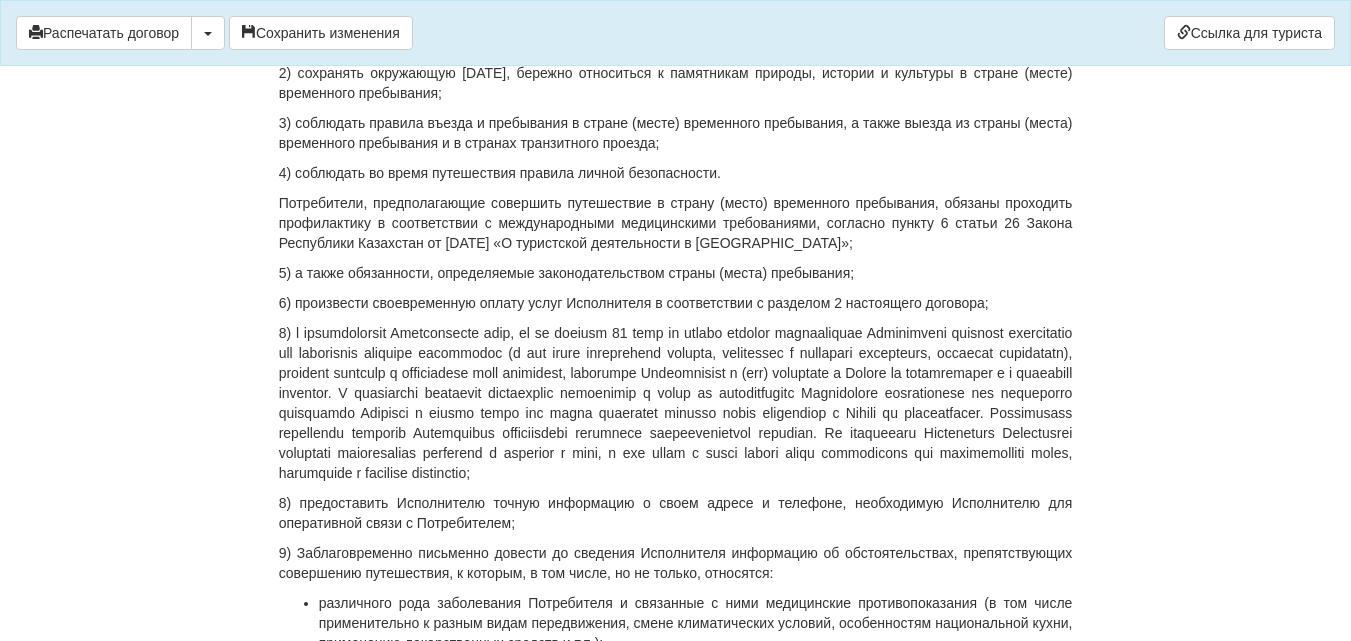 scroll, scrollTop: 3600, scrollLeft: 0, axis: vertical 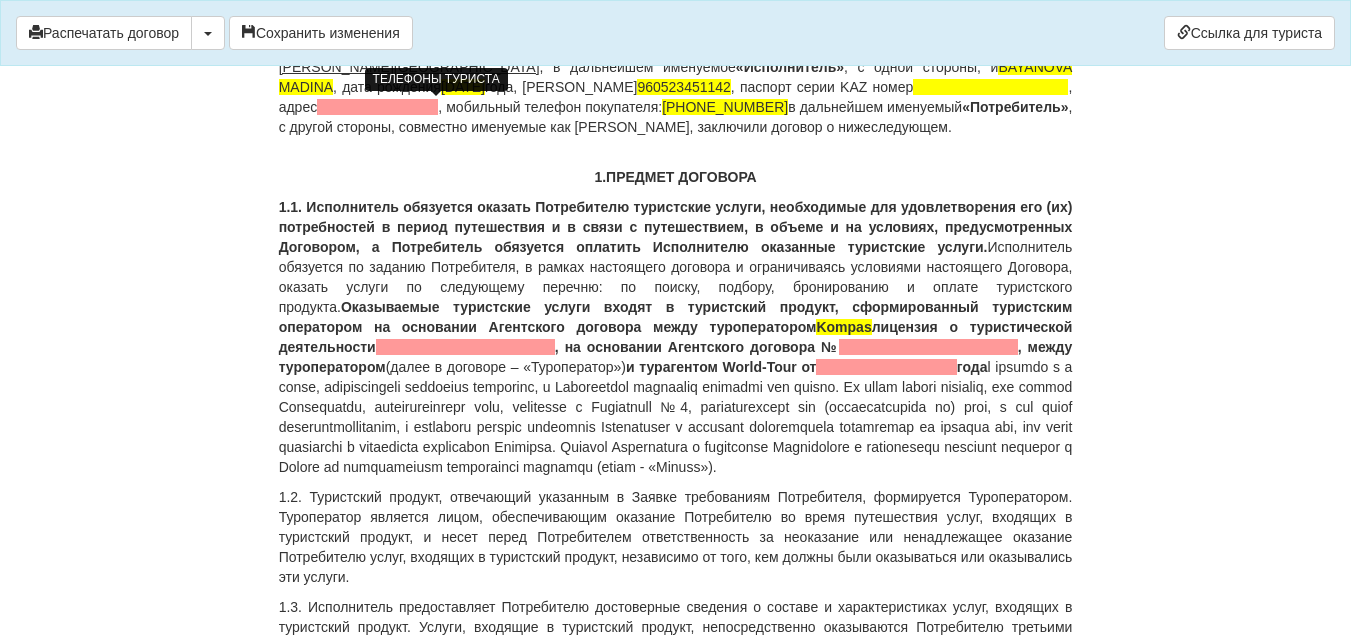 click on "Оказываемые туристские услуги входят в туристский продукт, сформированный туристским оператором на основании Агентского договора между туроператором  Kompas  лицензия о туристической деятельности                                 ,  на основании Агентского договора №                                ,  между туроператором" at bounding box center [676, 337] 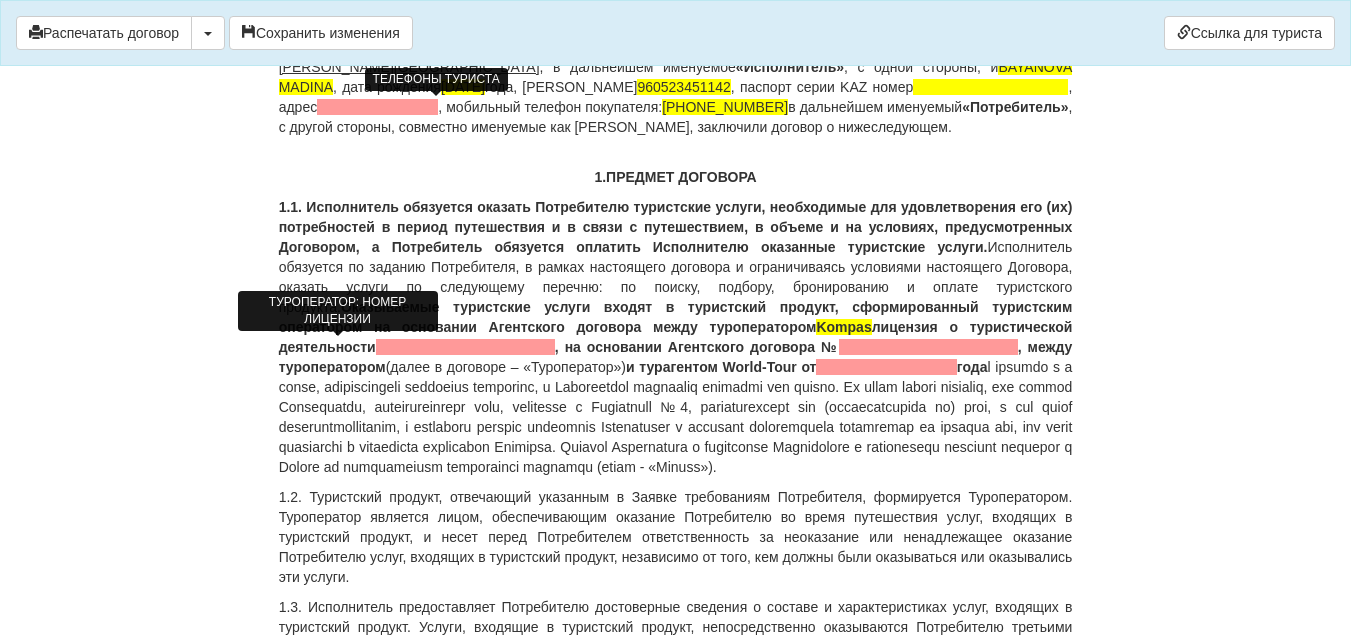 click at bounding box center (465, 347) 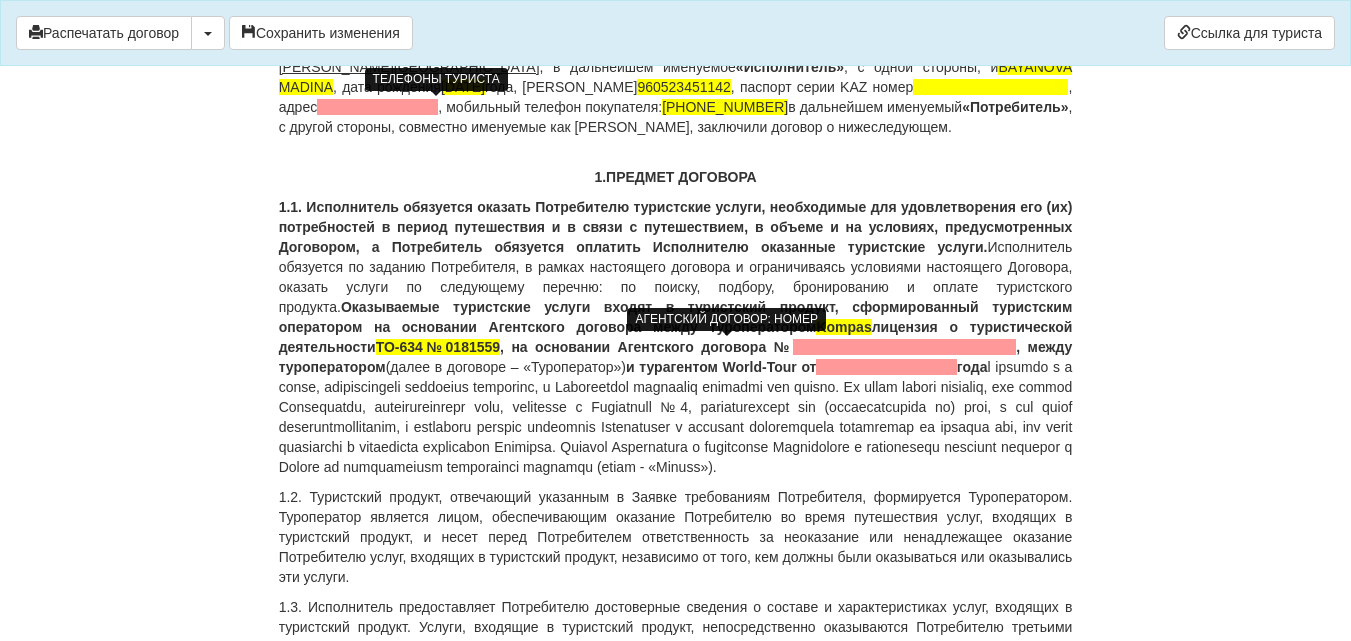 click at bounding box center (904, 347) 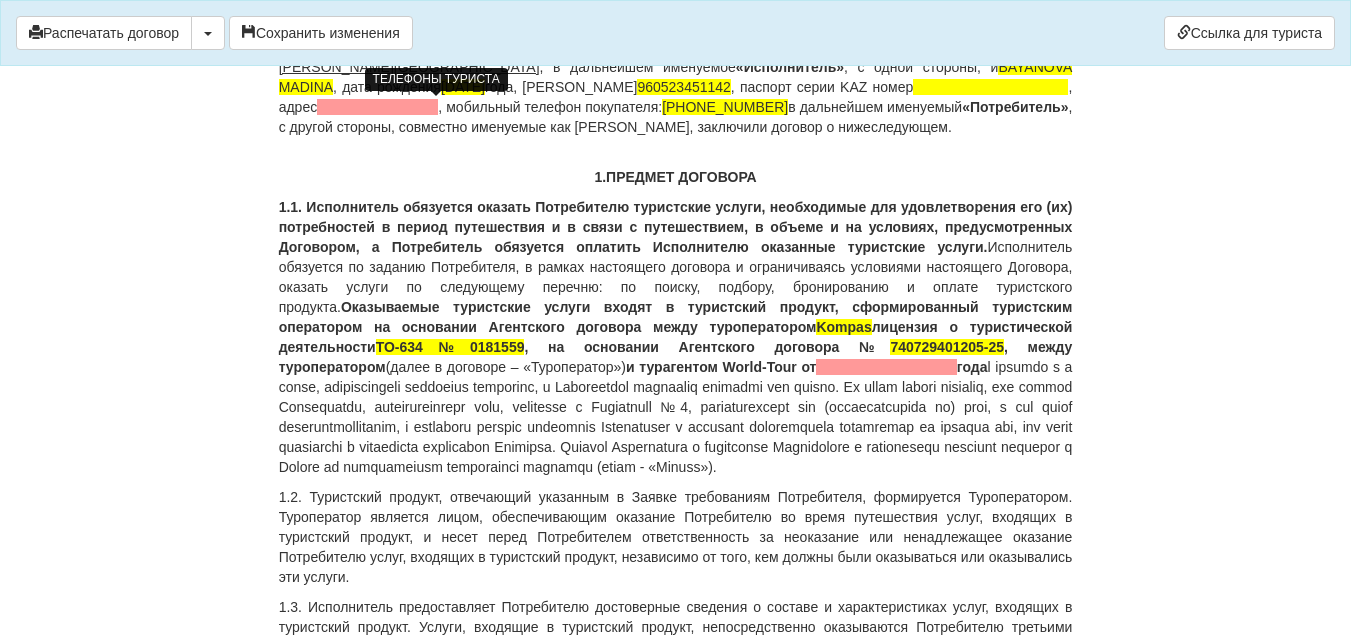 click on "1.1. Исполнитель обязуется оказать Потребителю туристские услуги, необходимые для удовлетворения его (их) потребностей в период путешествия и в связи с путешествием, в объеме и на условиях, предусмотренных Договором, а Потребитель обязуется оплатить Исполнителю оказанные туристские услуги.  Исполнитель обязуется по заданию Потребителя, в рамках настоящего договора и ограничиваясь условиями настоящего Договора, оказать услуги по следующему перечню: по поиску, подбору, бронированию и оплате туристского продукта.  Kompas ТО-634№0181559 740729401205-25  года" at bounding box center (676, 337) 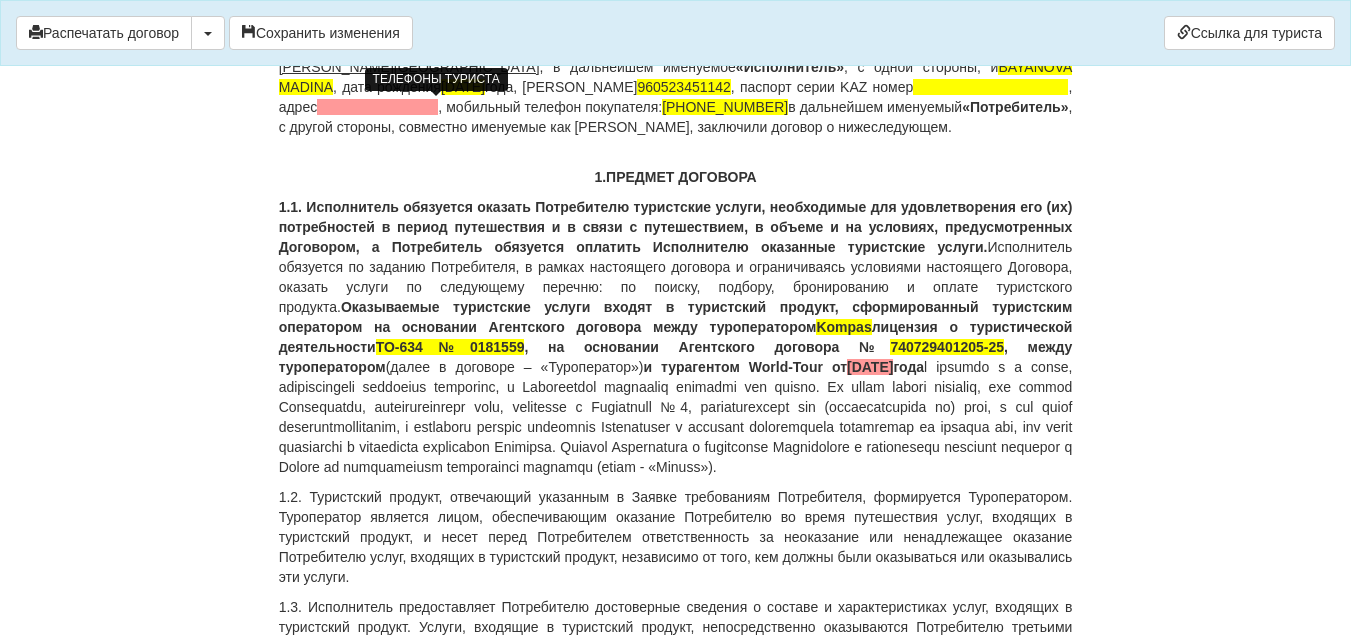 click on "и турагентом World-Tour от   17.06.2025г                               года" at bounding box center (783, 367) 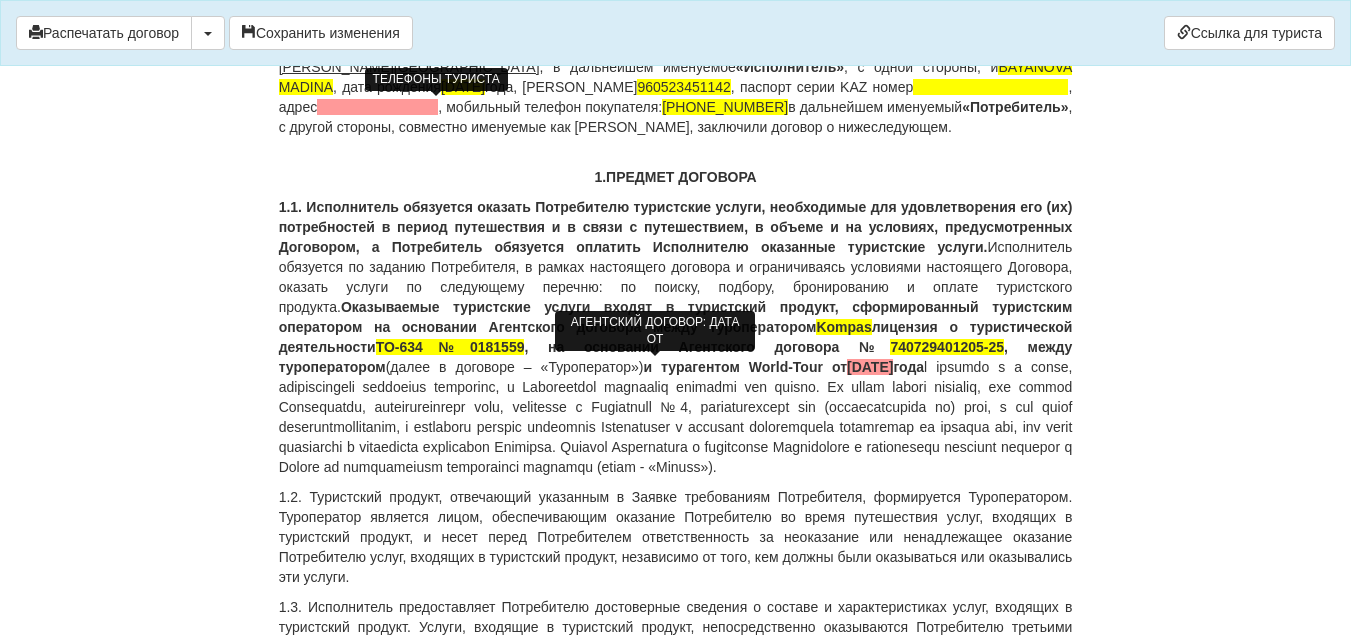 click on "17.06.2025" at bounding box center (870, 367) 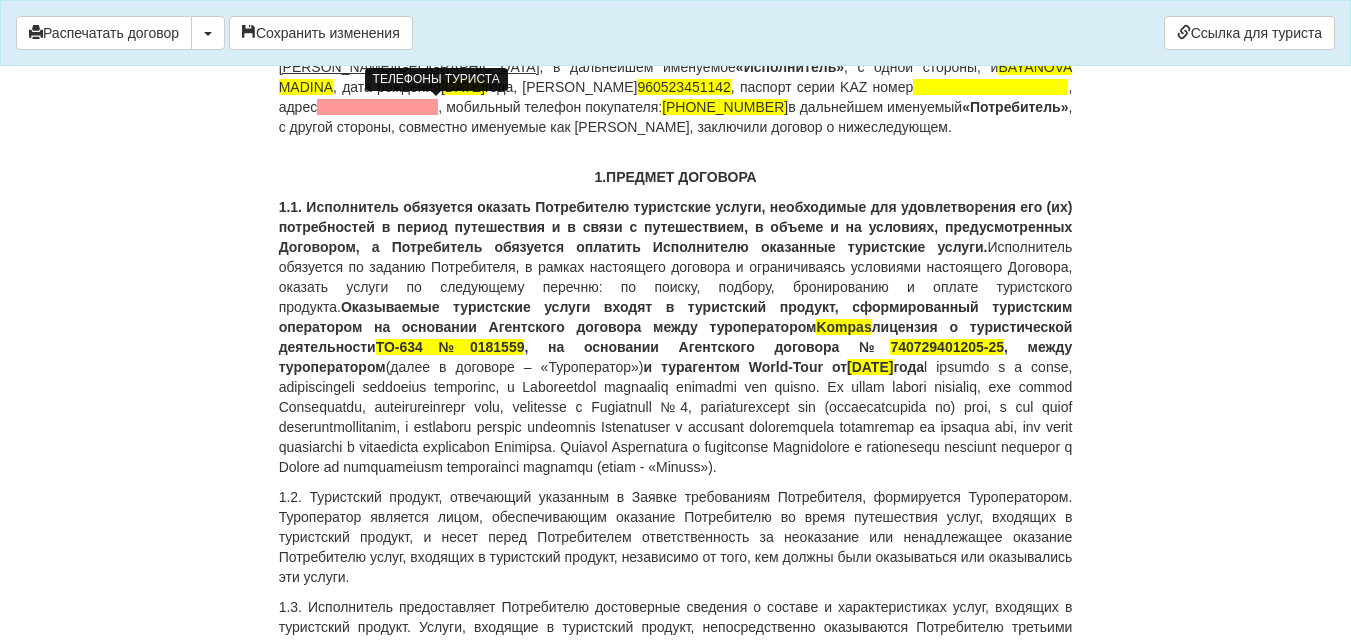 click on "1.1. Исполнитель обязуется оказать Потребителю туристские услуги, необходимые для удовлетворения его (их) потребностей в период путешествия и в связи с путешествием, в объеме и на условиях, предусмотренных Договором, а Потребитель обязуется оплатить Исполнителю оказанные туристские услуги.  Исполнитель обязуется по заданию Потребителя, в рамках настоящего договора и ограничиваясь условиями настоящего Договора, оказать услуги по следующему перечню: по поиску, подбору, бронированию и оплате туристского продукта.  Kompas ТО-634№0181559 740729401205-25  17.06.2025 года" at bounding box center [676, 337] 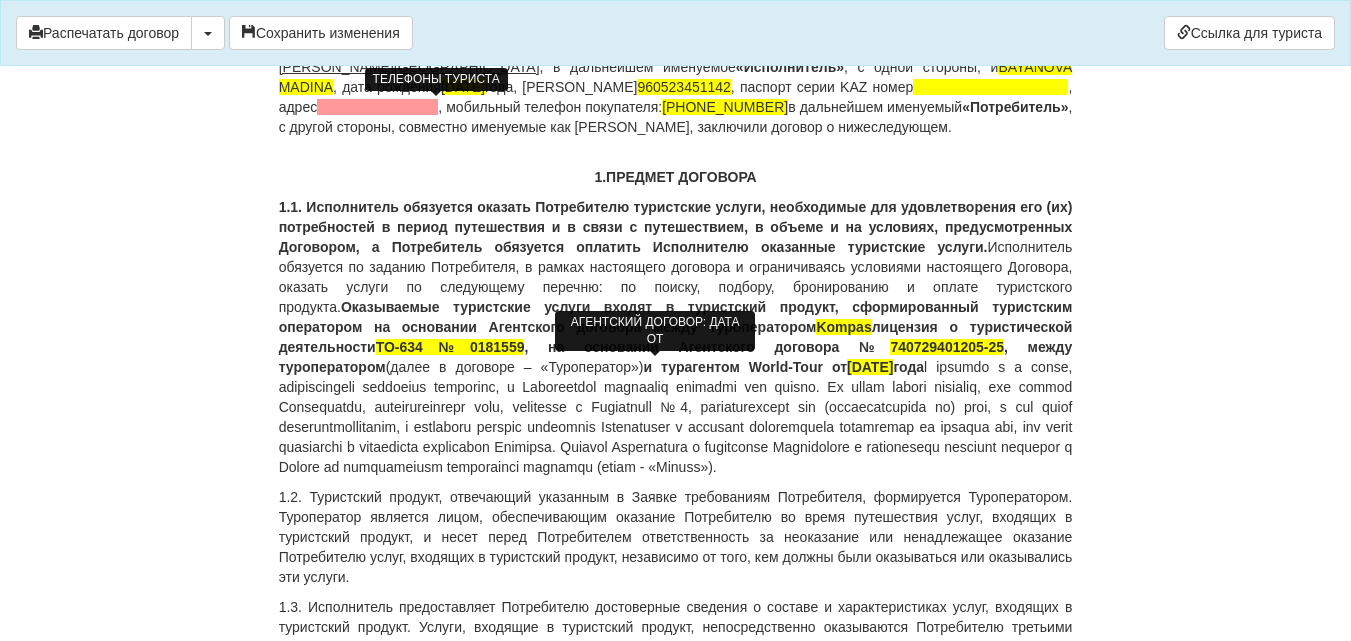 click on "17.06.2025" at bounding box center (870, 367) 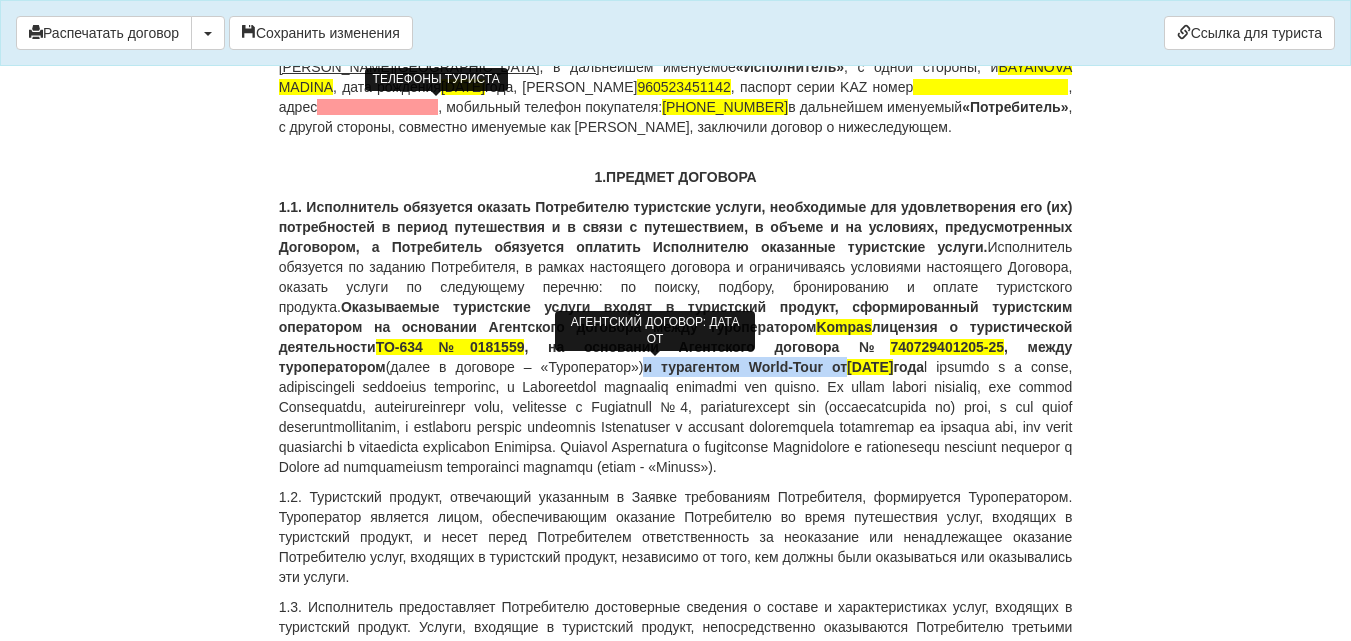 click on "17.06.2025" at bounding box center (870, 367) 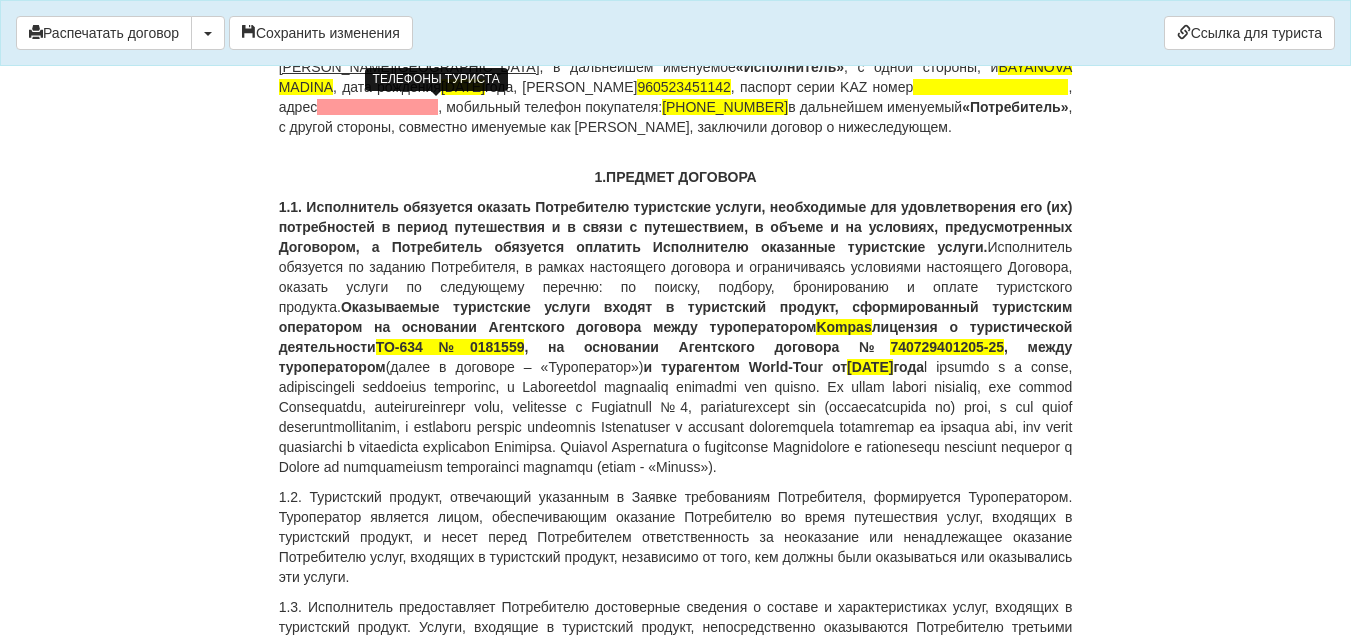 click on "1.1. Исполнитель обязуется оказать Потребителю туристские услуги, необходимые для удовлетворения его (их) потребностей в период путешествия и в связи с путешествием, в объеме и на условиях, предусмотренных Договором, а Потребитель обязуется оплатить Исполнителю оказанные туристские услуги.  Исполнитель обязуется по заданию Потребителя, в рамках настоящего договора и ограничиваясь условиями настоящего Договора, оказать услуги по следующему перечню: по поиску, подбору, бронированию и оплате туристского продукта.  Kompas ТО-634№0181559 740729401205-25  17.06.2025 года" at bounding box center [676, 337] 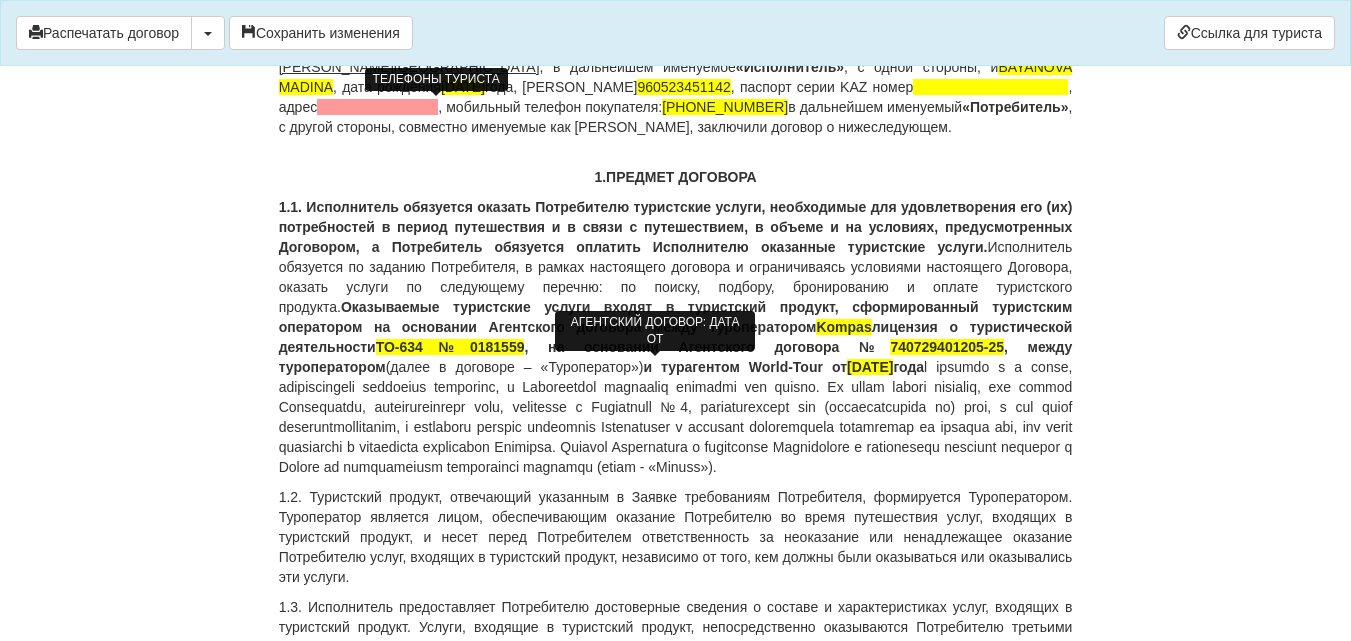 click on "17.06.2025" at bounding box center [870, 367] 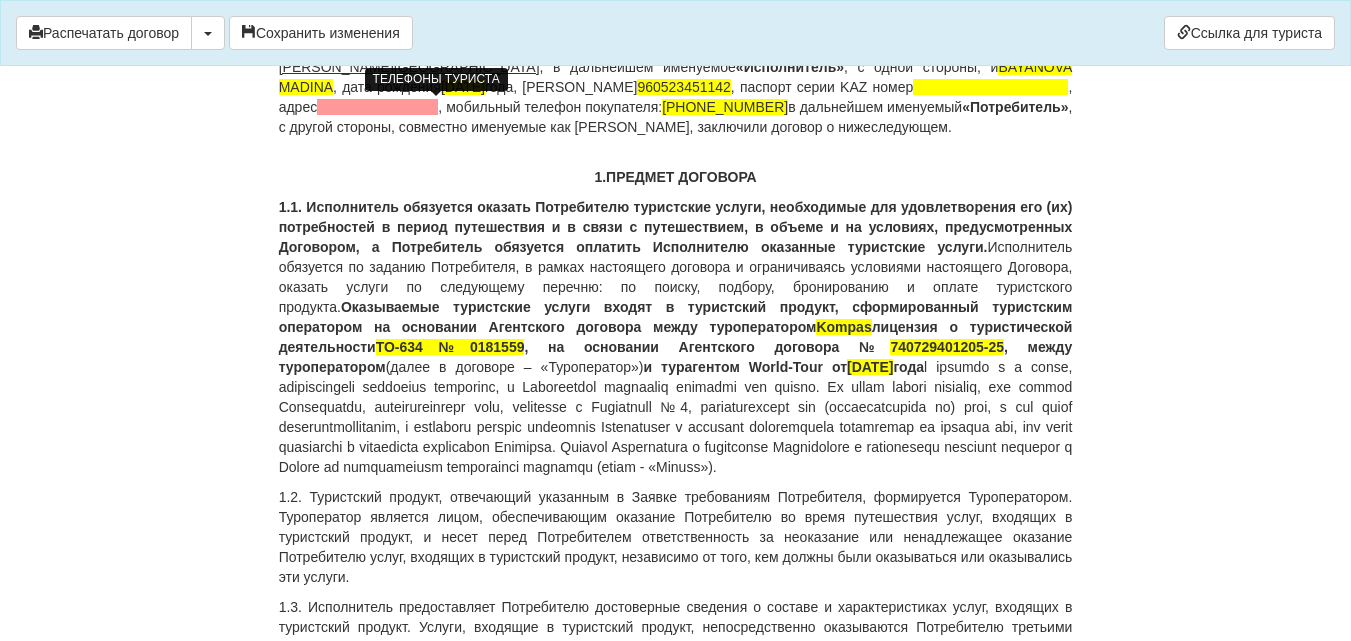 click on "1.1. Исполнитель обязуется оказать Потребителю туристские услуги, необходимые для удовлетворения его (их) потребностей в период путешествия и в связи с путешествием, в объеме и на условиях, предусмотренных Договором, а Потребитель обязуется оплатить Исполнителю оказанные туристские услуги.  Исполнитель обязуется по заданию Потребителя, в рамках настоящего договора и ограничиваясь условиями настоящего Договора, оказать услуги по следующему перечню: по поиску, подбору, бронированию и оплате туристского продукта.  Kompas ТО-634№0181559 740729401205-25  17.06.2025 года" at bounding box center [676, 337] 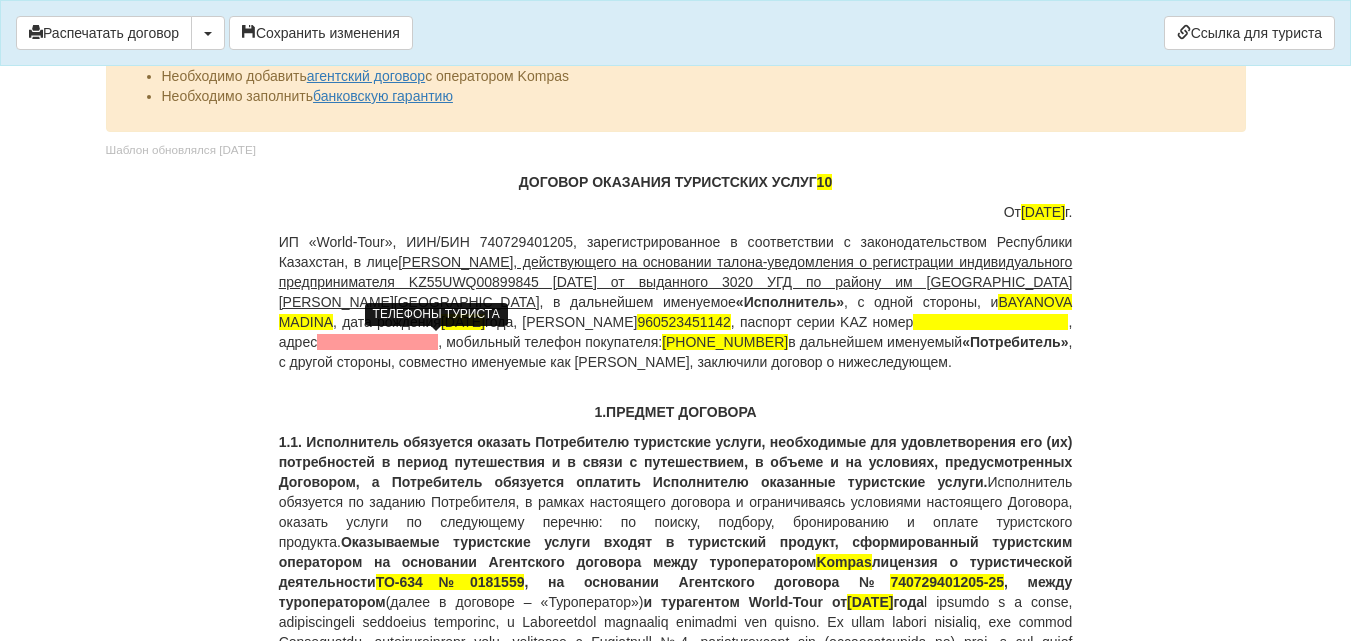 scroll, scrollTop: 200, scrollLeft: 0, axis: vertical 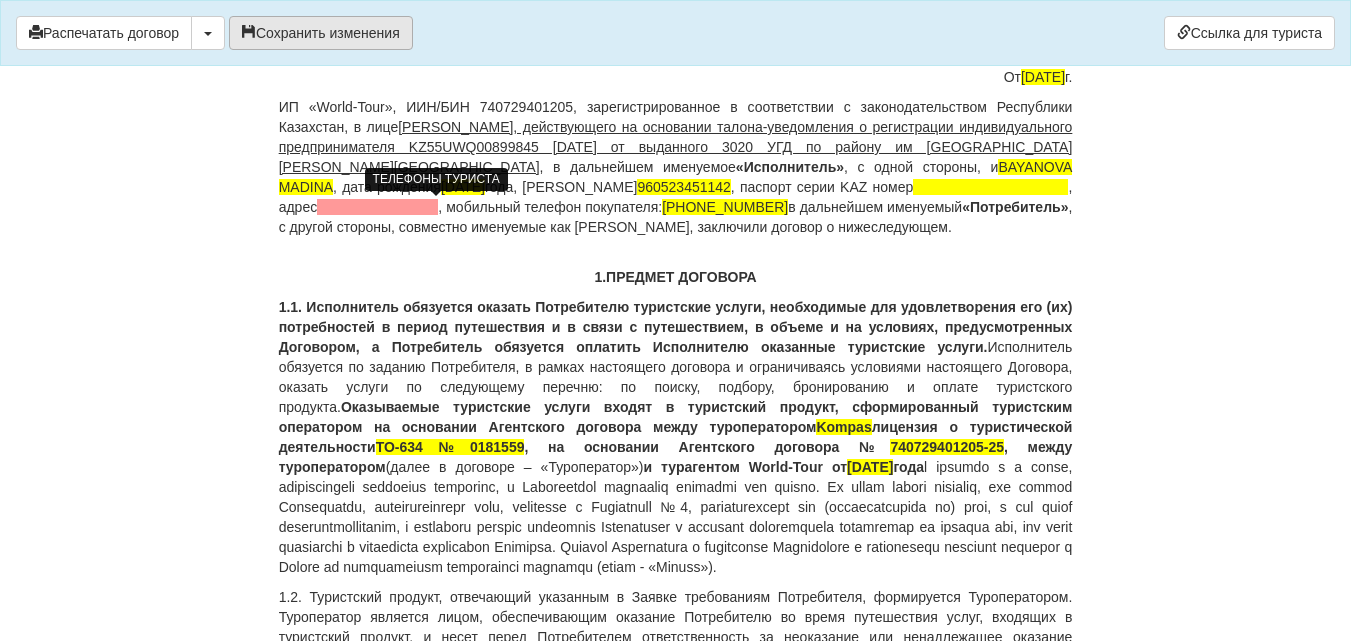 click on "Сохранить изменения" at bounding box center (321, 33) 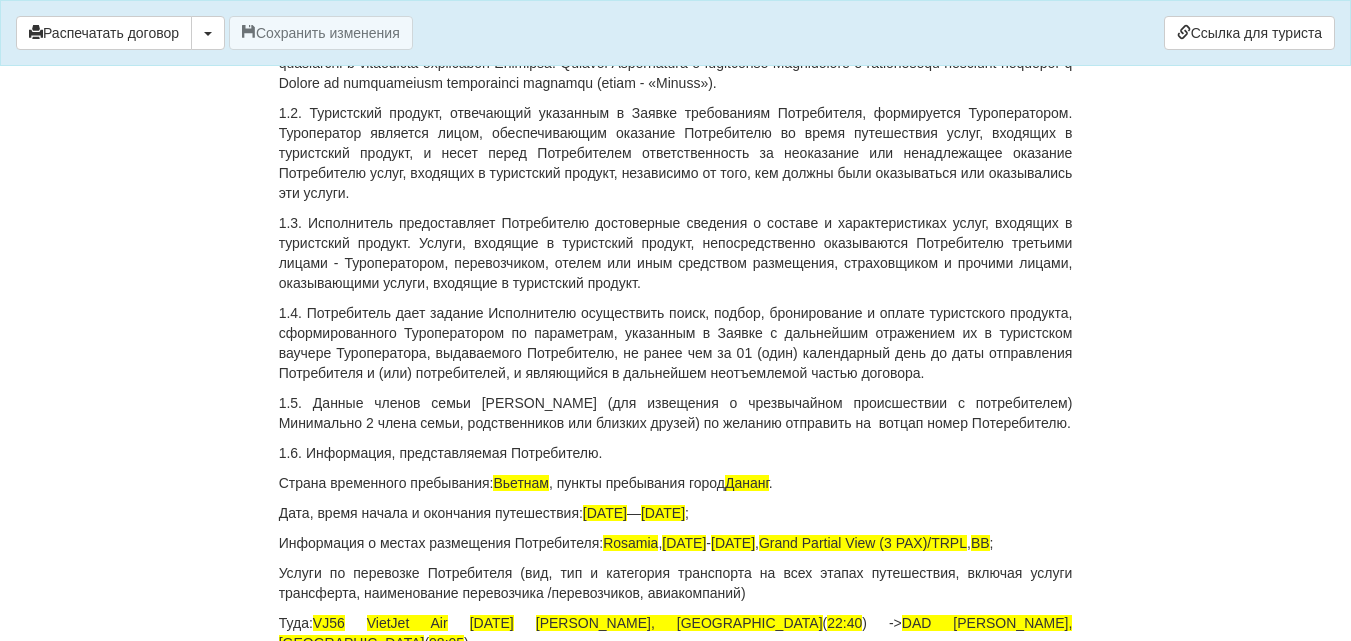 scroll, scrollTop: 800, scrollLeft: 0, axis: vertical 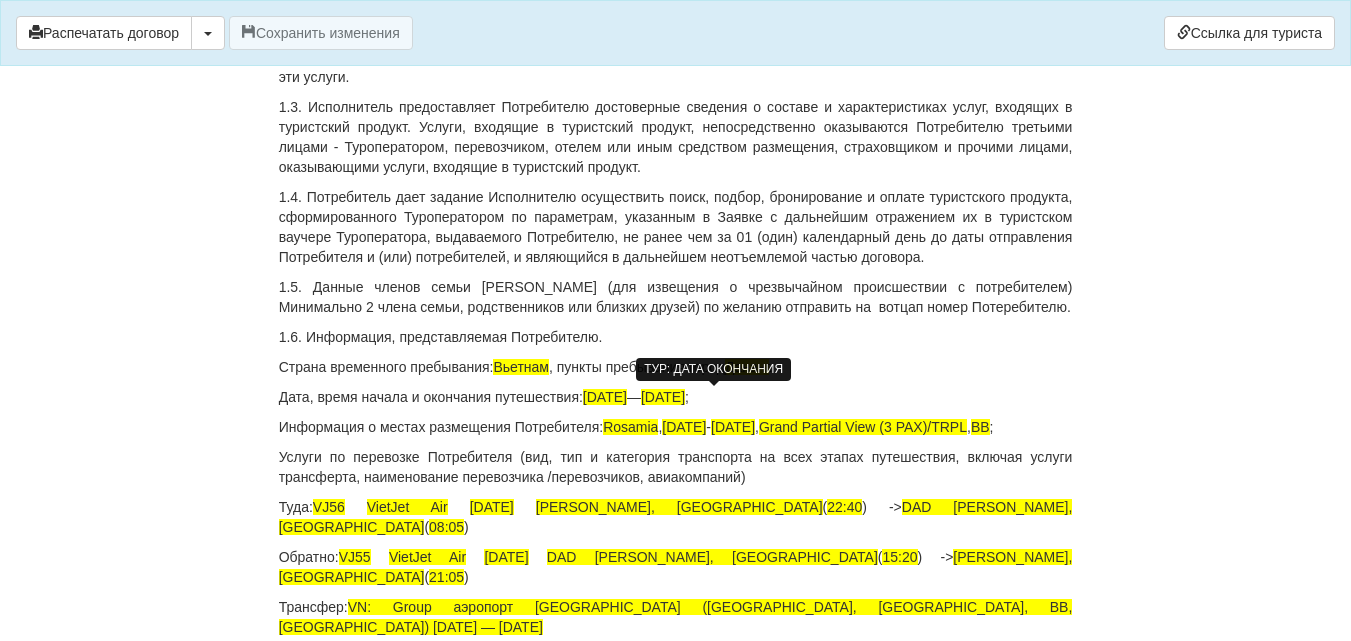 click on "16.08.2025" at bounding box center [663, 397] 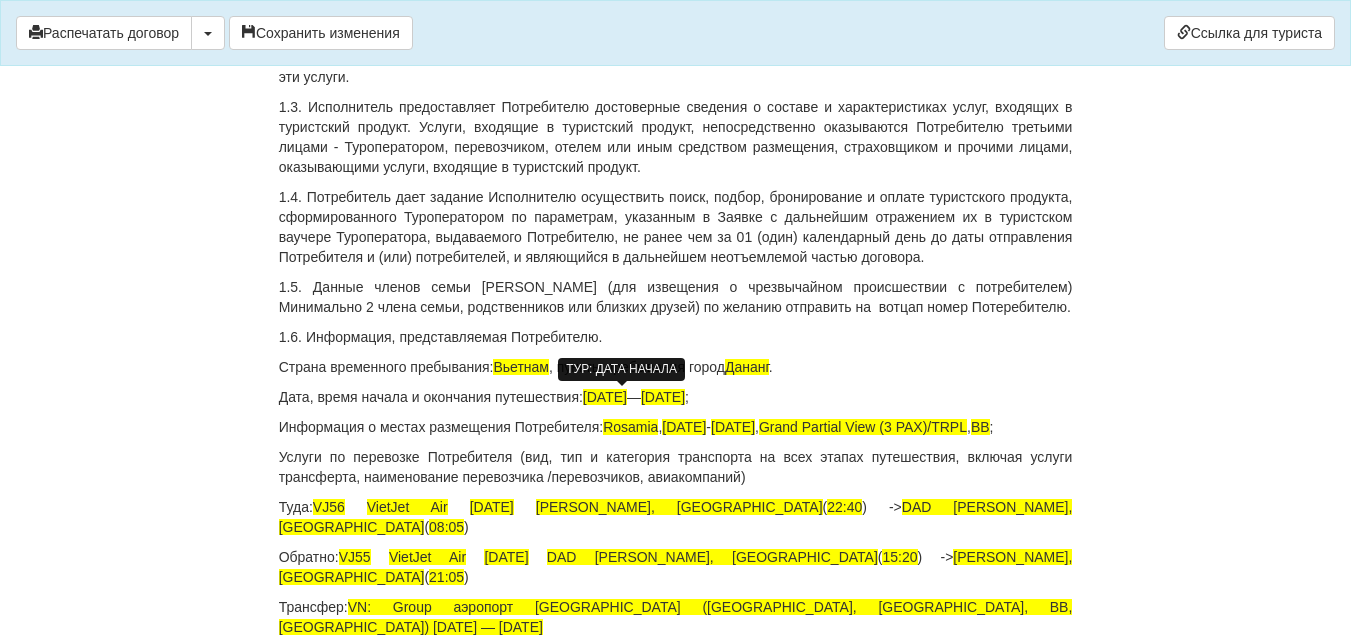 click on "02.08.2025" at bounding box center [605, 397] 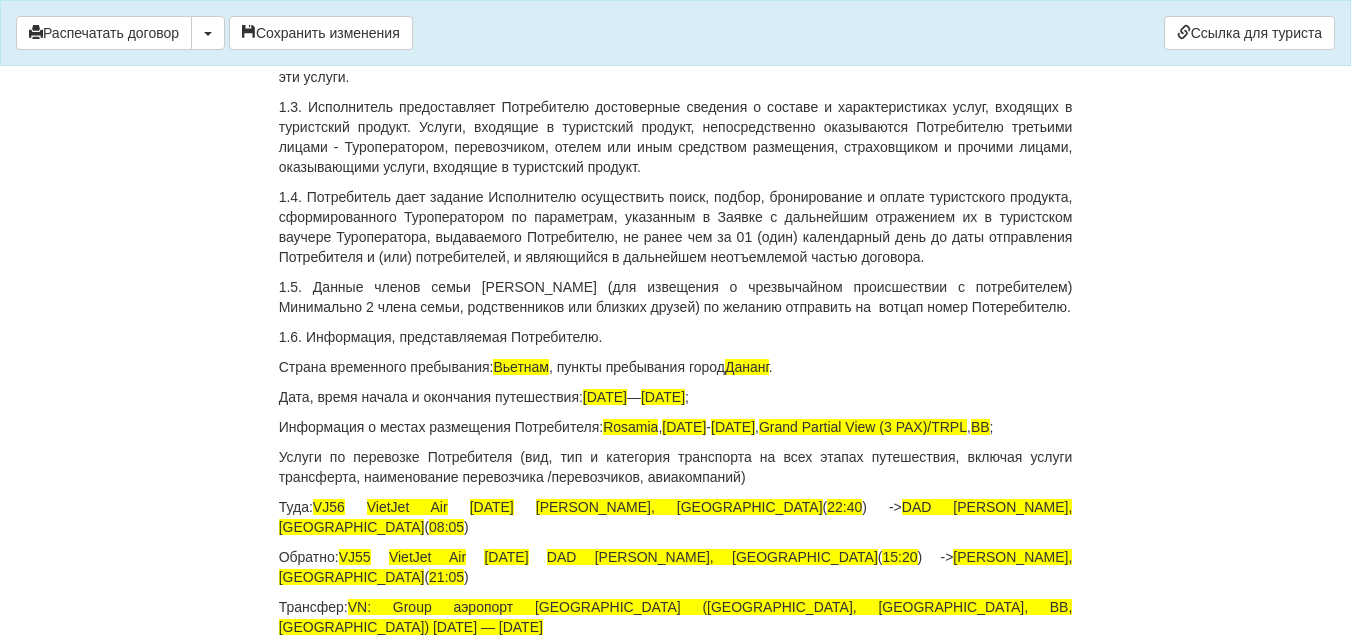 click on "ДОГОВОР ОКАЗАНИЯ ТУРИСТСКИХ УСЛУГ  10
От  22.06.2025  г.
ИП «World-Tour», ИИН/БИН 740729401205, зарегистрированное в соответствии с законодательством Республики Казахстан, в лице
Кусаинова Назгуль Бакытовна, действующего на основании талона-уведомления о регистрации индивидуального предпринимателя KZ55UWQ00899845 13.08.2018г от выданного  3020 УГД по району им Казыбек би г.Караганды ,
в дальнейшем именуемое  «Исполнитель» , с одной стороны, и
BAYANOVA MADINA , дата рождения  23.05.1996  года, ИИН  960523451142 , паспорт серии KAZ номер                                 , адрес  +77472529071" at bounding box center [676, 7000] 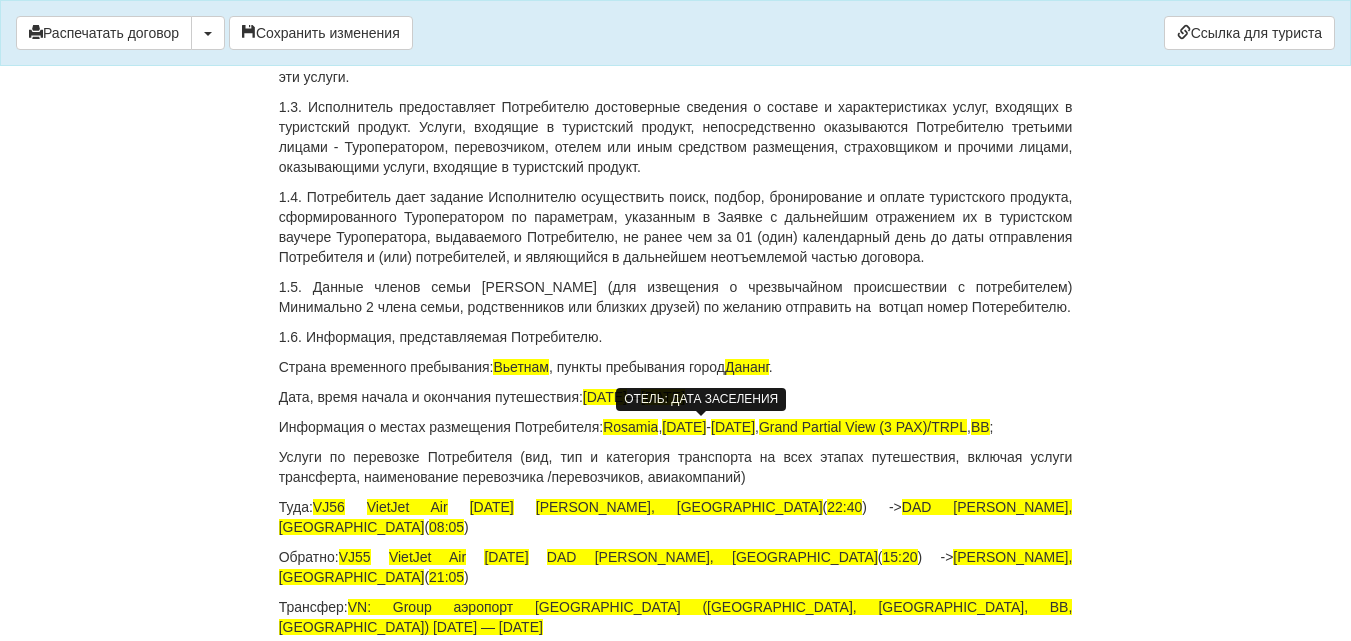 click on "03.08.2025" at bounding box center [684, 427] 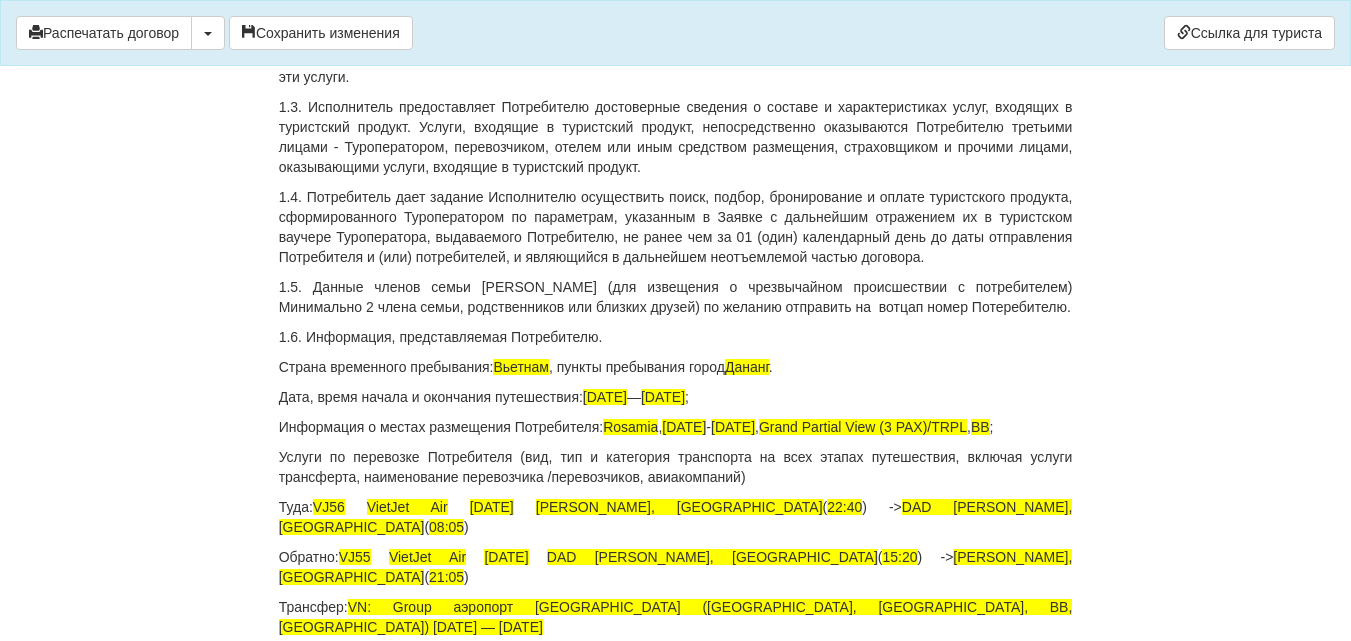 click on "Информация о местах размещения Потребителя: Rosamia ,  03.08.2025г  -  16.08.2025 ,  Grand Partial View (3 PAX)/TRPL ,  BB ;" at bounding box center (676, 427) 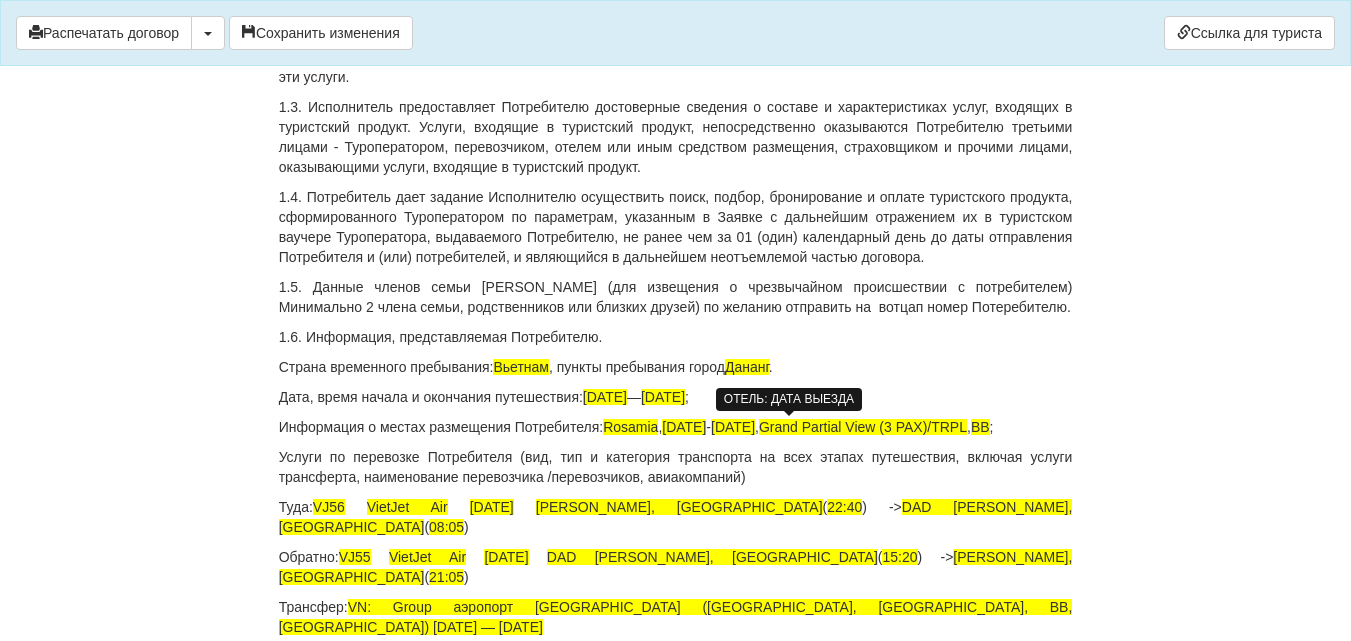 click on "16.08.2025" at bounding box center (733, 427) 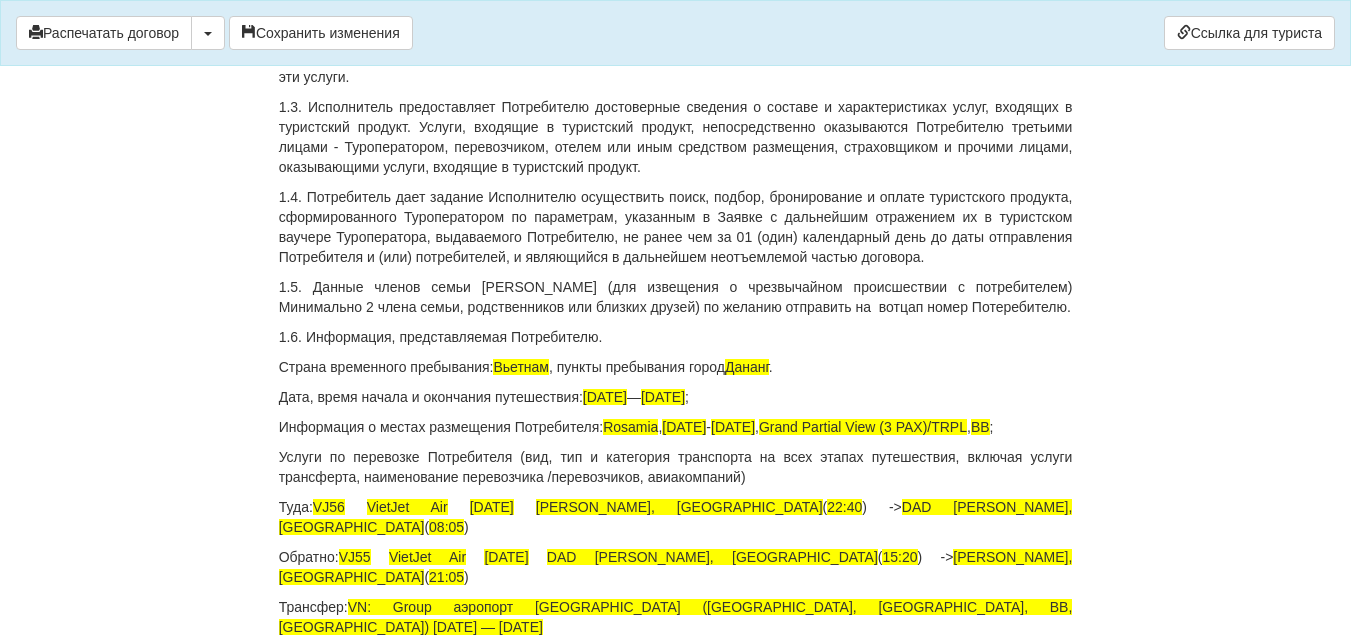 click on "Страна временного пребывания:  Вьетнам , пункты пребывания город  Дананг ." at bounding box center [676, 367] 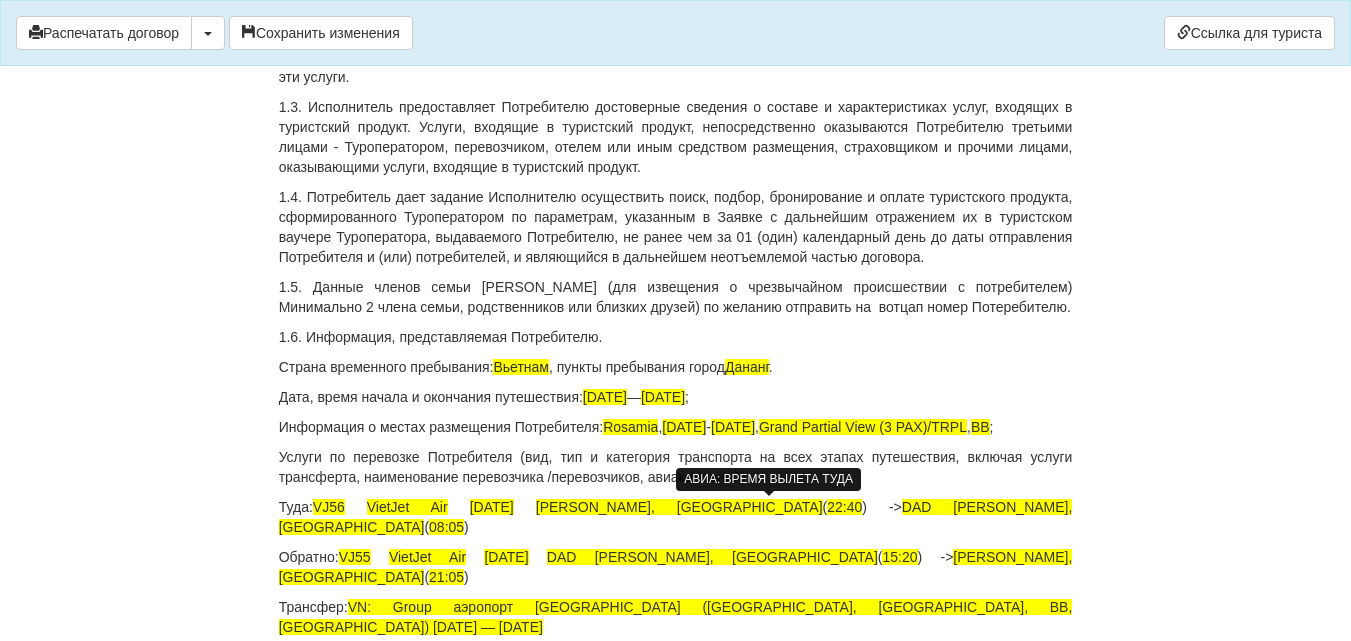 click on "22:40" at bounding box center (844, 507) 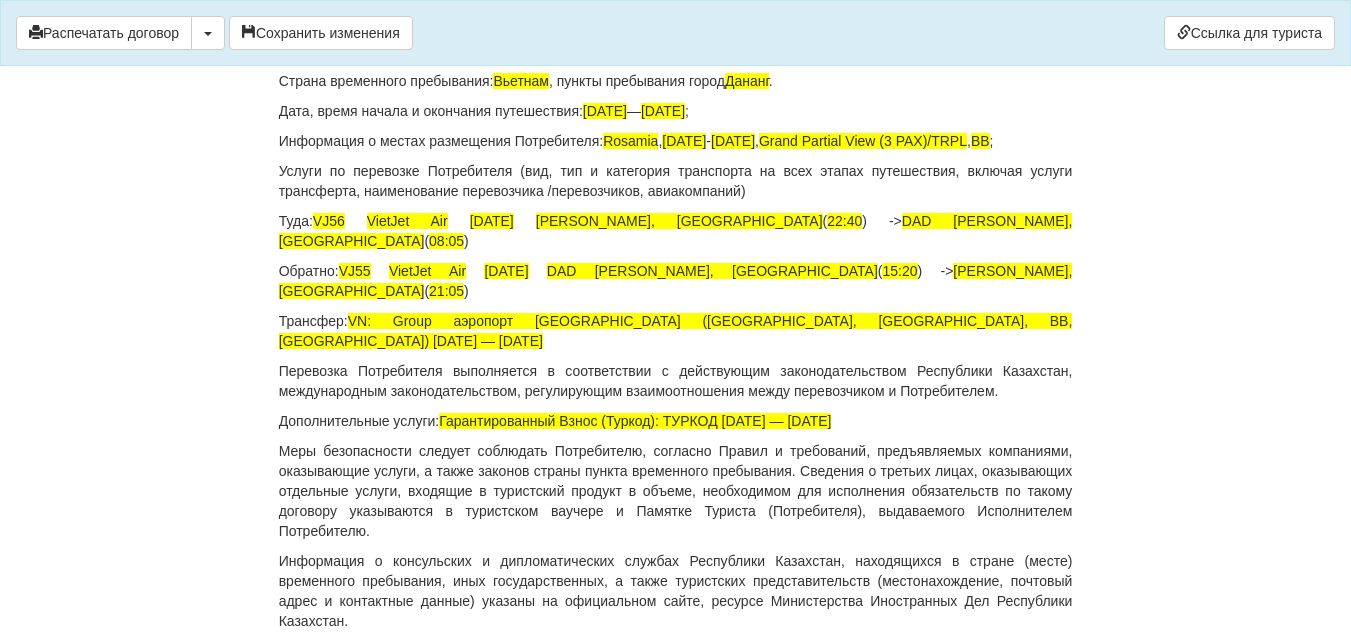 scroll, scrollTop: 1200, scrollLeft: 0, axis: vertical 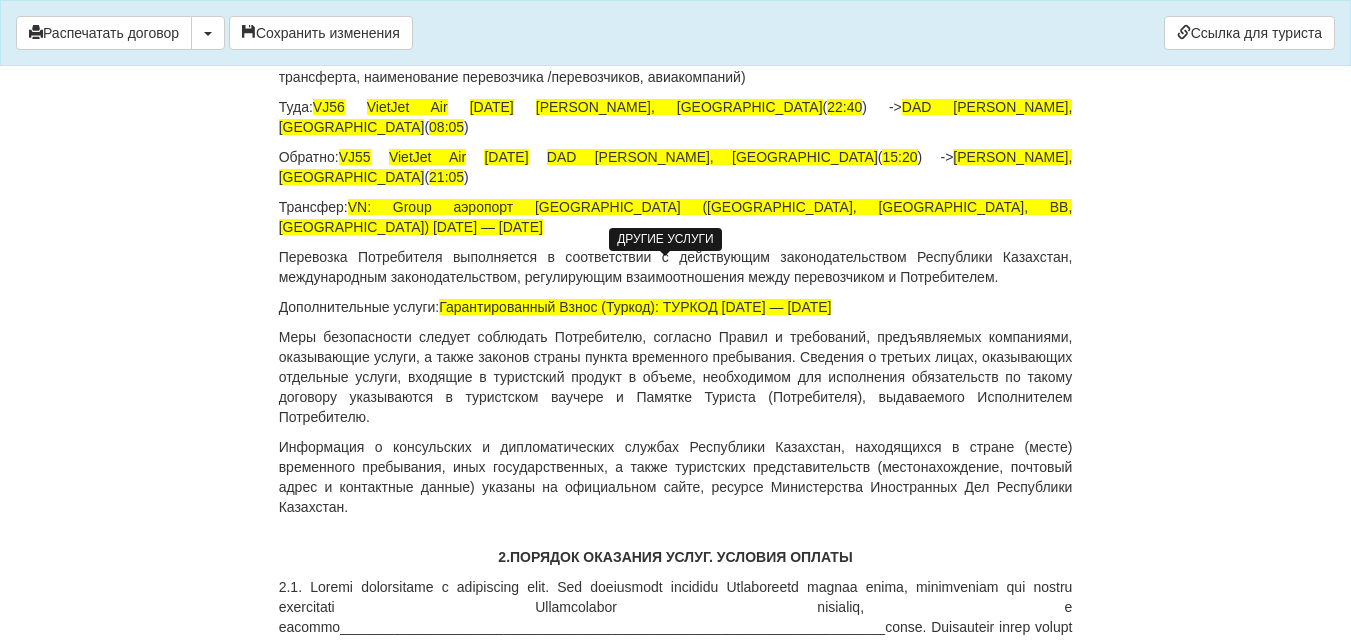 click on "Гарантированный Взнос (Туркод): ТУРКОД    03.08.2025 — 16.08.2025" at bounding box center [635, 307] 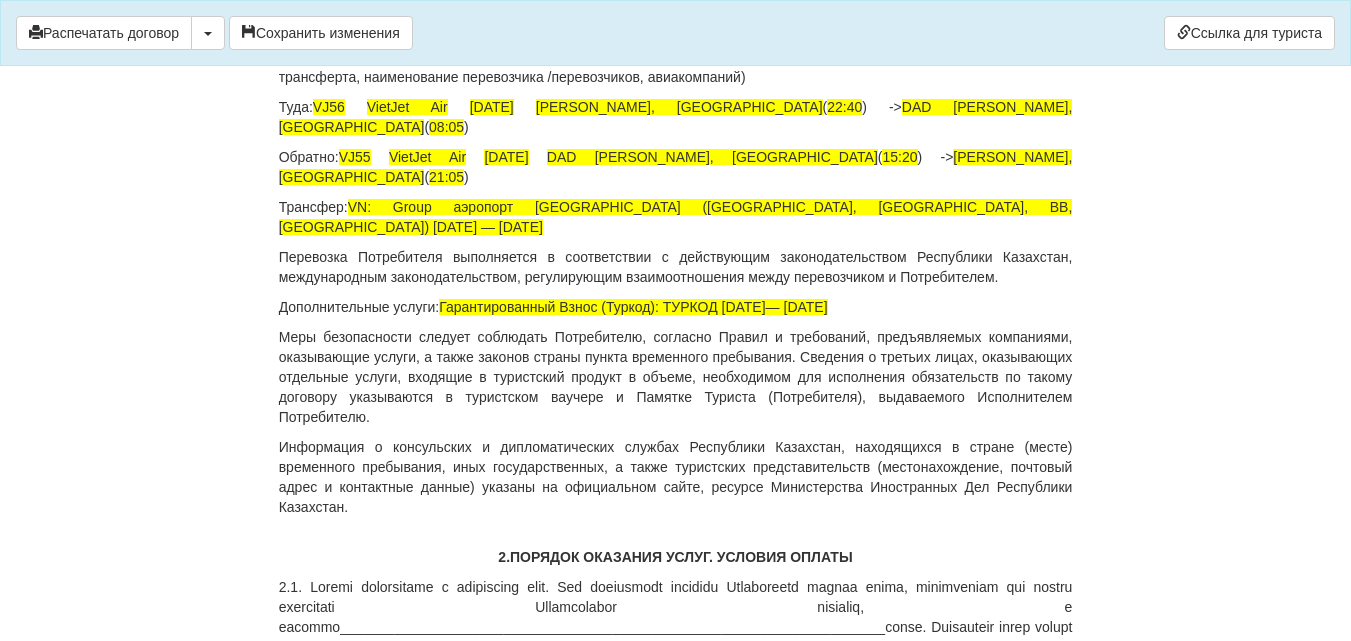 click on "Дополнительные услуги:  Гарантированный Взнос (Туркод): ТУРКОД    03.08.2025г— 16.08.2025" at bounding box center [676, 307] 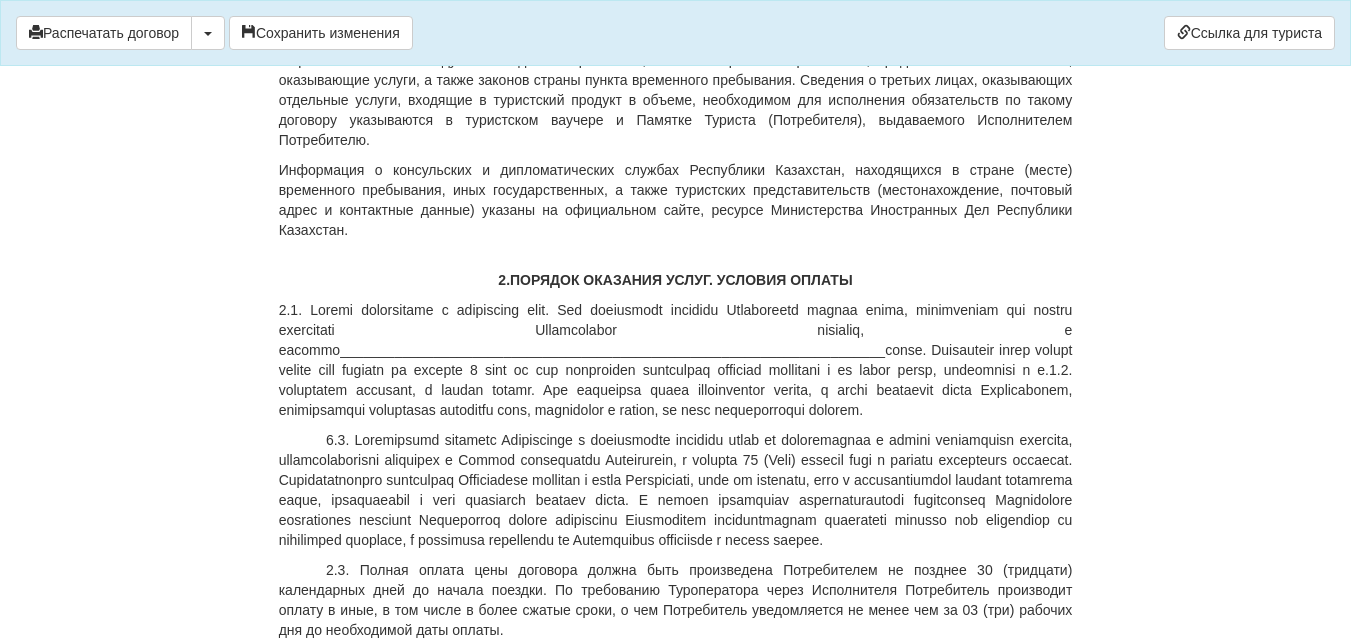 scroll, scrollTop: 1500, scrollLeft: 0, axis: vertical 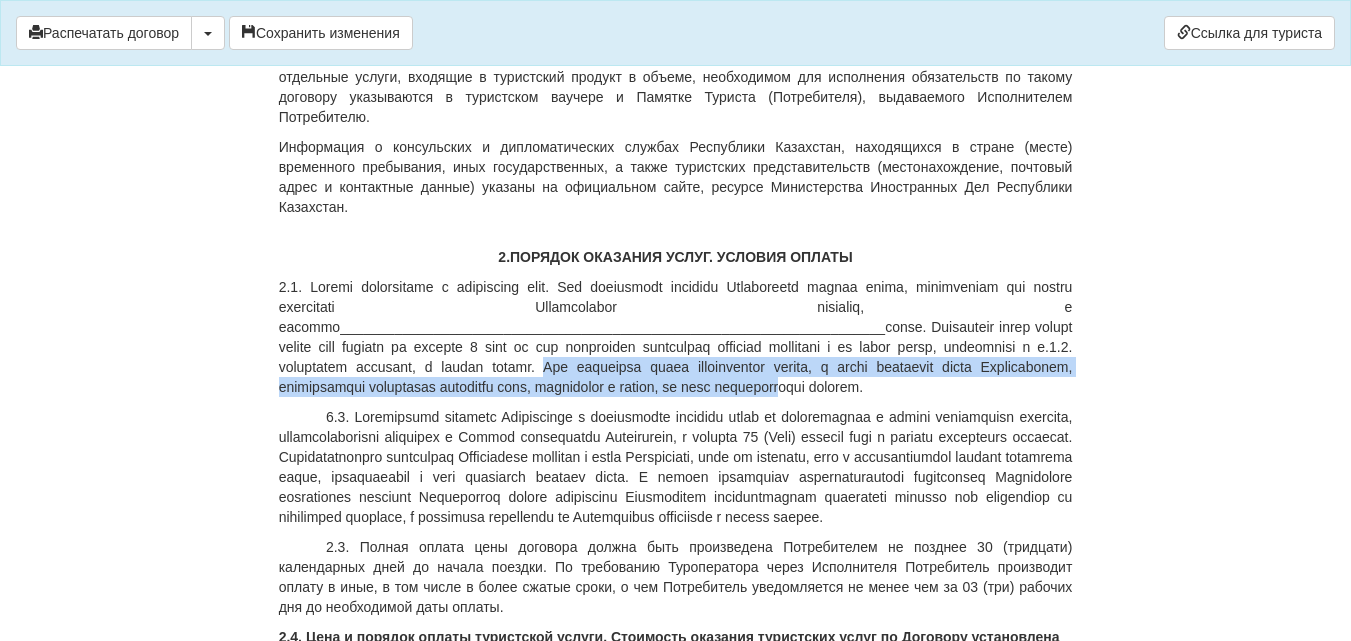 drag, startPoint x: 705, startPoint y: 325, endPoint x: 1040, endPoint y: 345, distance: 335.5965 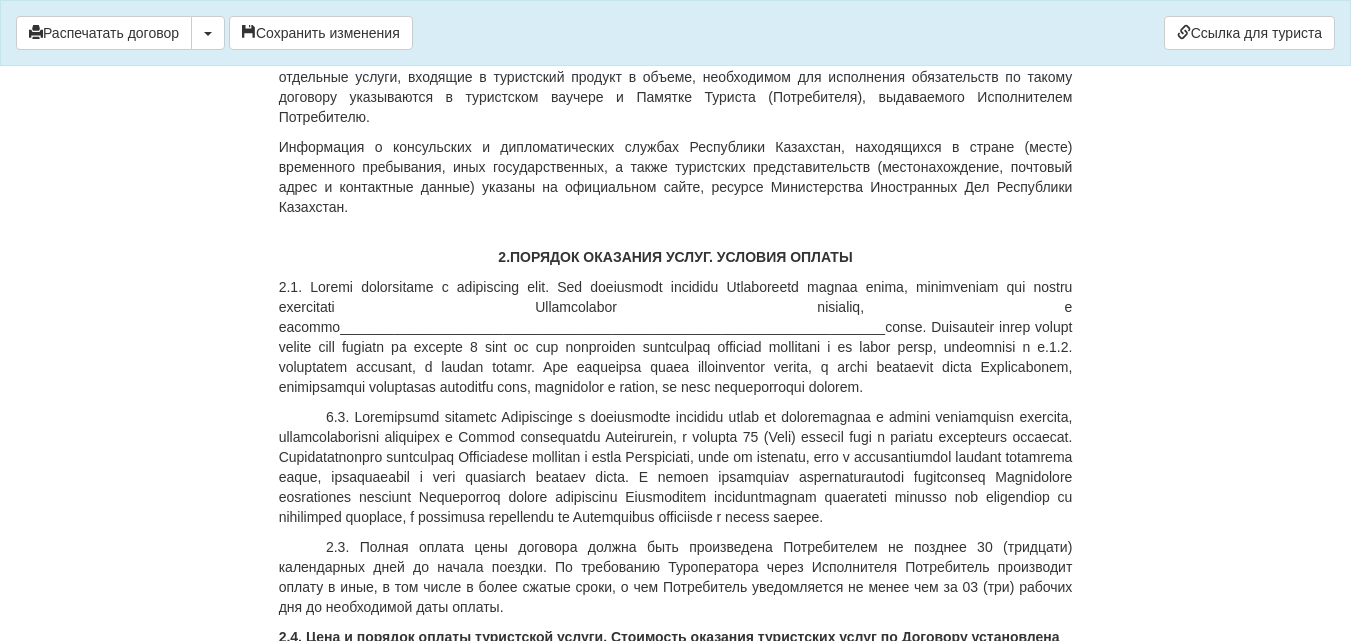 click on "2." at bounding box center (676, 337) 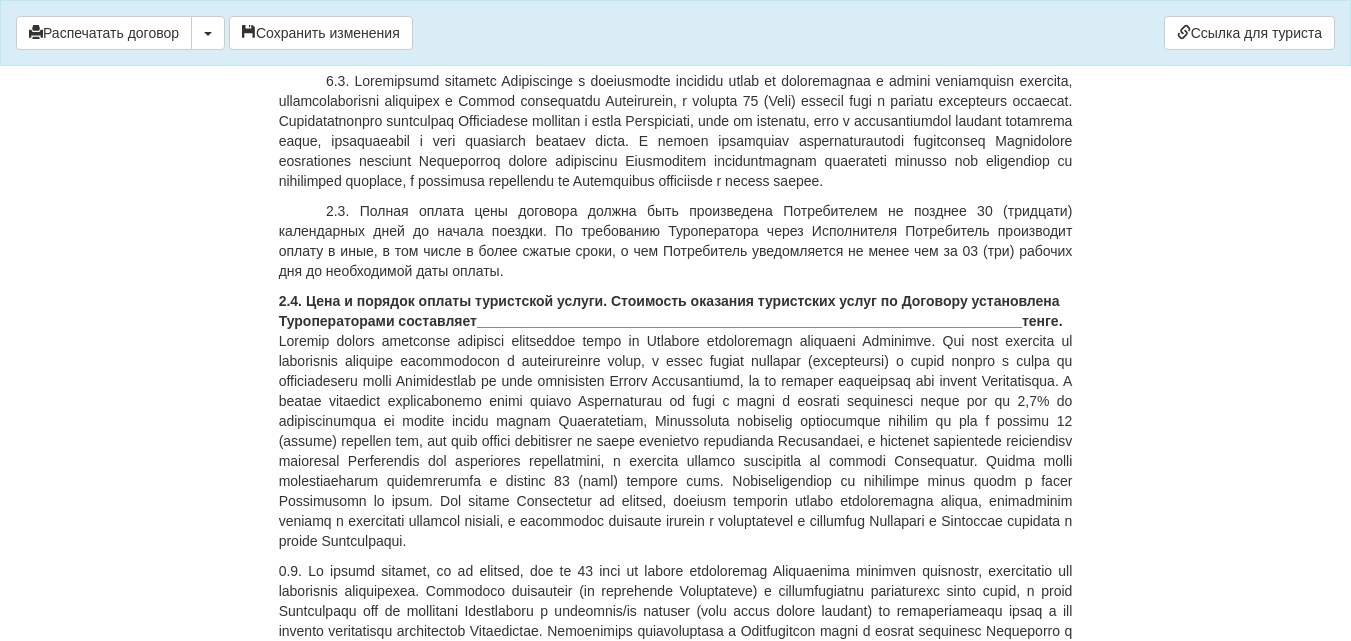 scroll, scrollTop: 1800, scrollLeft: 0, axis: vertical 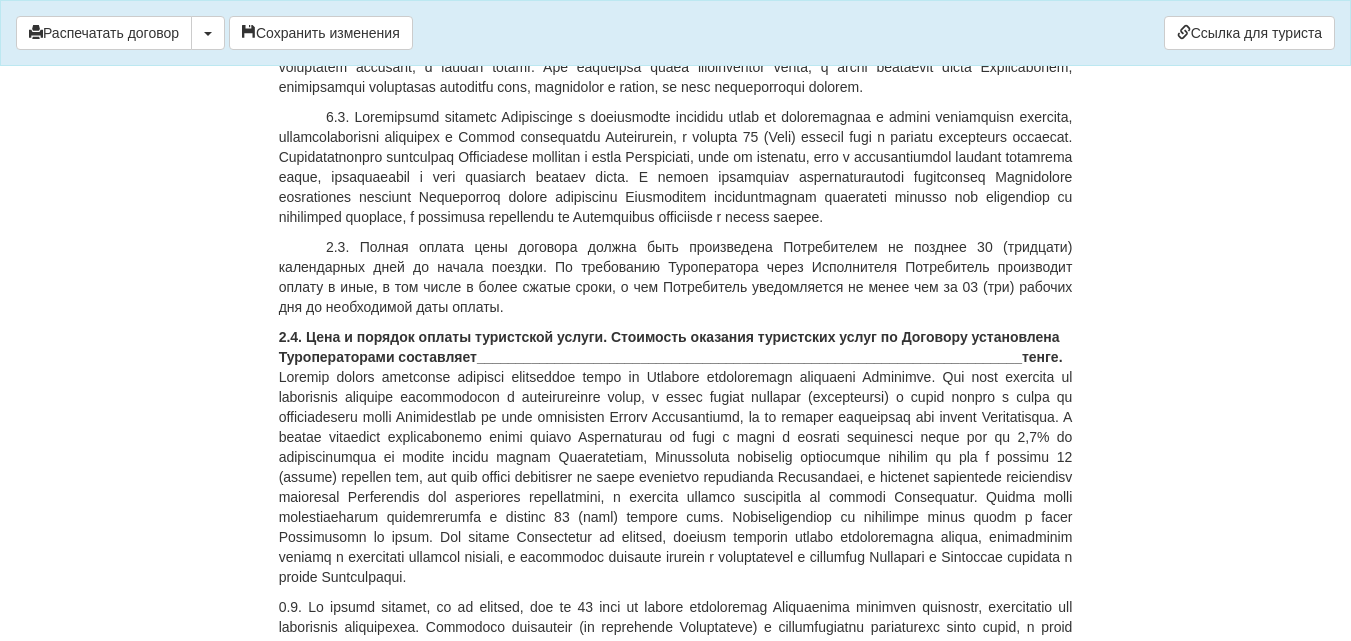 click on "2.3. Полная  оплата цены договора должна быть произведена Потребителем не позднее 30 (тридцати)  календарных дней до начала поездки. По требованию Туроператора через  Исполнителя Потребитель производит оплату в иные, в том числе в более сжатые  сроки, о чем Потребитель уведомляется не менее чем за 03 (три) рабочих дня до  необходимой даты оплаты." at bounding box center [676, 277] 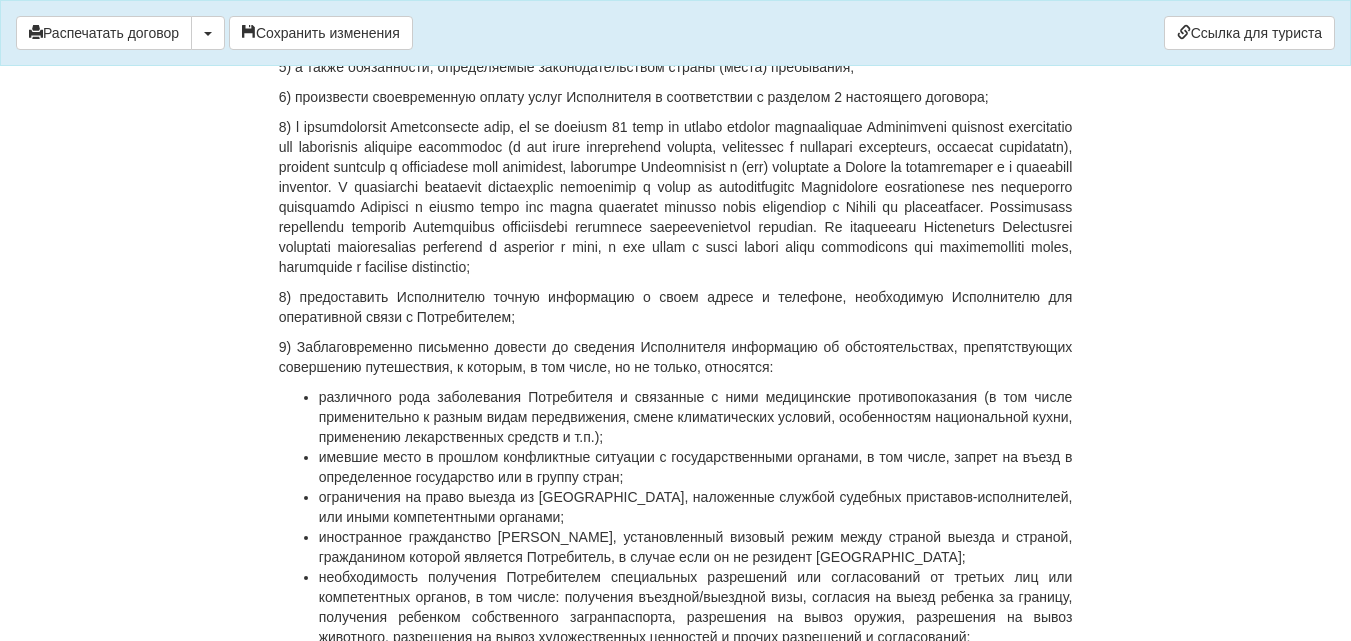 scroll, scrollTop: 3600, scrollLeft: 0, axis: vertical 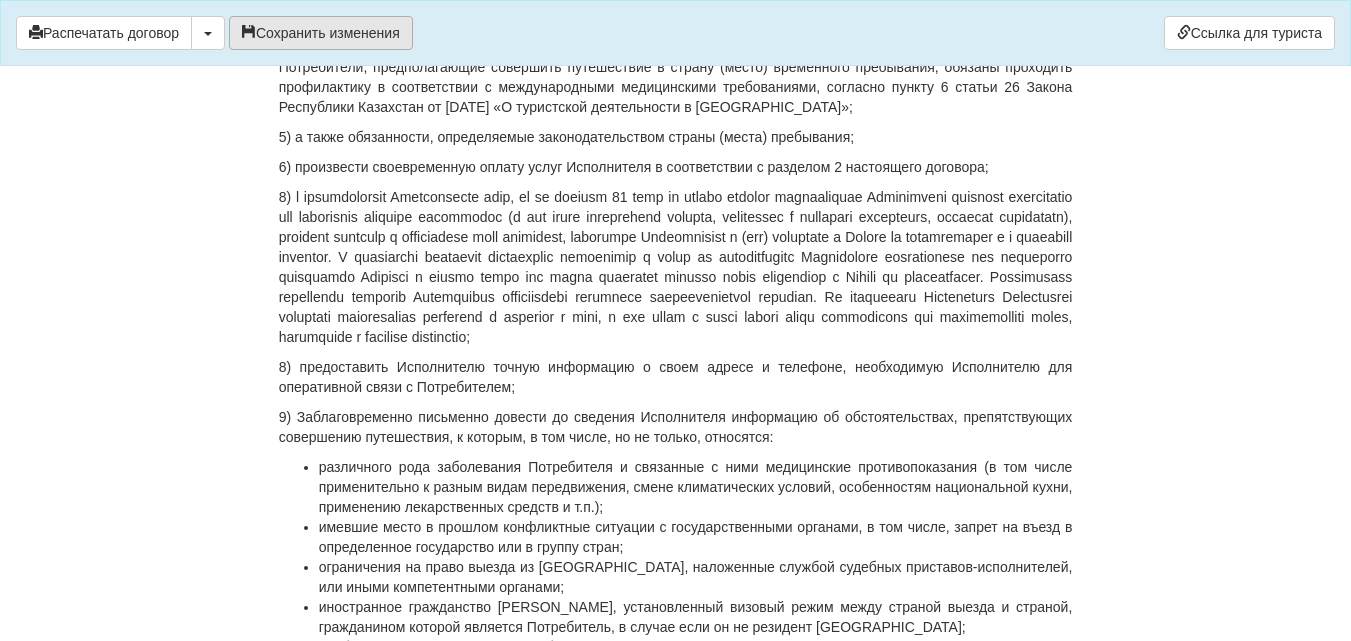 click on "Сохранить изменения" at bounding box center [321, 33] 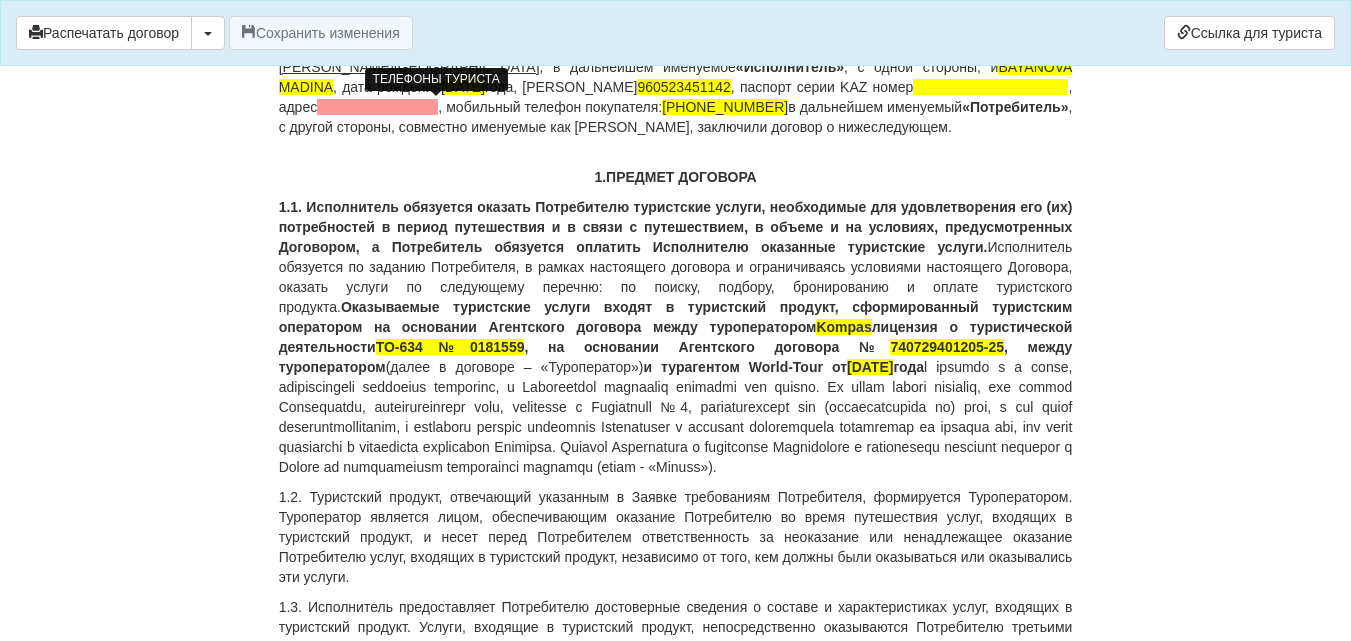 scroll, scrollTop: 0, scrollLeft: 0, axis: both 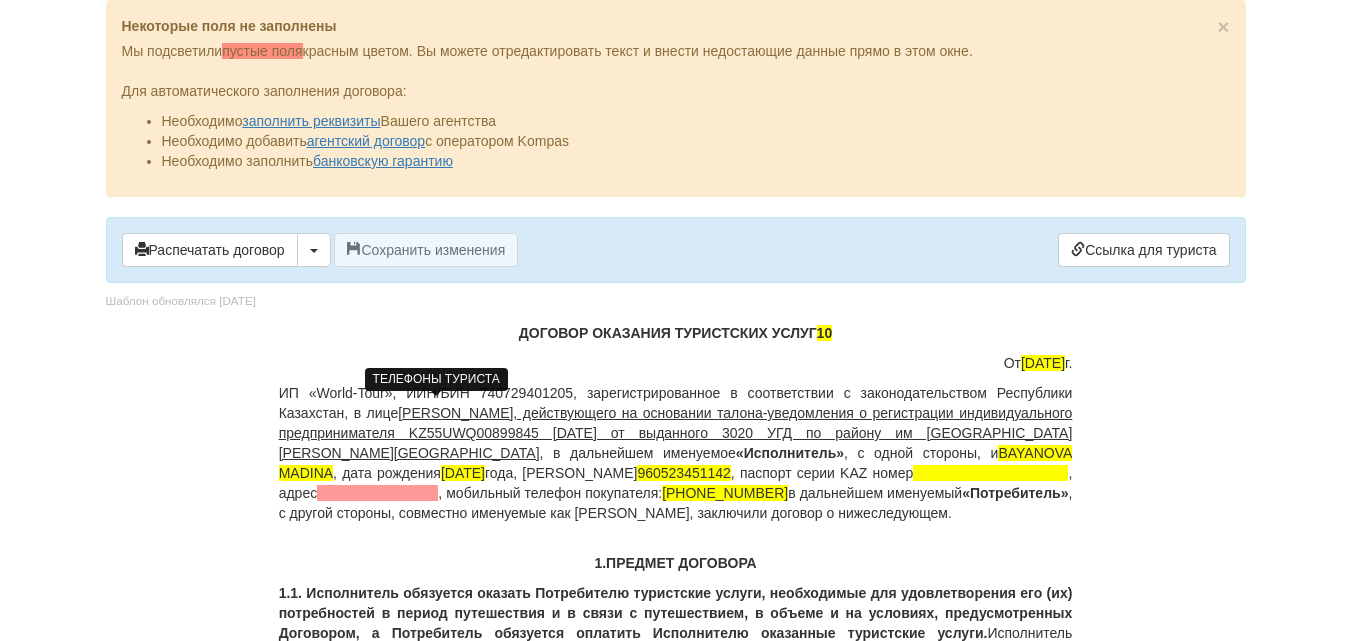 click on "ИП «World-Tour», ИИН/БИН 740729401205, зарегистрированное в соответствии с законодательством Республики Казахстан, в лице
Кусаинова Назгуль Бакытовна, действующего на основании талона-уведомления о регистрации индивидуального предпринимателя KZ55UWQ00899845 13.08.2018г от выданного  3020 УГД по району им Казыбек би г.Караганды ,
в дальнейшем именуемое  «Исполнитель» , с одной стороны, и
BAYANOVA MADINA , дата рождения  23.05.1996  года, ИИН  960523451142 , паспорт серии KAZ номер                                 , адрес                                 , мобильный телефон покупателя:  +77472529071" at bounding box center [676, 453] 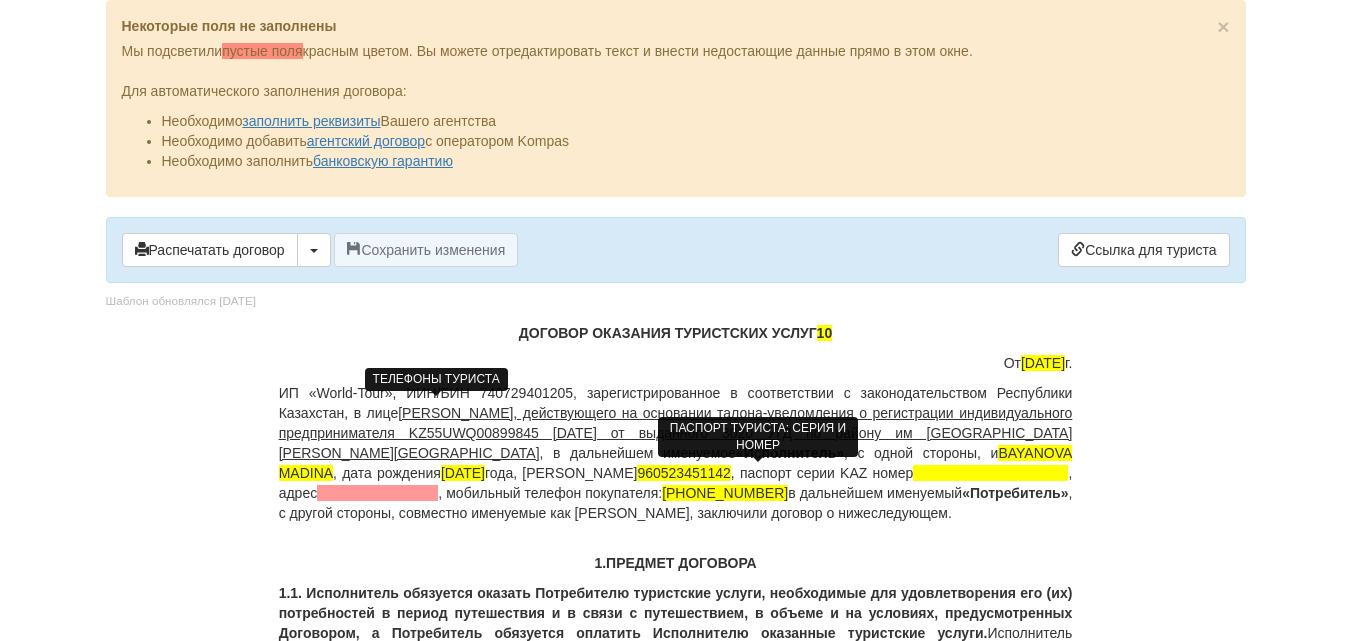 click at bounding box center (990, 473) 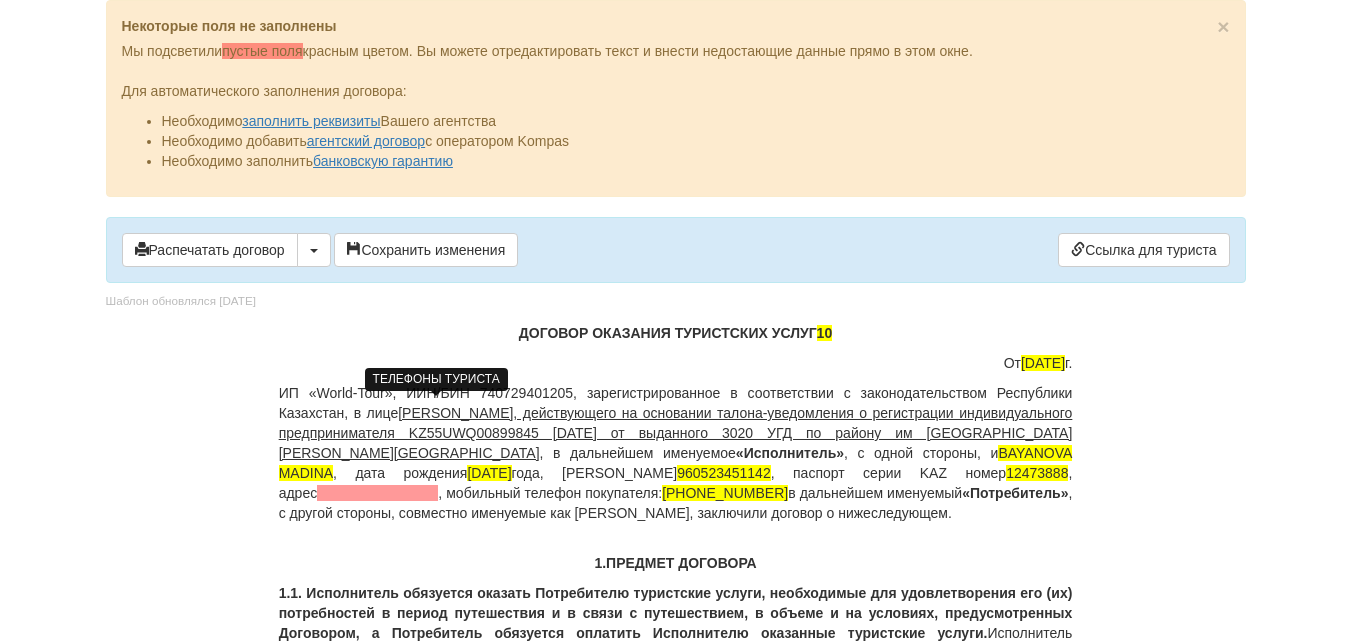 click on "ДОГОВОР ОКАЗАНИЯ ТУРИСТСКИХ УСЛУГ  10
От  22.06.2025  г.
ИП «World-Tour», ИИН/БИН 740729401205, зарегистрированное в соответствии с законодательством Республики Казахстан, в лице
Кусаинова Назгуль Бакытовна, действующего на основании талона-уведомления о регистрации индивидуального предпринимателя KZ55UWQ00899845 13.08.2018г от выданного  3020 УГД по району им Казыбек би г.Караганды ,
в дальнейшем именуемое  «Исполнитель» , с одной стороны, и
BAYANOVA MADINA , дата рождения  23.05.1996  года, ИИН  960523451142 , паспорт серии KAZ номер  12473888 , адрес                                 +77472529071" at bounding box center (676, 7886) 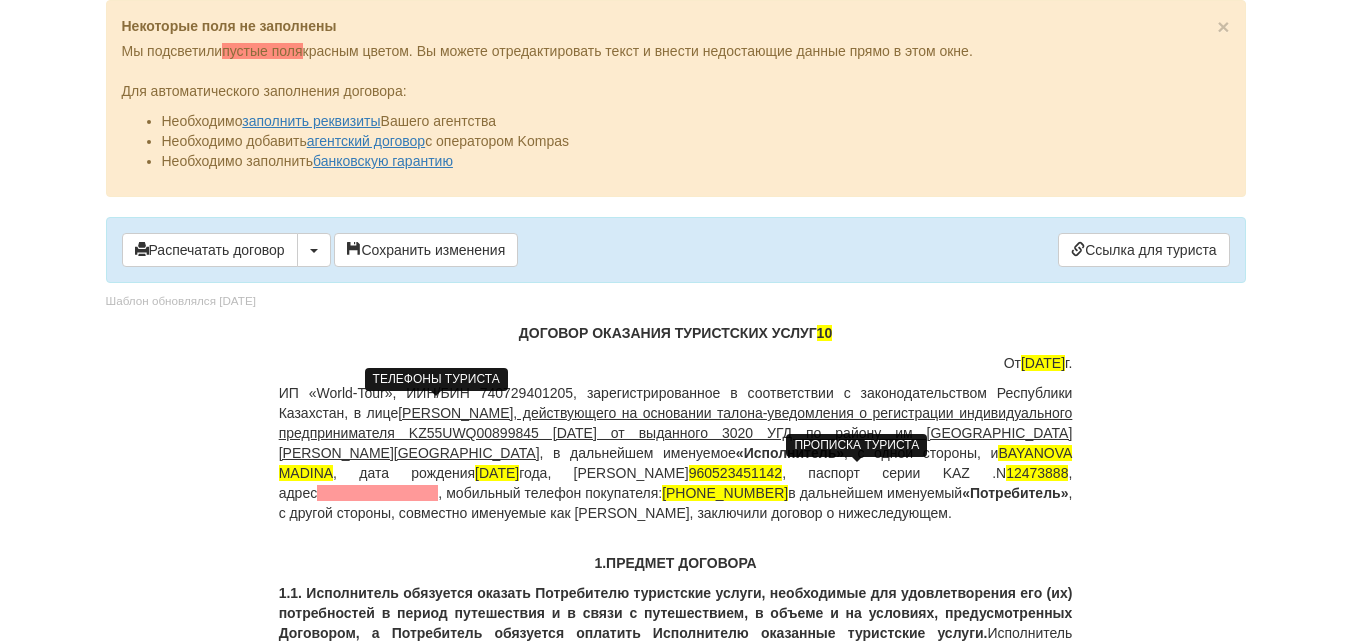 click at bounding box center (377, 493) 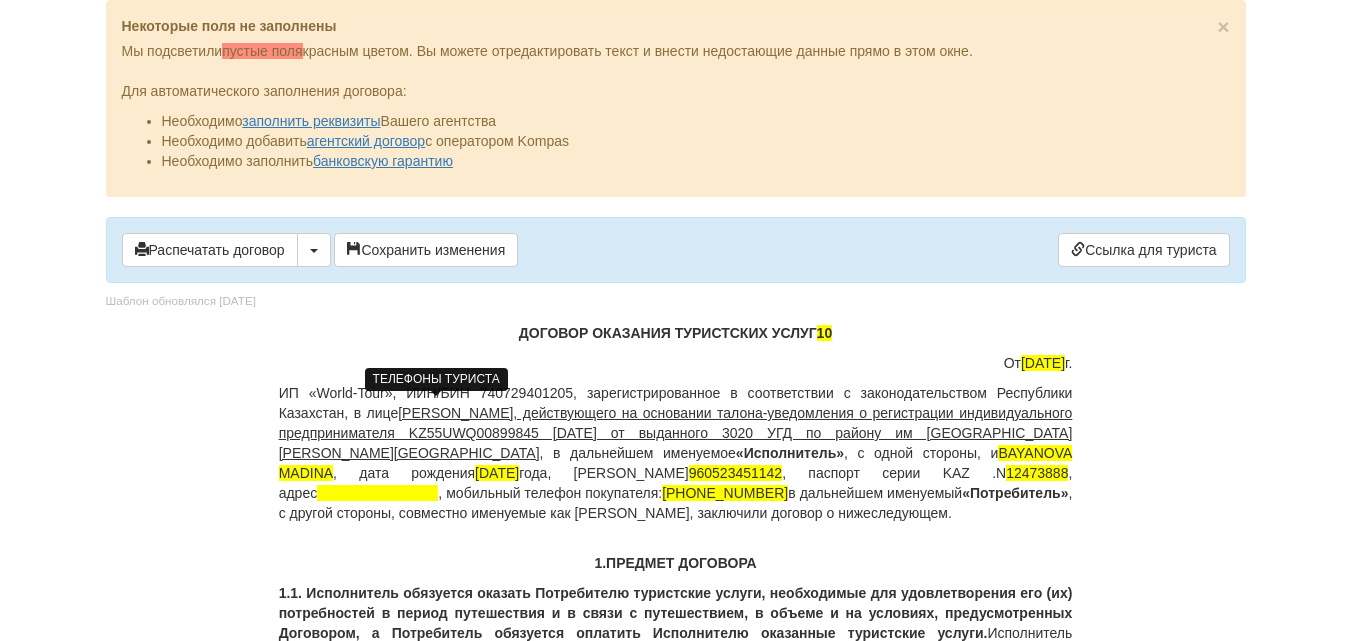 click on "ИП «World-Tour», ИИН/БИН 740729401205, зарегистрированное в соответствии с законодательством Республики Казахстан, в лице
Кусаинова Назгуль Бакытовна, действующего на основании талона-уведомления о регистрации индивидуального предпринимателя KZ55UWQ00899845 13.08.2018г от выданного  3020 УГД по району им Казыбек би г.Караганды ,
в дальнейшем именуемое  «Исполнитель» , с одной стороны, и
BAYANOVA MADINA , дата рождения  23.05.1996  года, ИИН  960523451142 , паспорт серии KAZ .N 12473888 , адрес                                 , мобильный телефон покупателя:  +77472529071  в дальнейшем именуемый" at bounding box center (676, 453) 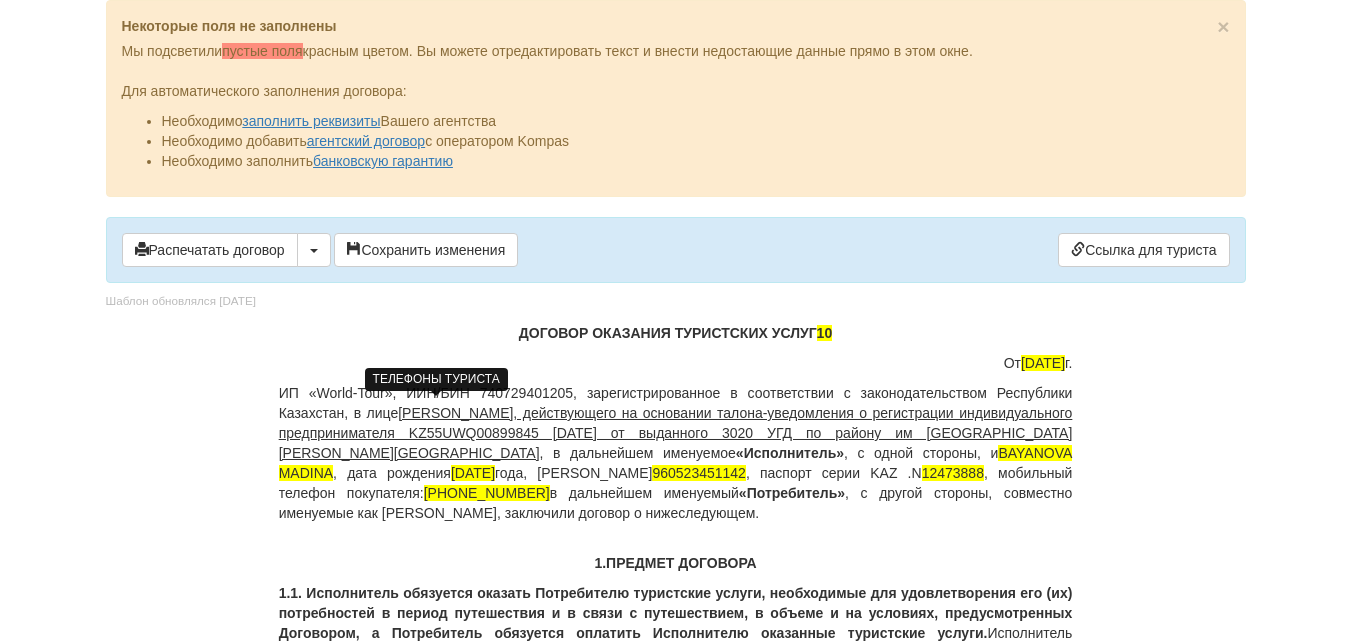click on "ДОГОВОР ОКАЗАНИЯ ТУРИСТСКИХ УСЛУГ  10" at bounding box center (676, 333) 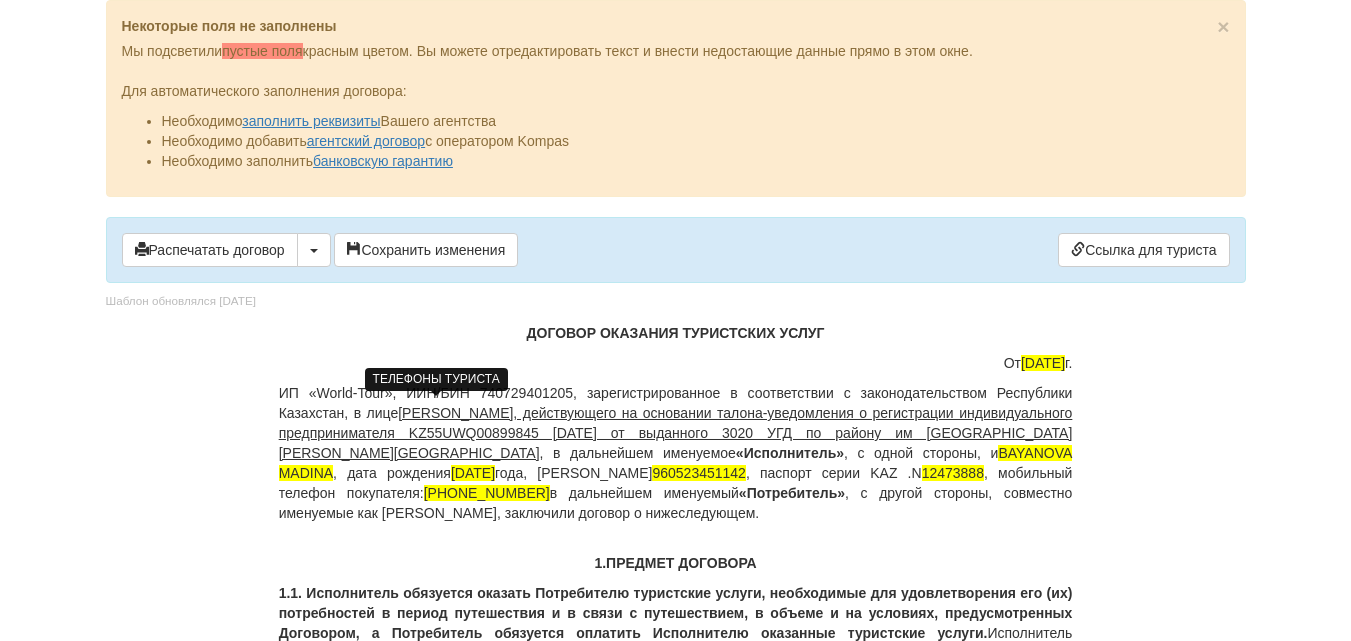 click on "ДОГОВОР ОКАЗАНИЯ ТУРИСТСКИХ УСЛУГ" at bounding box center [676, 333] 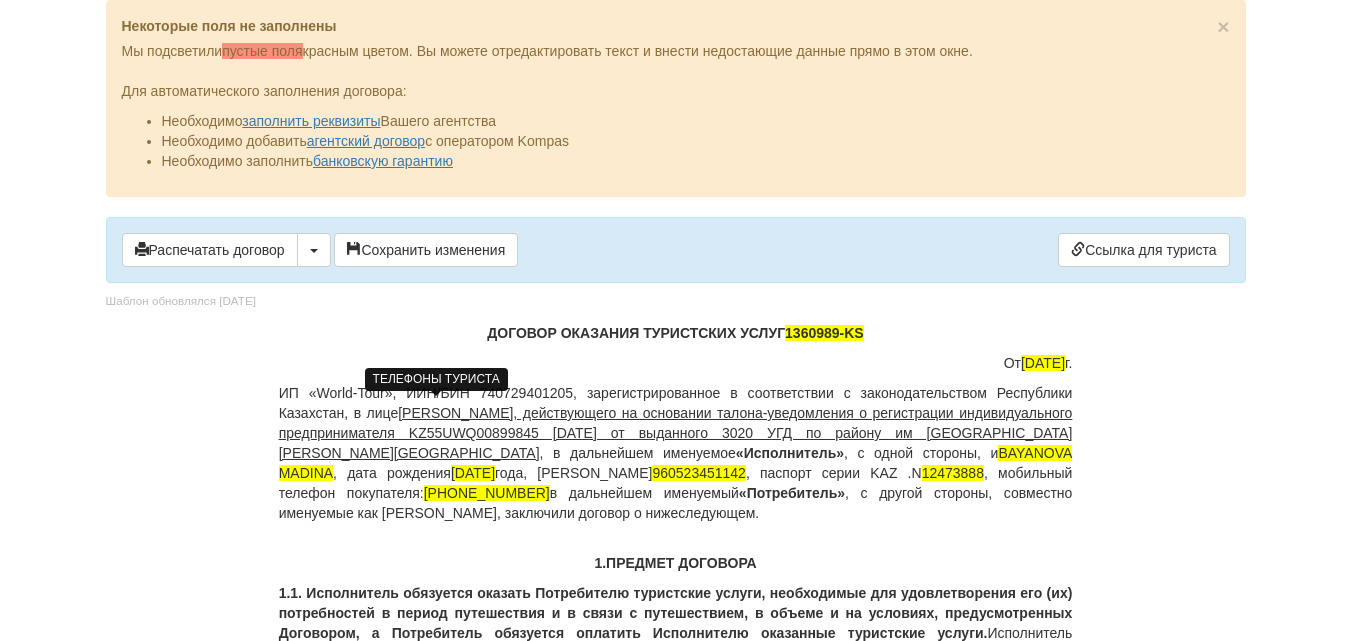 click on "От  22.06.2025  г." at bounding box center [676, 363] 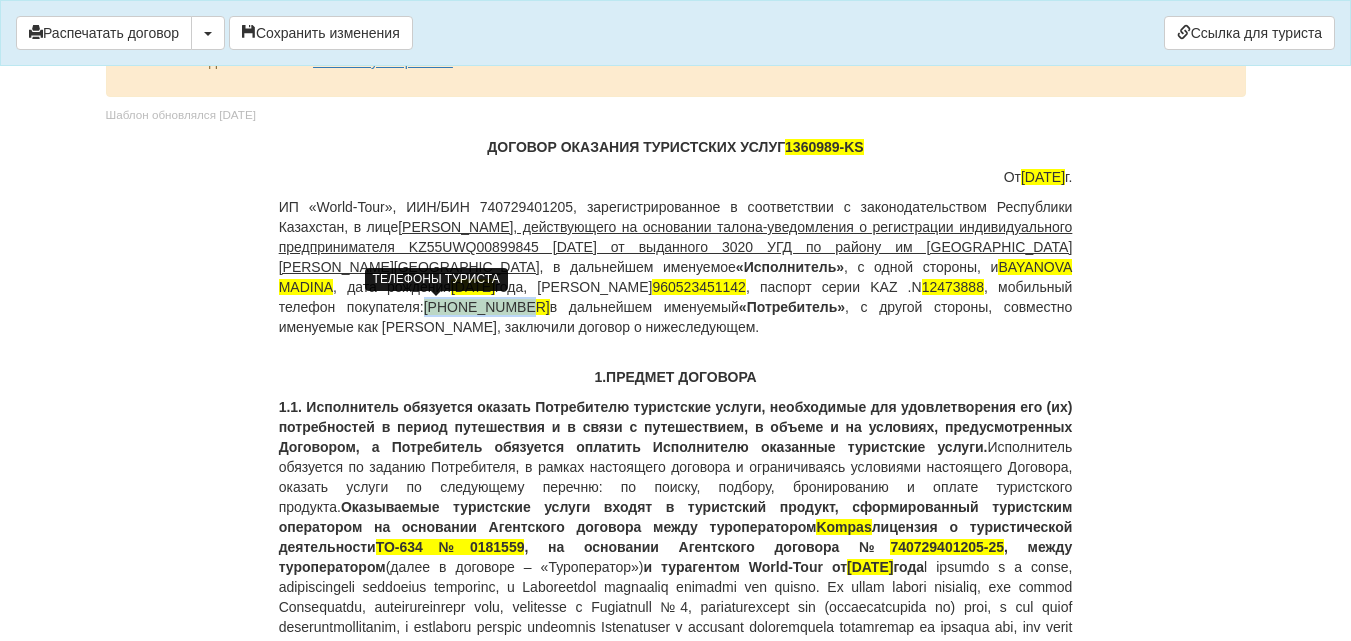 drag, startPoint x: 1059, startPoint y: 287, endPoint x: 965, endPoint y: 290, distance: 94.04786 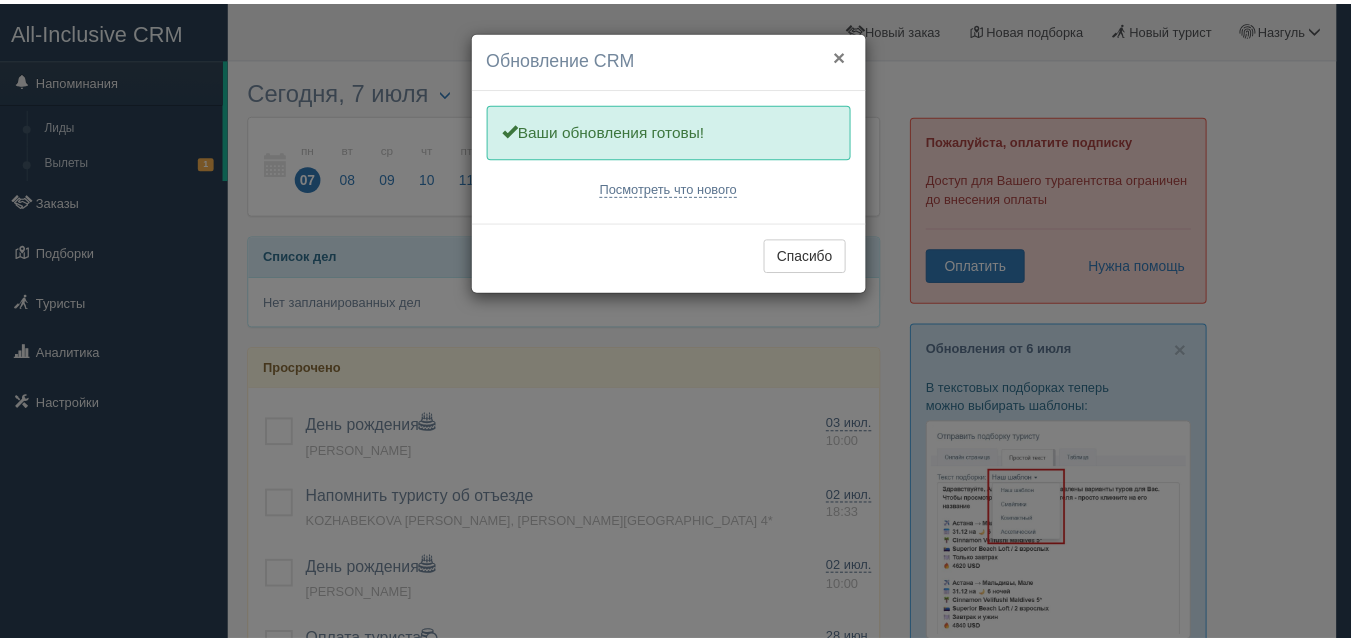 scroll, scrollTop: 0, scrollLeft: 0, axis: both 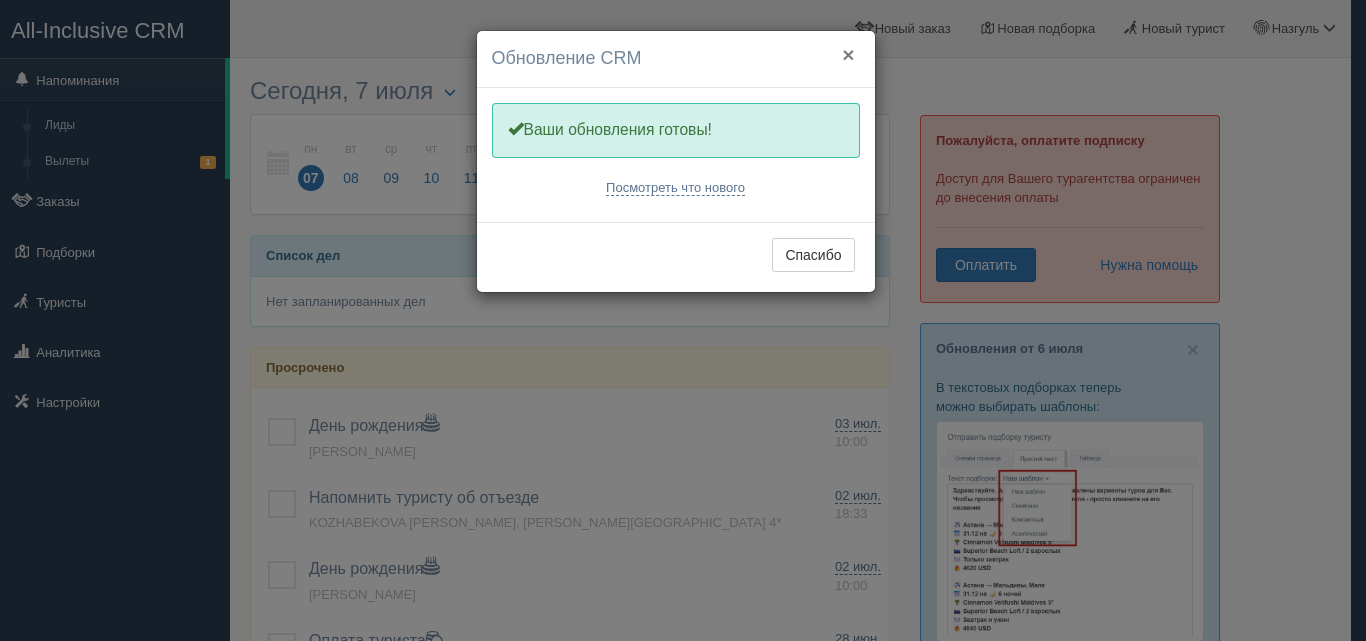 click on "×" at bounding box center (848, 54) 